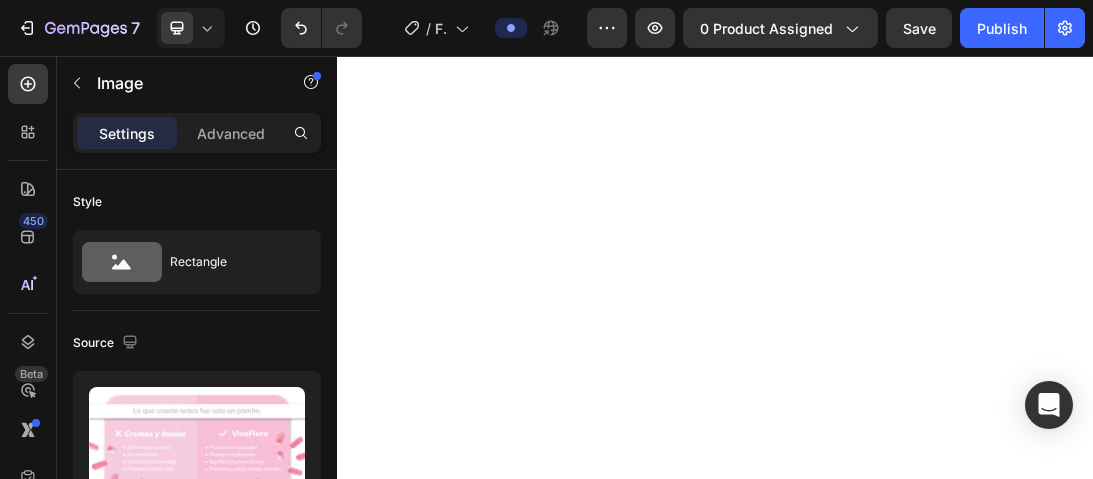 scroll, scrollTop: 0, scrollLeft: 0, axis: both 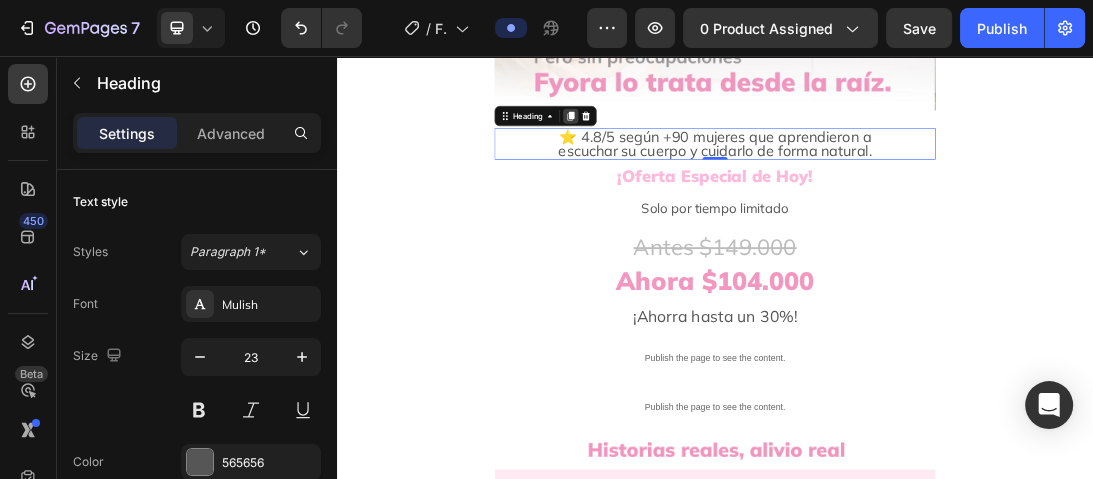 click 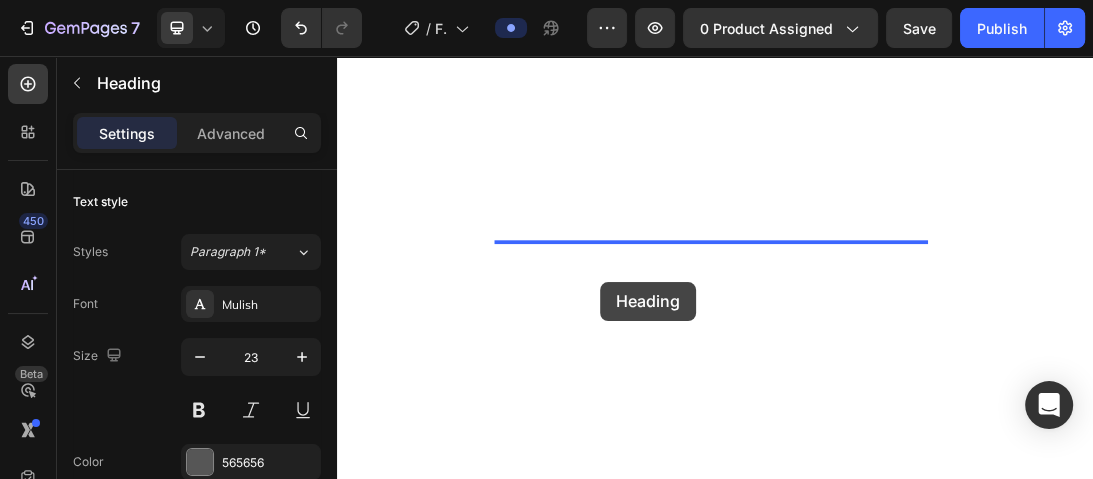 scroll, scrollTop: 4272, scrollLeft: 0, axis: vertical 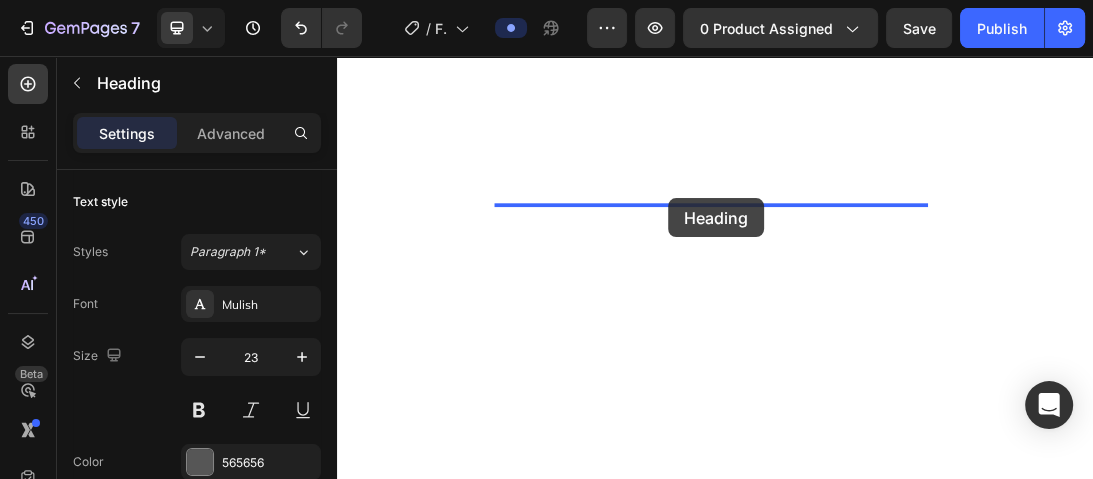 drag, startPoint x: 604, startPoint y: 181, endPoint x: 863, endPoint y: 282, distance: 277.9964 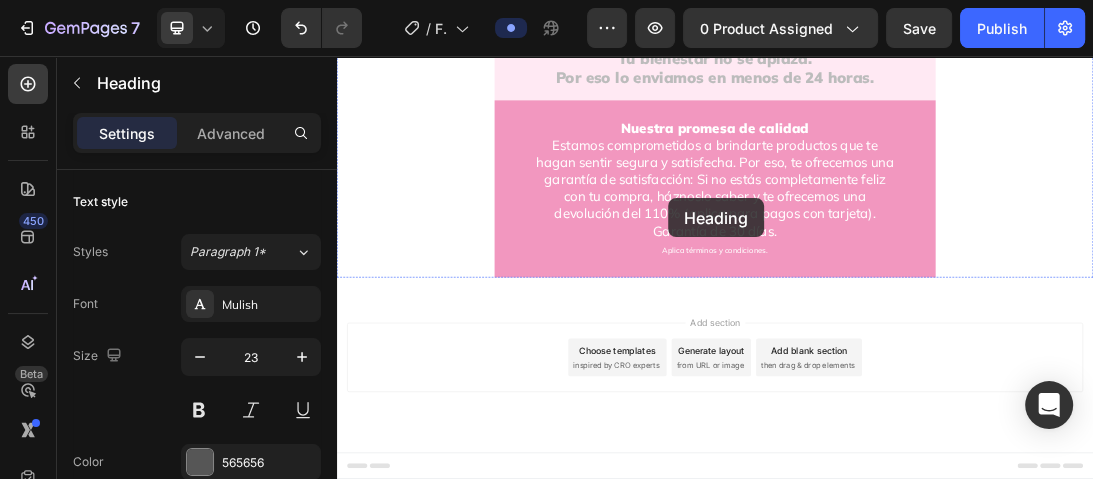 scroll, scrollTop: 4223, scrollLeft: 0, axis: vertical 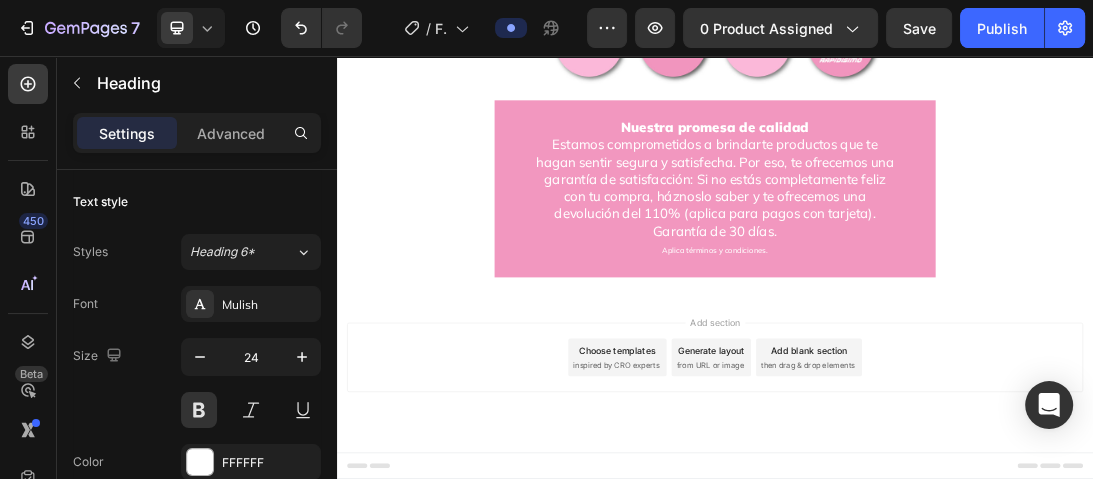 drag, startPoint x: 927, startPoint y: 292, endPoint x: 931, endPoint y: 322, distance: 30.265491 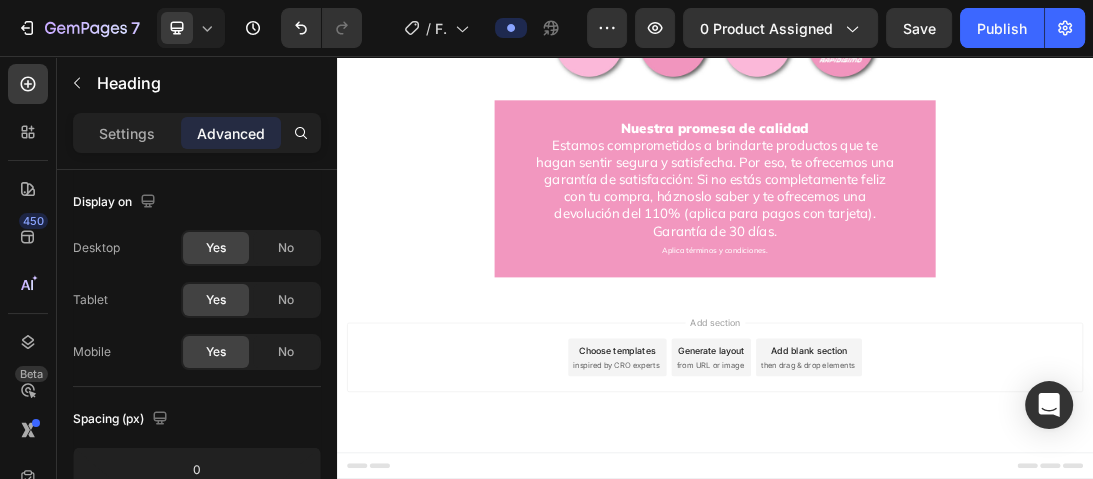 drag, startPoint x: 936, startPoint y: 318, endPoint x: 950, endPoint y: 315, distance: 14.3178215 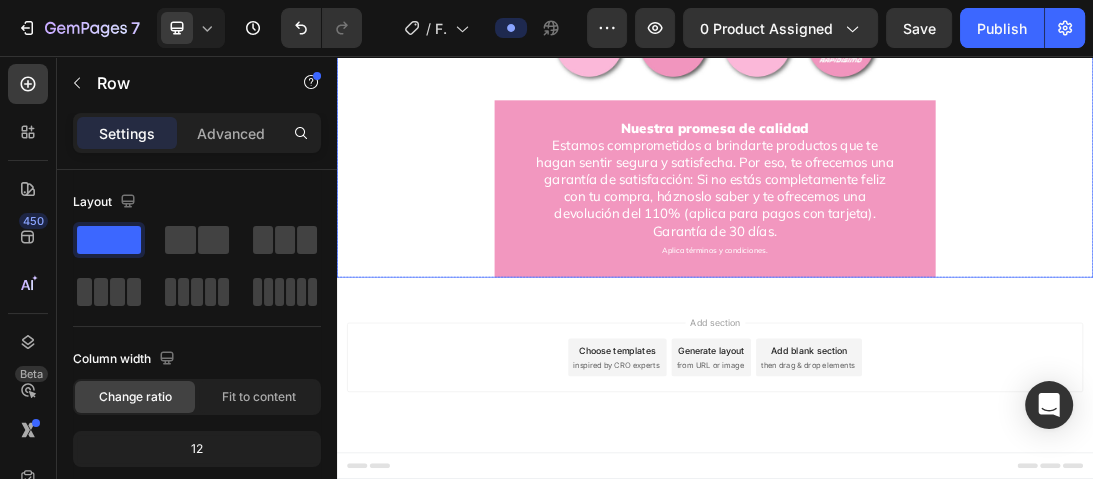 click on "Image ⭐ 4.8/5 según +90 mujeres que aprendieron a escuchar su cuerpo y cuidarlo de forma natural. Heading ¡Oferta Especial de Hoy! Heading Solo por tiempo limitado Heading Antes $149.000 Heading Ahora $104.000 Heading ¡Ahorra hasta un 30%! Heading Publish the page to see the content. Custom Code Publish the page to see the content. Custom Code Image Comprometidos con tu bienestar Con nuestra Garantía de Satisfacción, tienes la seguridad de que si algo no te convence, te ayudaremos a encontrar una solución. Queremos que te sientas completamente respaldada por Fyora. Heading Image Tu panty habla antes que tú. Heading No tapes lo que el cuerpo te está advirtiendo. Heading Image Fyora no tapa el olor. Lo elimina desde la raíz. Heading Publish the page to see the content. Custom Code Image Heading Pide" at bounding box center (937, -1490) 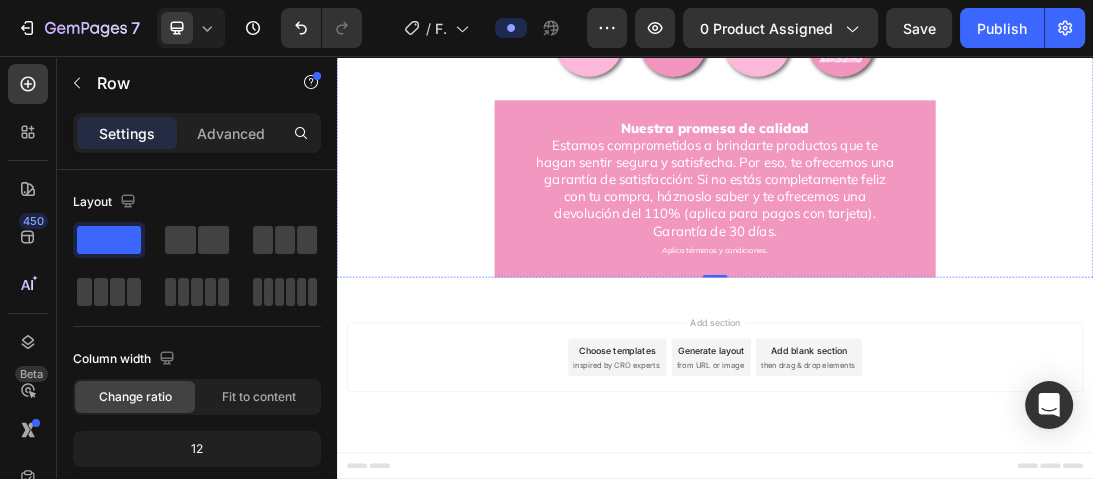 click on "⭐ 4.8/5 según +90 mujeres que aprendieron a  escuchar su cuerpo y cuidarlo de forma natural." at bounding box center [937, -662] 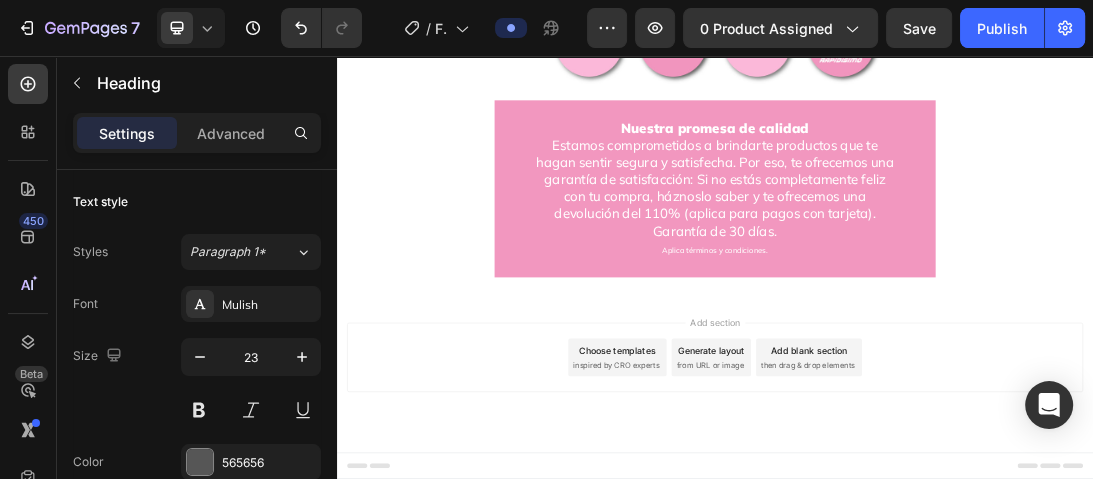 click on "⭐ 4.8/5 según +90 mujeres que aprendieron a  escuchar su cuerpo y cuidarlo de forma natural." at bounding box center [937, -662] 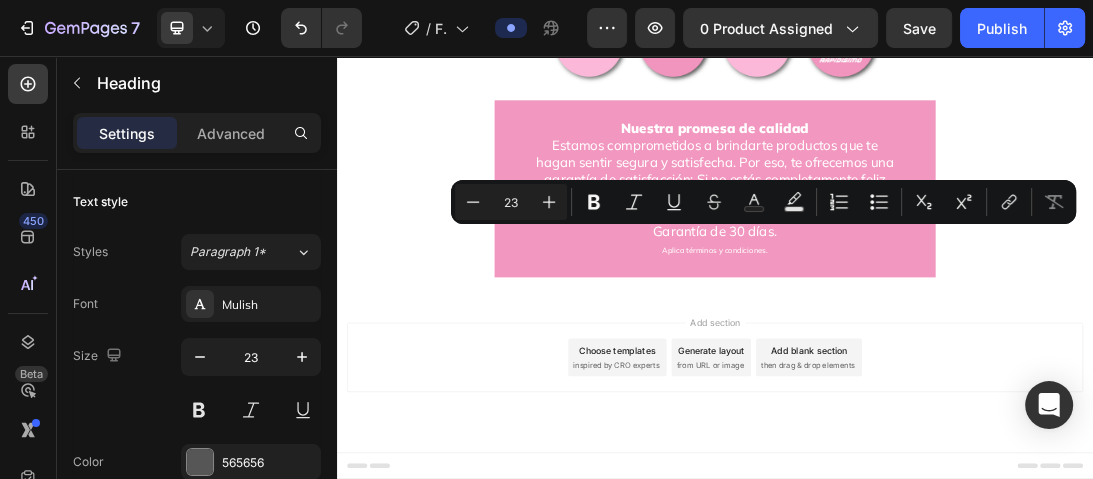 click on "⭐ 4.8/5 según +90 mujeres que aprendieron a  escuchar su cuerpo y cuidarlo de forma natural." at bounding box center (937, -662) 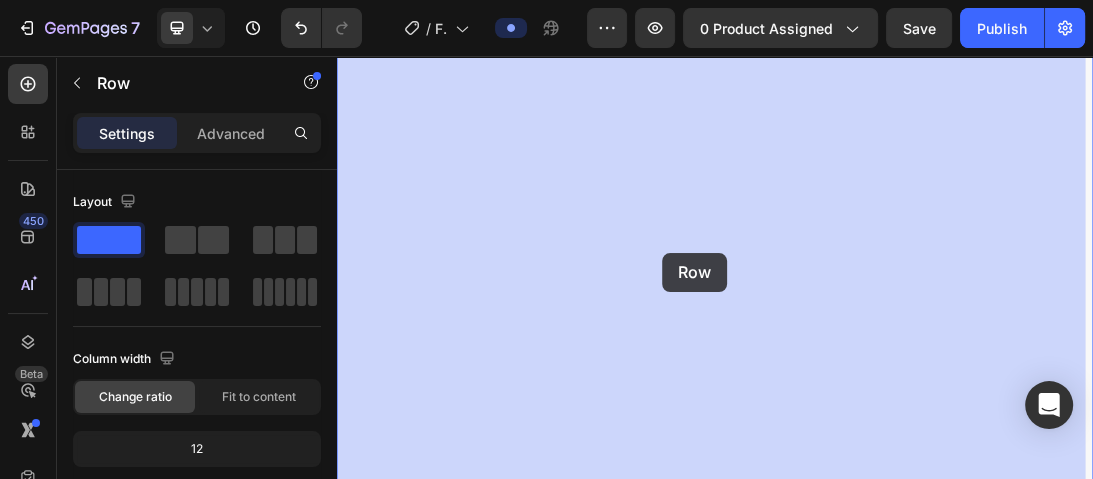 drag, startPoint x: 686, startPoint y: 317, endPoint x: 849, endPoint y: 367, distance: 170.49634 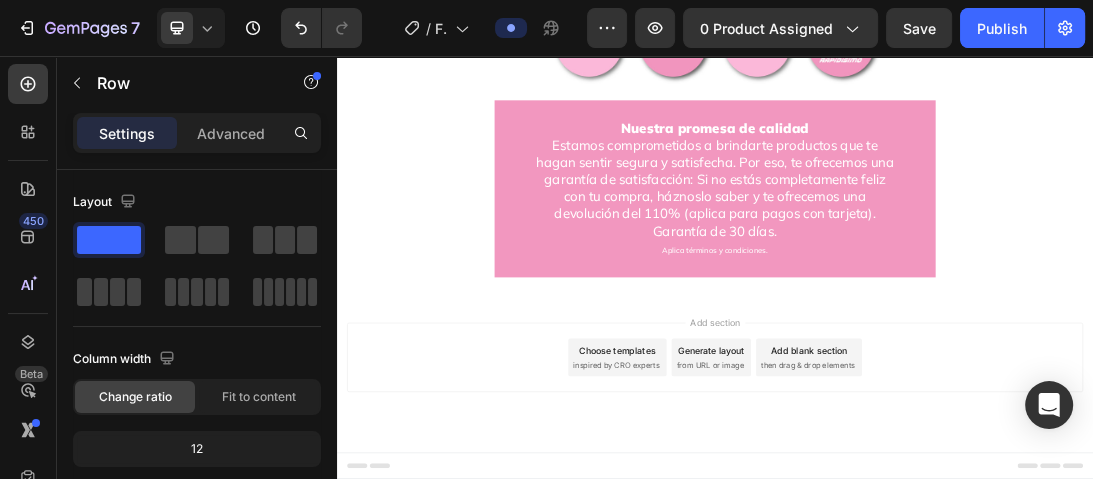 click on "⭐ 4.8/5 según +90 mujeres que aprendieron a  escuchar su cuerpo y cuidarlo de forma natural." at bounding box center [937, -662] 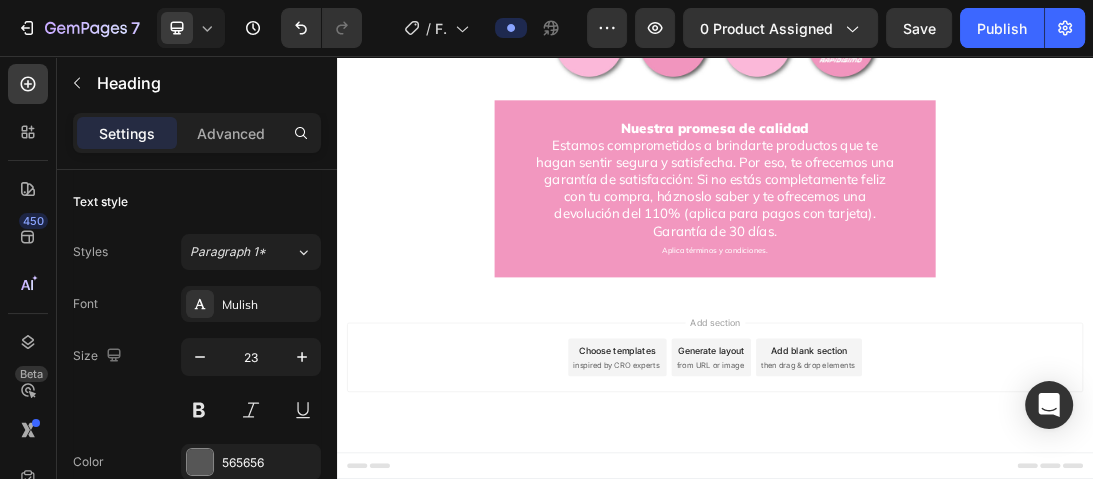 click on "⭐ 4.8/5 según +90 mujeres que aprendieron a  escuchar su cuerpo y cuidarlo de forma natural." at bounding box center (937, -662) 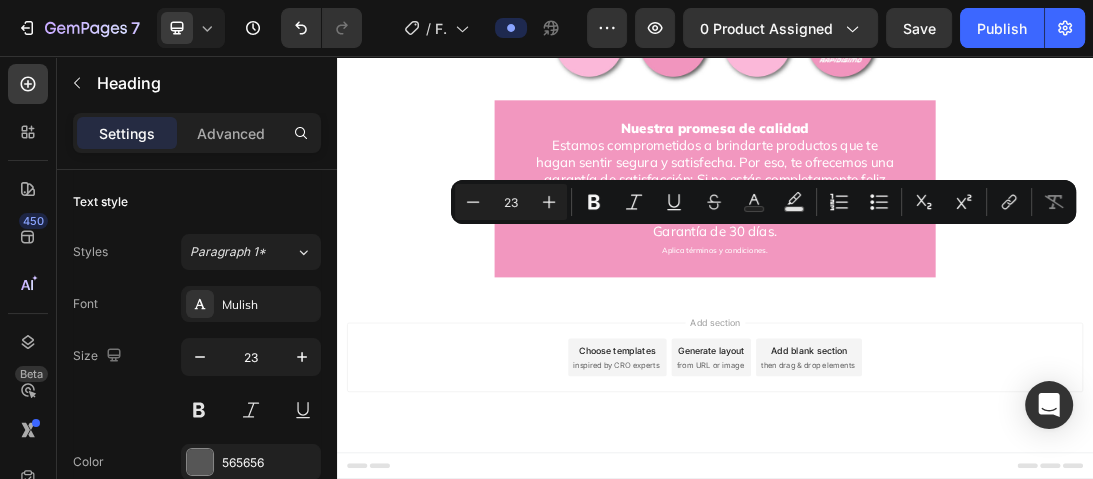 click on "⭐ 4.8/5 según +90 mujeres que aprendieron a  escuchar su cuerpo y cuidarlo de forma natural." at bounding box center [937, -662] 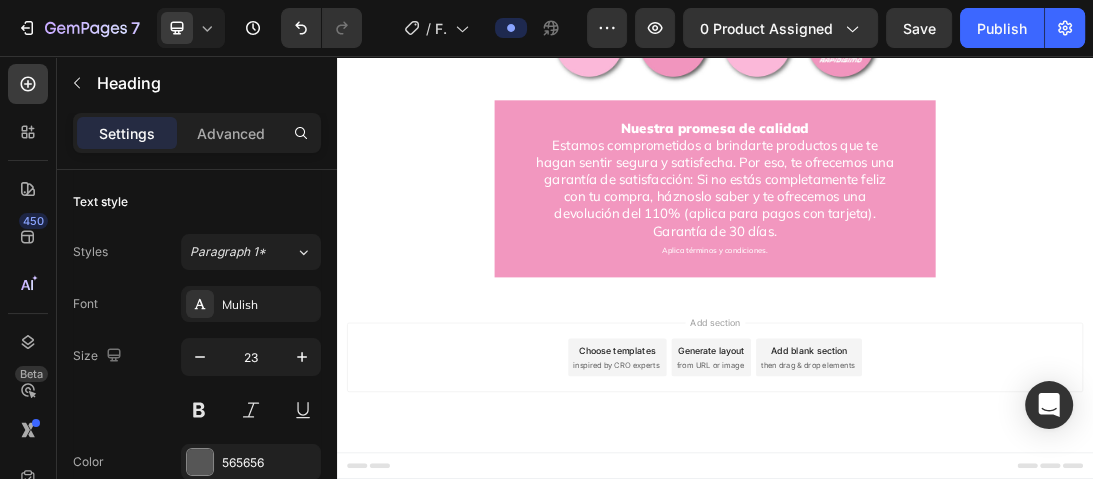 click on "4.8/5 según +90 mujeres que aprendieron a escuchar su cuerpo y cuidarlo de forma natural." at bounding box center (937, -662) 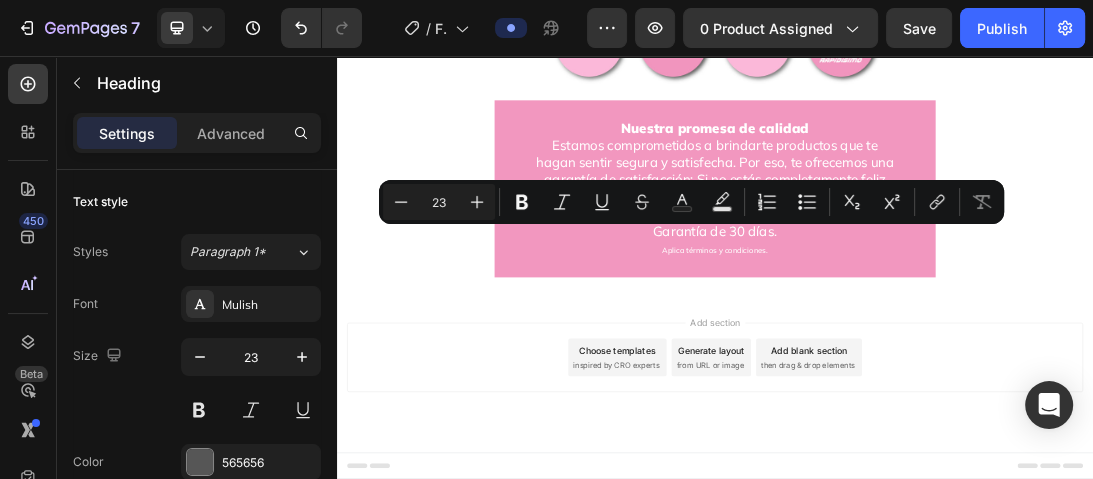 click on "4.8/5 según +90 mujeres que aprendieron a escuchar su cuerpo y cuidarlo de forma natural." at bounding box center [937, -662] 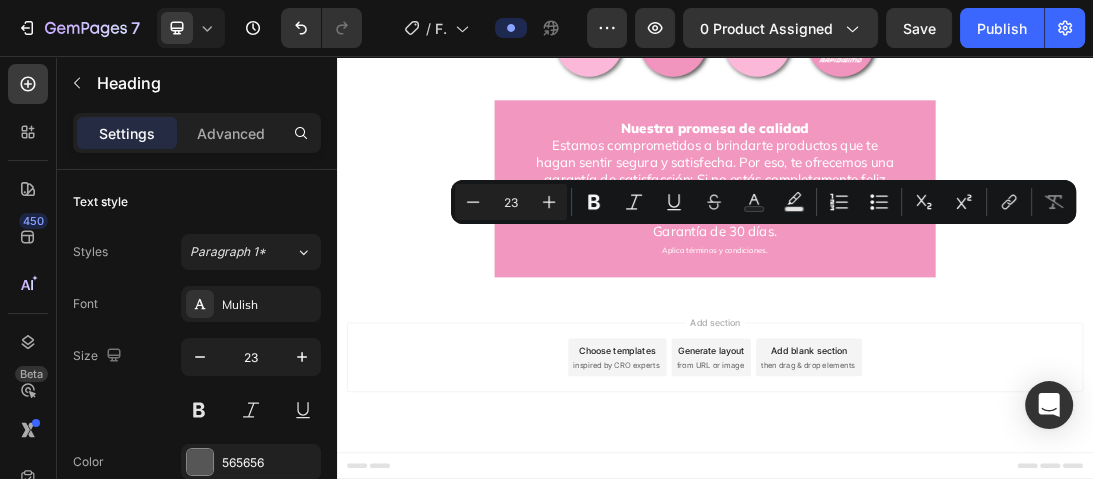 drag, startPoint x: 701, startPoint y: 330, endPoint x: 1186, endPoint y: 364, distance: 486.19028 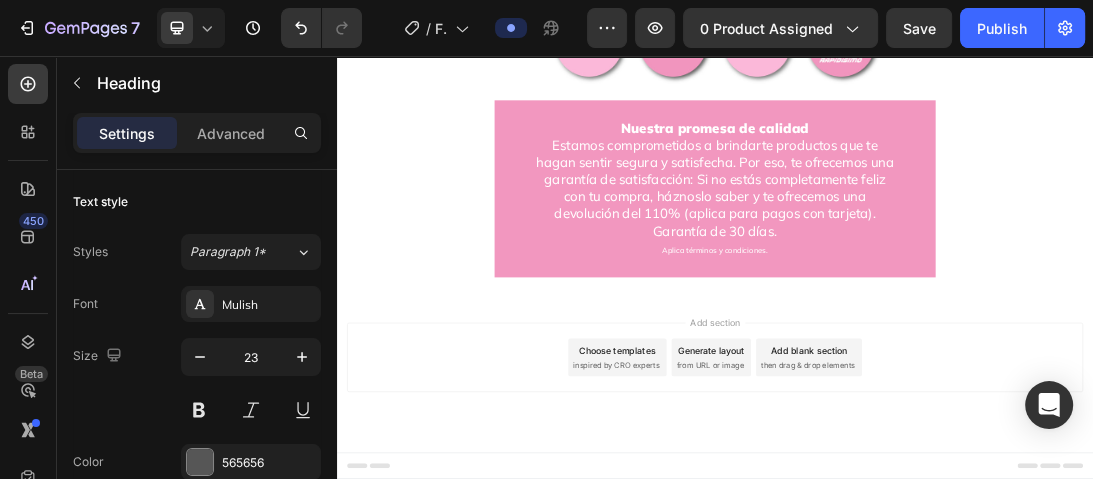 scroll, scrollTop: 0, scrollLeft: 0, axis: both 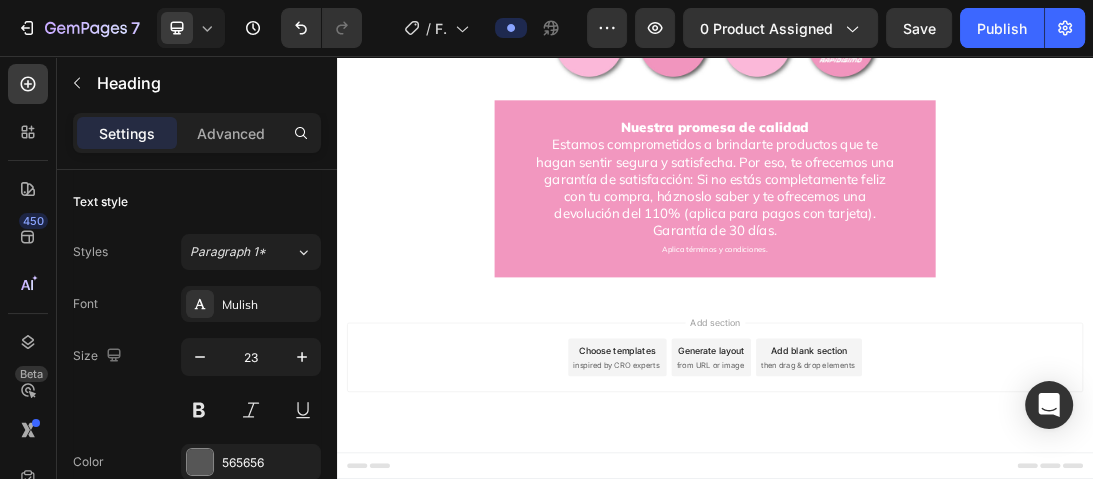 click on "Porque tu flora vaginal pierde el equilibrio. Las bacterias malas toman el control, alteran el pH y cambian el flujo." at bounding box center (937, -674) 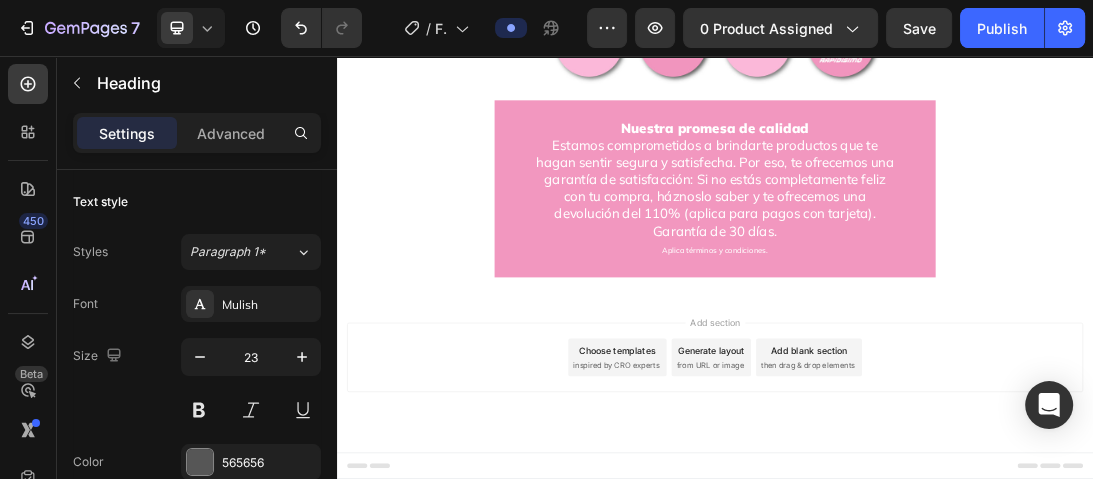 scroll, scrollTop: 0, scrollLeft: 0, axis: both 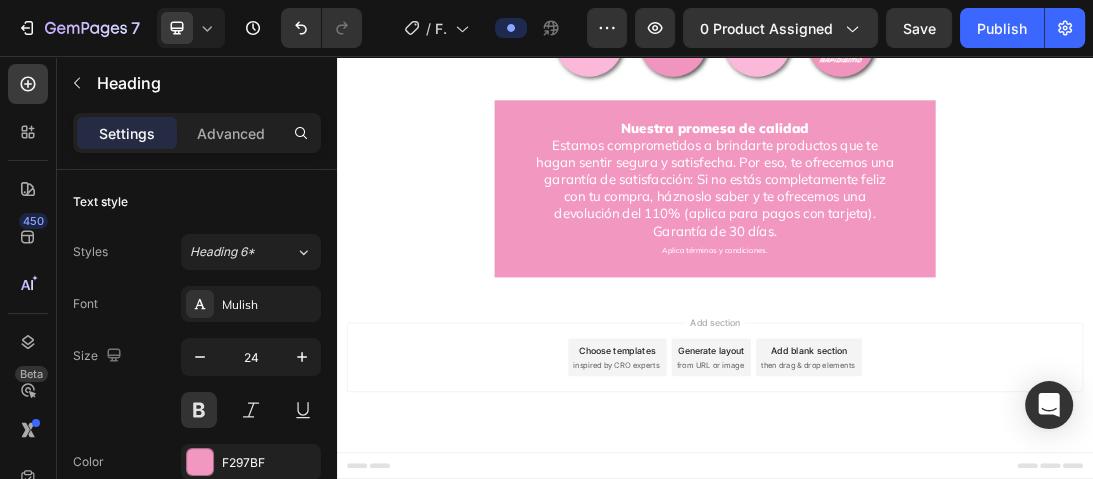 click at bounding box center [732, -656] 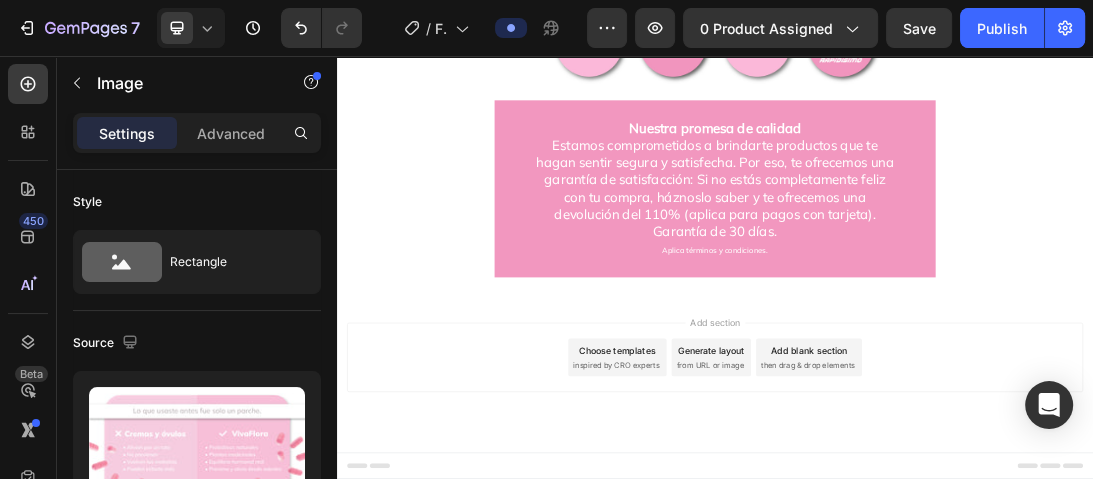scroll, scrollTop: 5826, scrollLeft: 0, axis: vertical 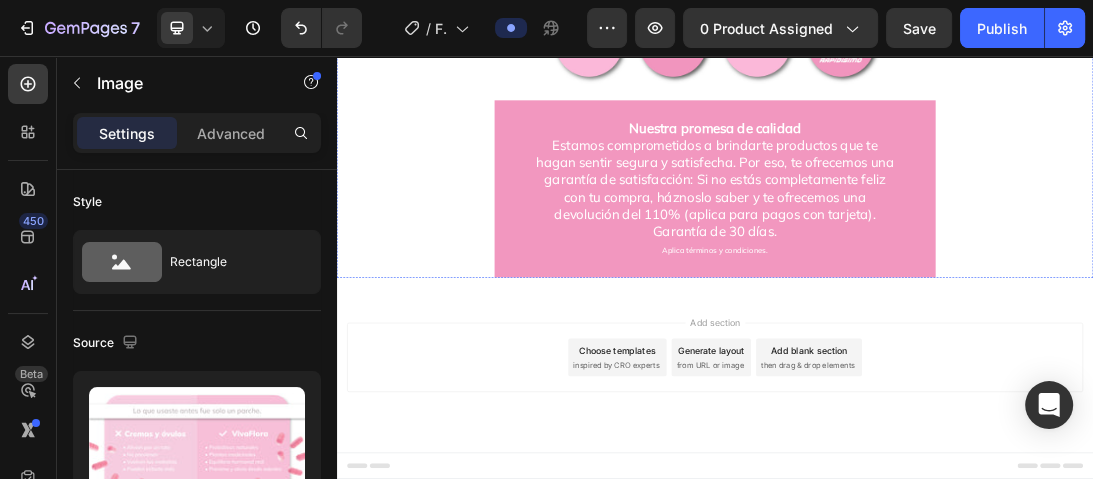 click on "Por eso lo enviamos en menos de 24 horas." at bounding box center (937, -333) 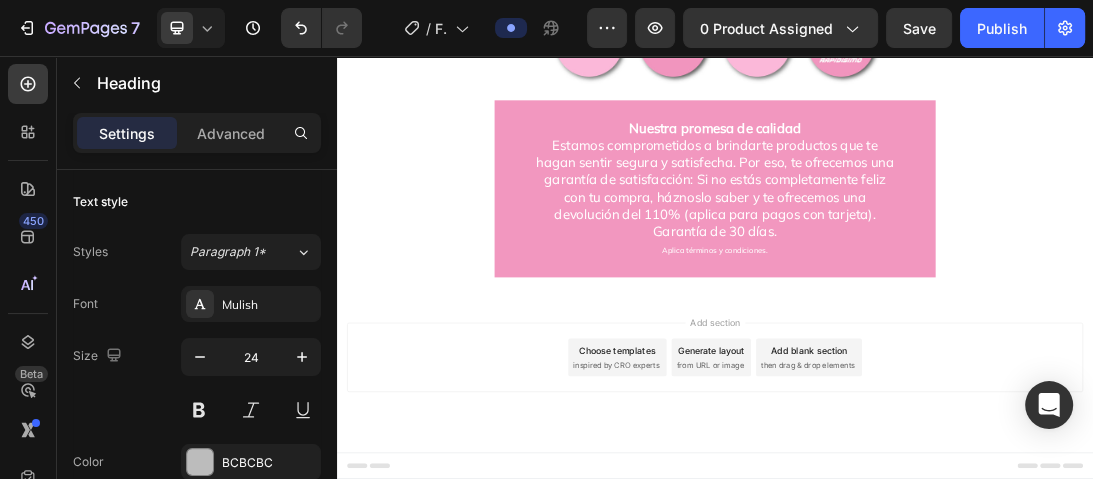click on "Por eso lo enviamos en menos de 24 horas." at bounding box center [937, -333] 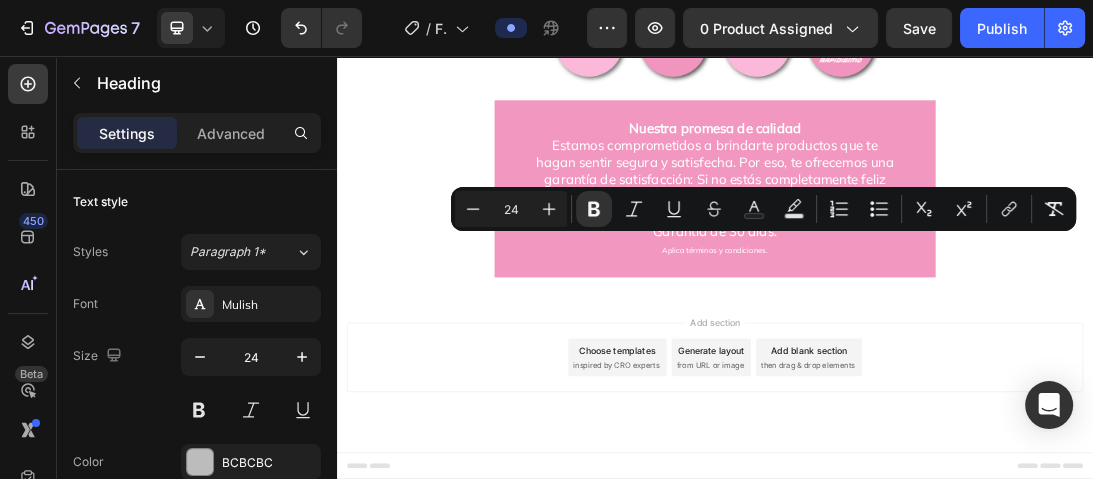click on "Por eso lo enviamos en menos de 24 horas." at bounding box center (937, -333) 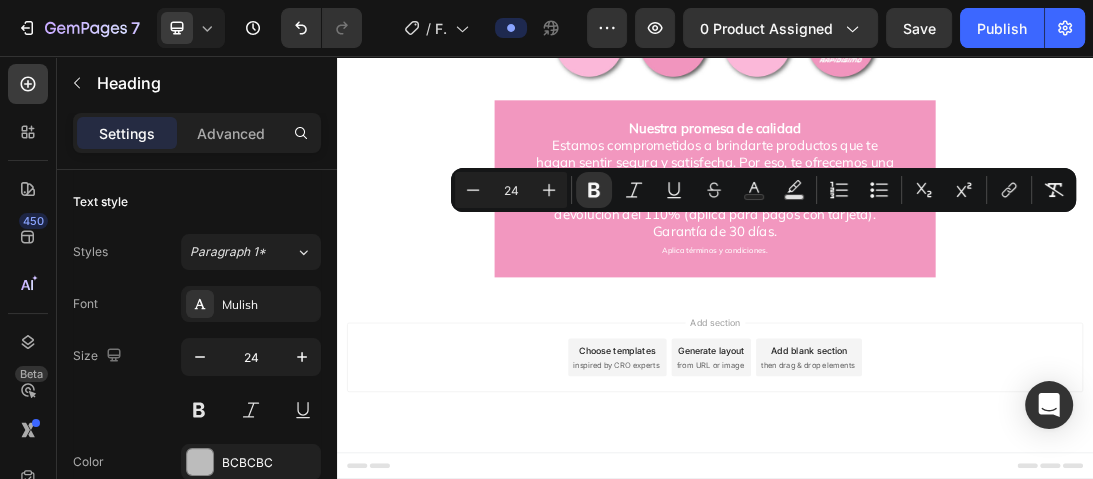 drag, startPoint x: 785, startPoint y: 313, endPoint x: 1224, endPoint y: 344, distance: 440.09317 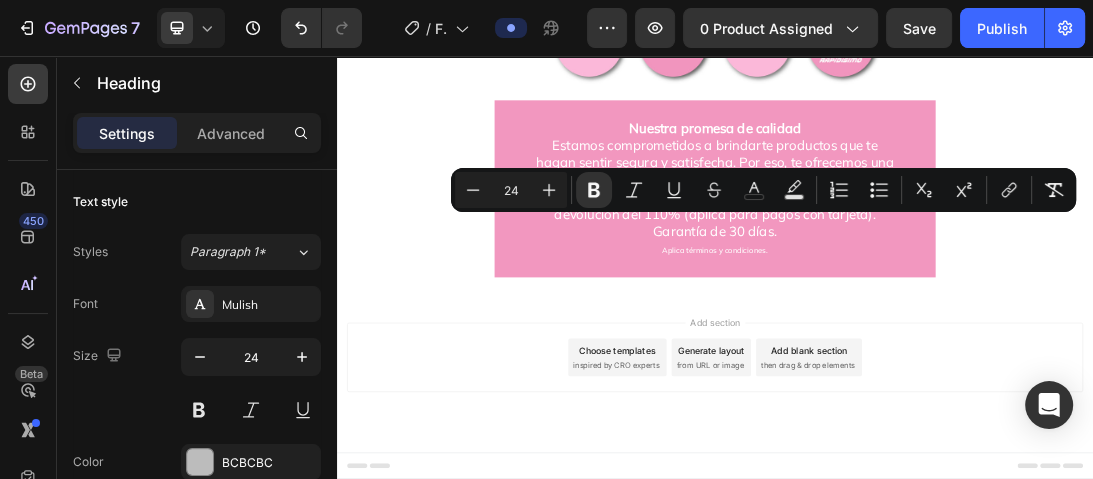 click on "Por eso lo enviamos en menos de 24 horas." at bounding box center (937, -333) 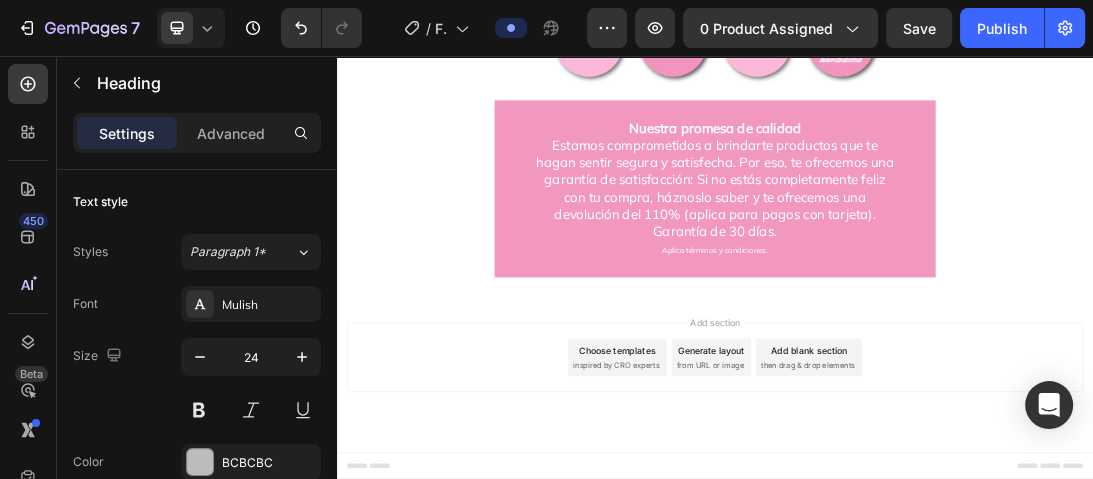 click on "Por eso lo enviamos en menos de 24 horas." at bounding box center (937, -333) 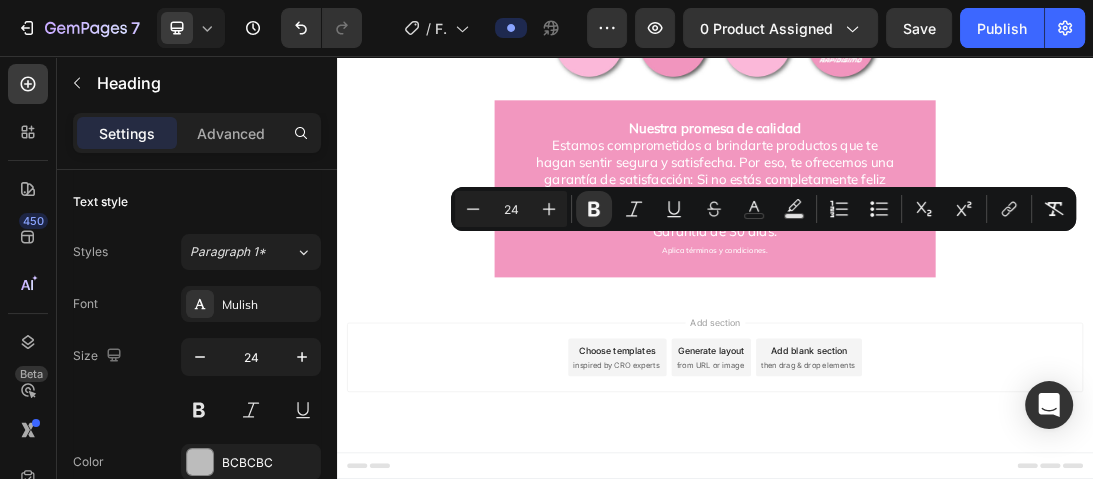 click on "Por eso lo enviamos en menos de 24 horas." at bounding box center (937, -333) 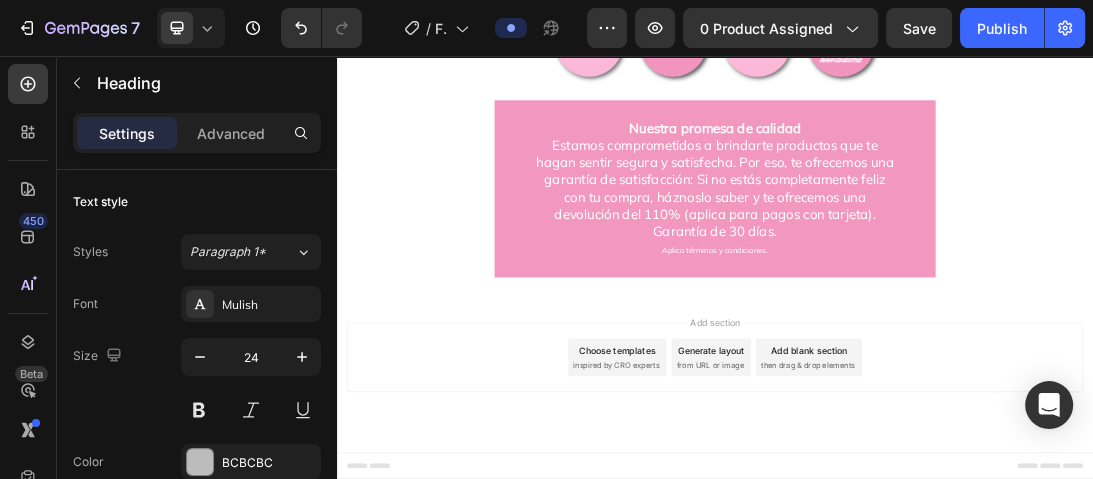 drag, startPoint x: 777, startPoint y: 302, endPoint x: 1192, endPoint y: 350, distance: 417.7667 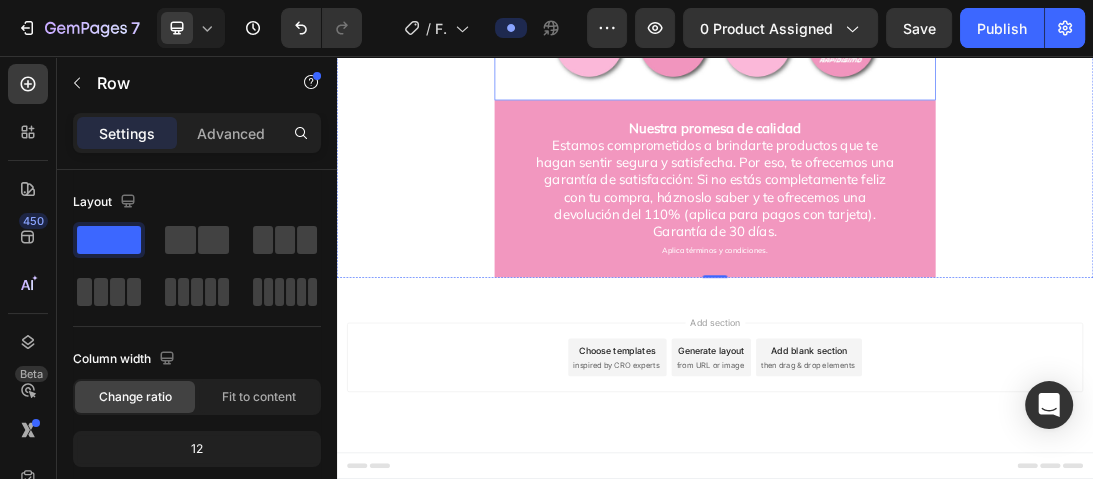 scroll, scrollTop: 5473, scrollLeft: 0, axis: vertical 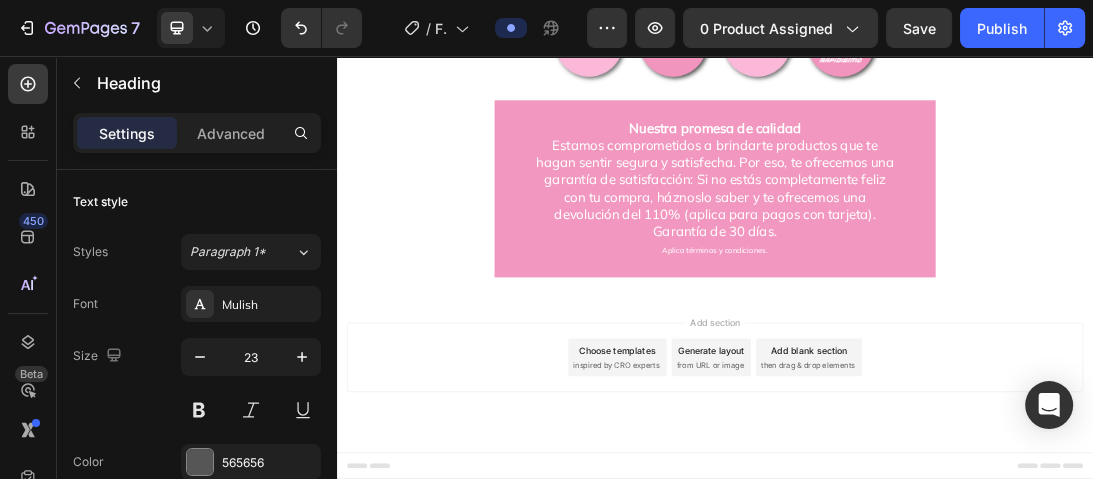 click 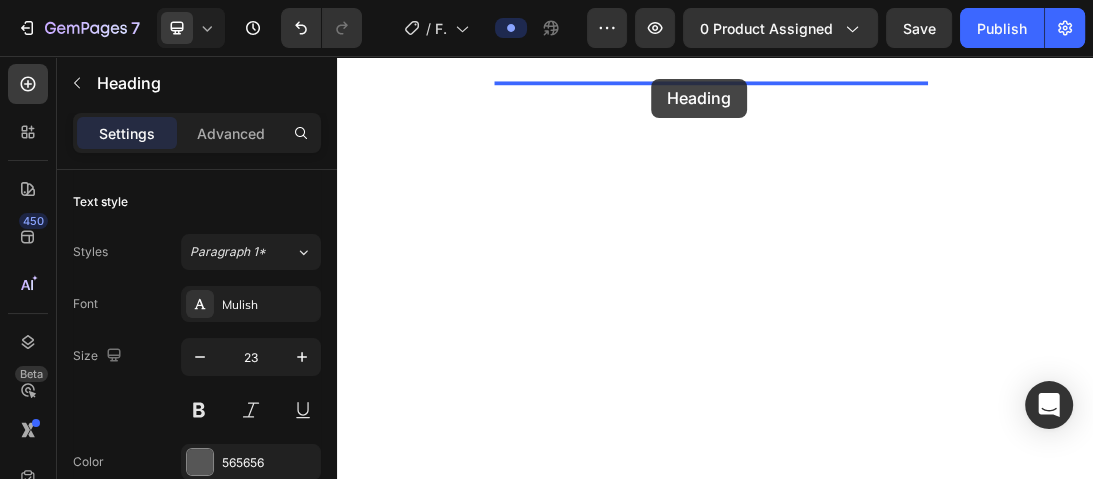 scroll, scrollTop: 6090, scrollLeft: 0, axis: vertical 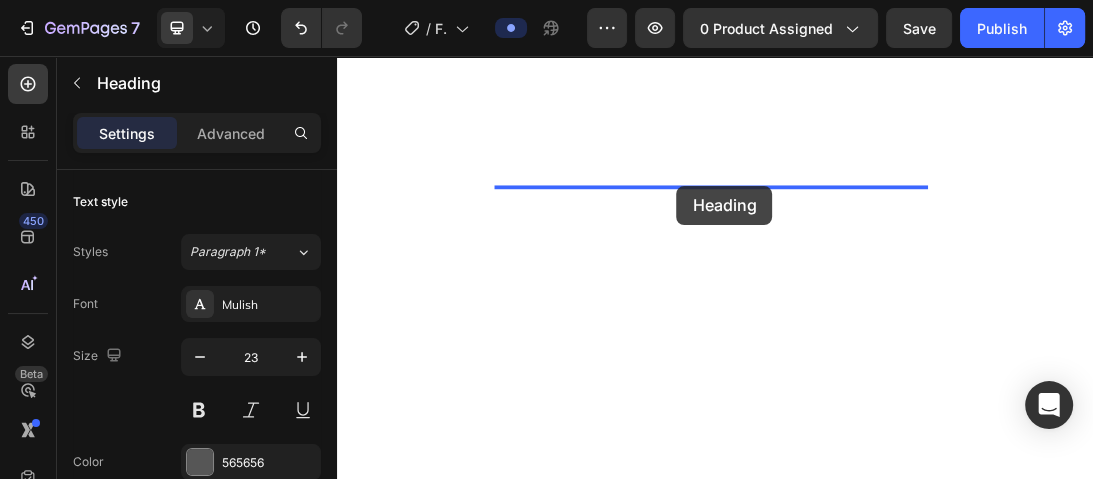 drag, startPoint x: 607, startPoint y: 339, endPoint x: 876, endPoint y: 262, distance: 279.8035 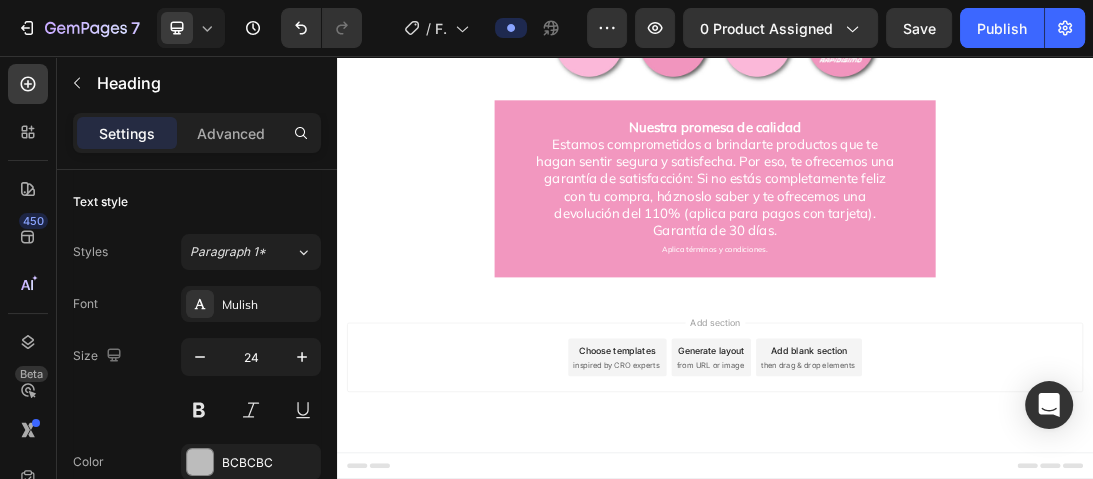 drag, startPoint x: 926, startPoint y: 260, endPoint x: 931, endPoint y: 288, distance: 28.442924 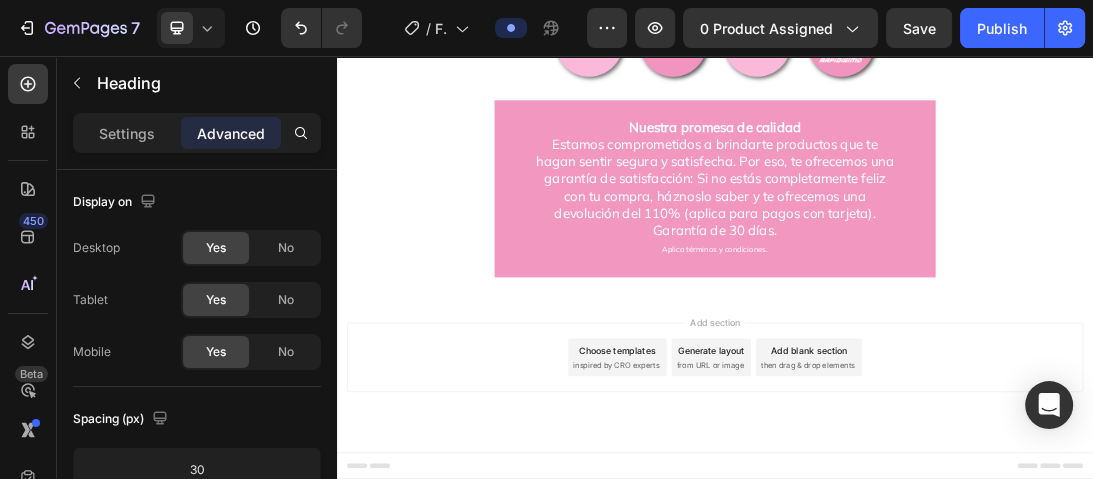 click on "28" at bounding box center [937, -360] 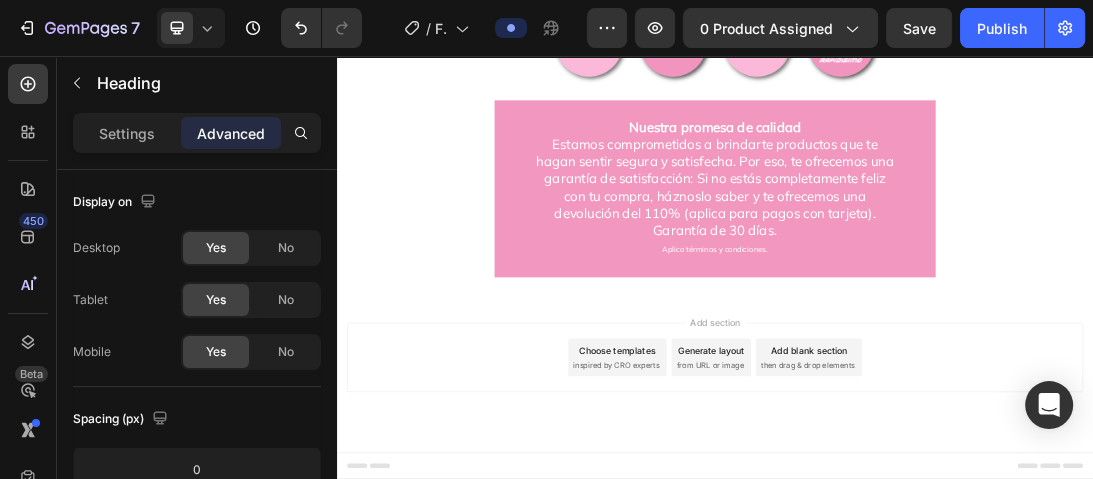 drag, startPoint x: 936, startPoint y: 340, endPoint x: 940, endPoint y: 367, distance: 27.294687 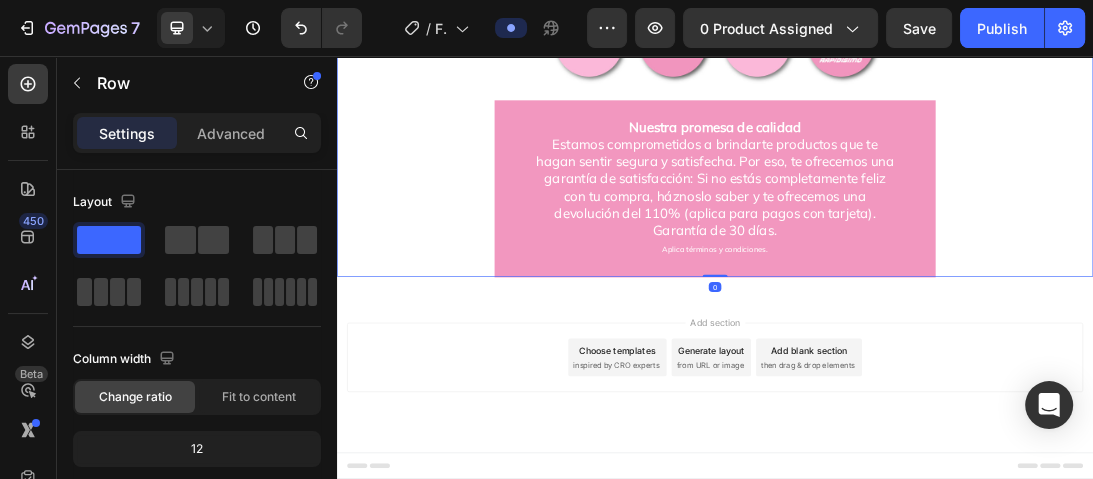 drag, startPoint x: 851, startPoint y: 325, endPoint x: 542, endPoint y: 382, distance: 314.21332 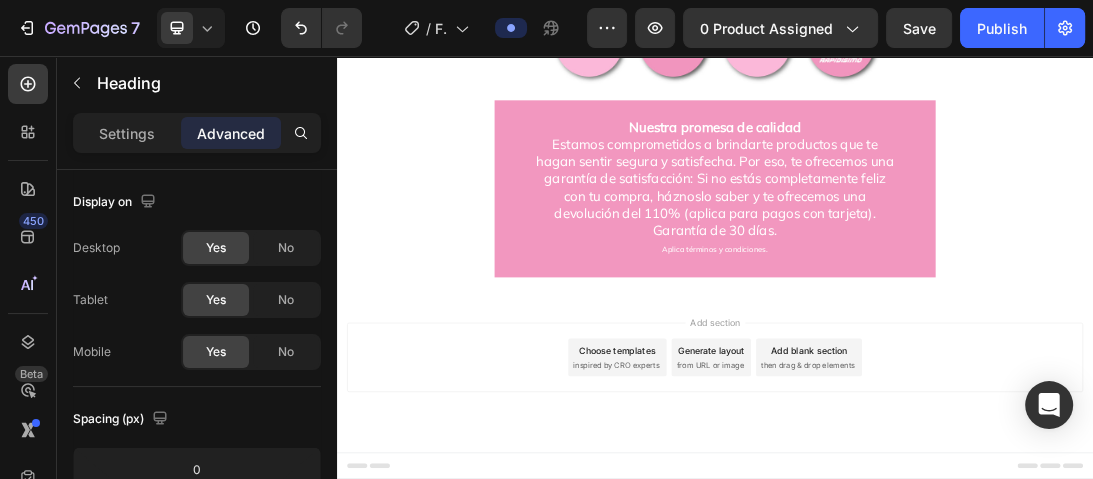 click at bounding box center [732, -392] 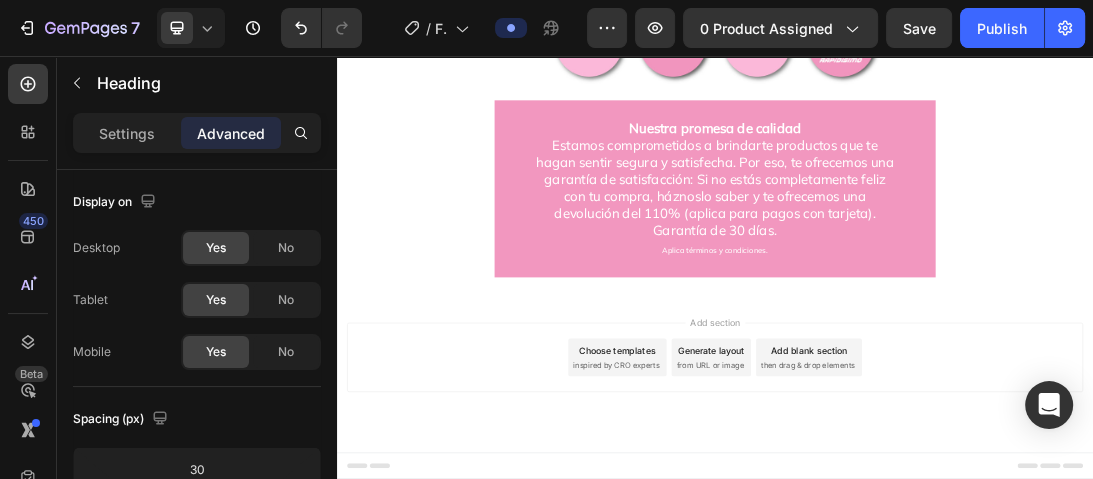 scroll, scrollTop: 5692, scrollLeft: 0, axis: vertical 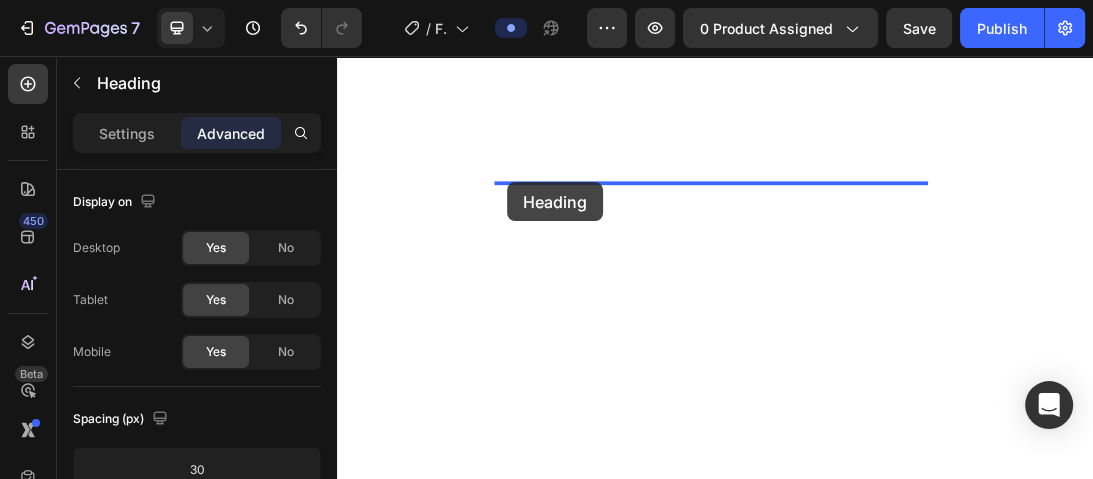 drag, startPoint x: 607, startPoint y: 393, endPoint x: 607, endPoint y: 256, distance: 137 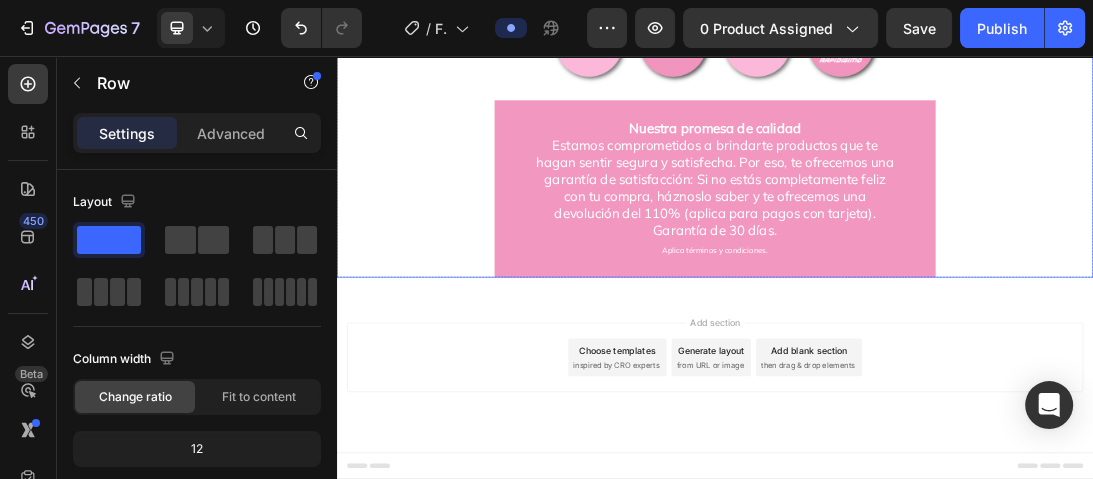 click on "Image ⭐ 4.8/5 según +90 mujeres que aprendieron a escuchar su cuerpo y cuidarlo de forma natural. Heading ¡Oferta Especial de Hoy! Heading Solo por tiempo limitado Heading Antes $149.000 Heading Ahora $104.000 Heading ¡Ahorra hasta un 30%! Heading Publish the page to see the content. Custom Code Publish the page to see the content. Custom Code Image Comprometidos con tu bienestar Con nuestra Garantía de Satisfacción, tienes la seguridad de que si algo no te convence, te ayudaremos a encontrar una solución. Queremos que te sientas completamente respaldada por Fyora. Heading Image Tu panty habla antes que tú. Heading No tapes lo que el cuerpo te está advirtiendo. Heading Image Fyora no tapa el olor. Lo elimina desde la raíz. Heading Publish the page to see the content. Custom Code Image Heading Pide" at bounding box center (937, -1463) 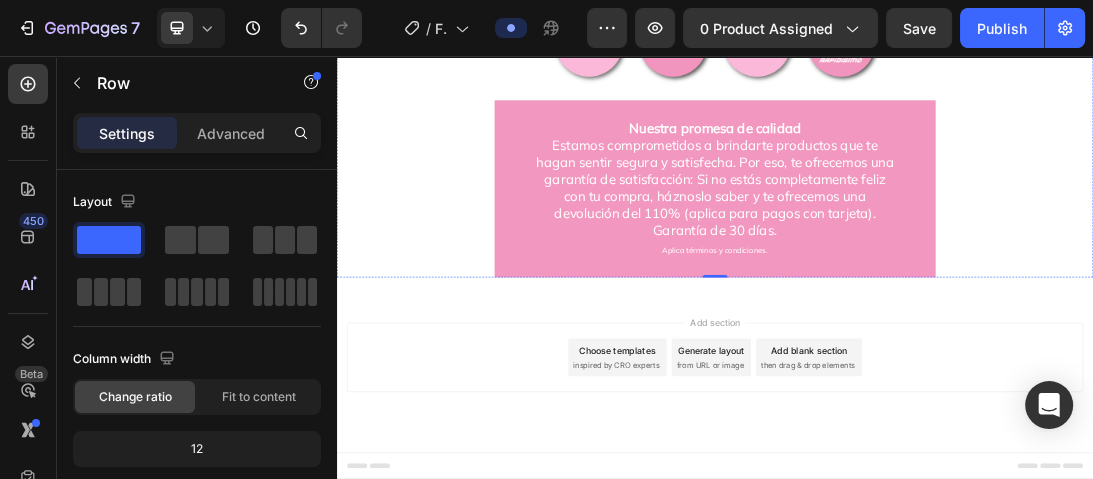 scroll, scrollTop: 5519, scrollLeft: 0, axis: vertical 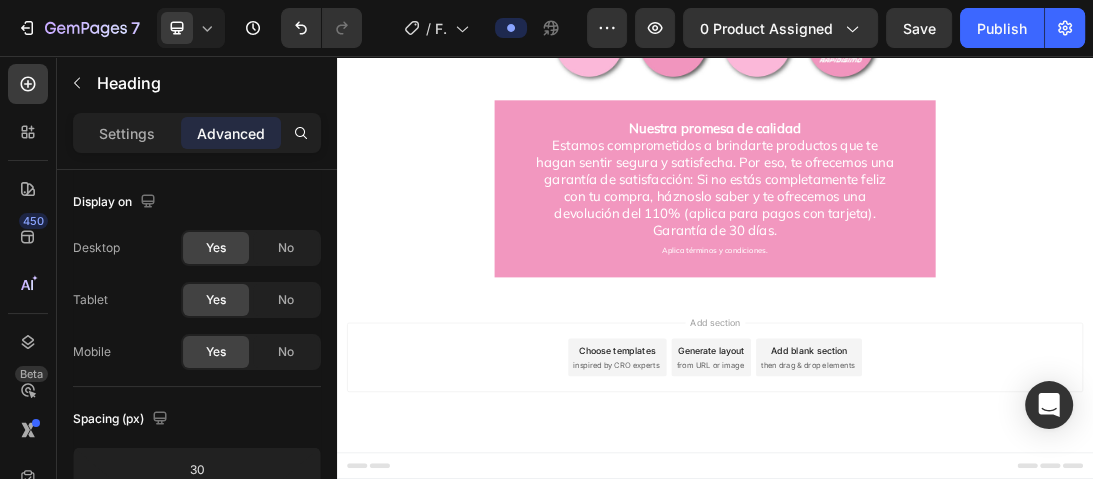 click 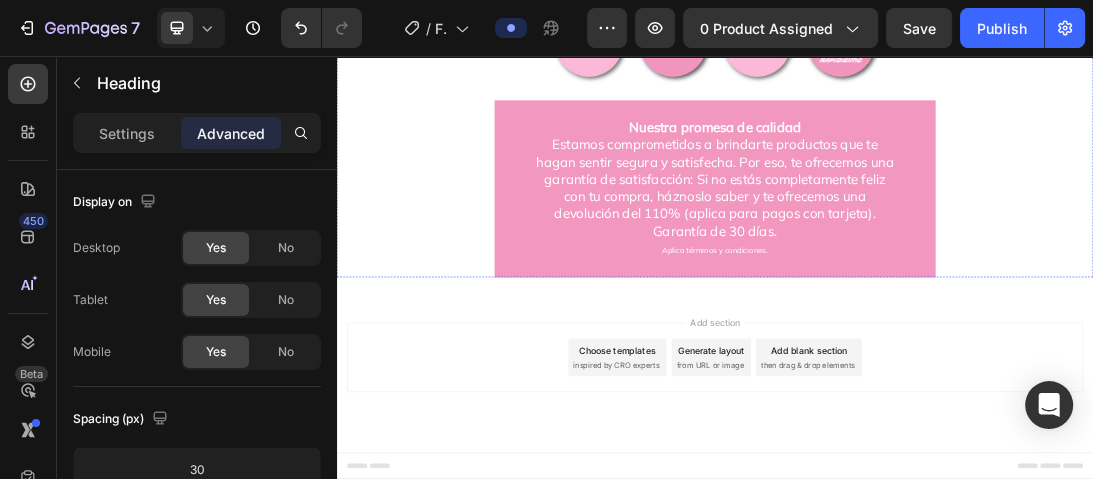 scroll, scrollTop: 6006, scrollLeft: 0, axis: vertical 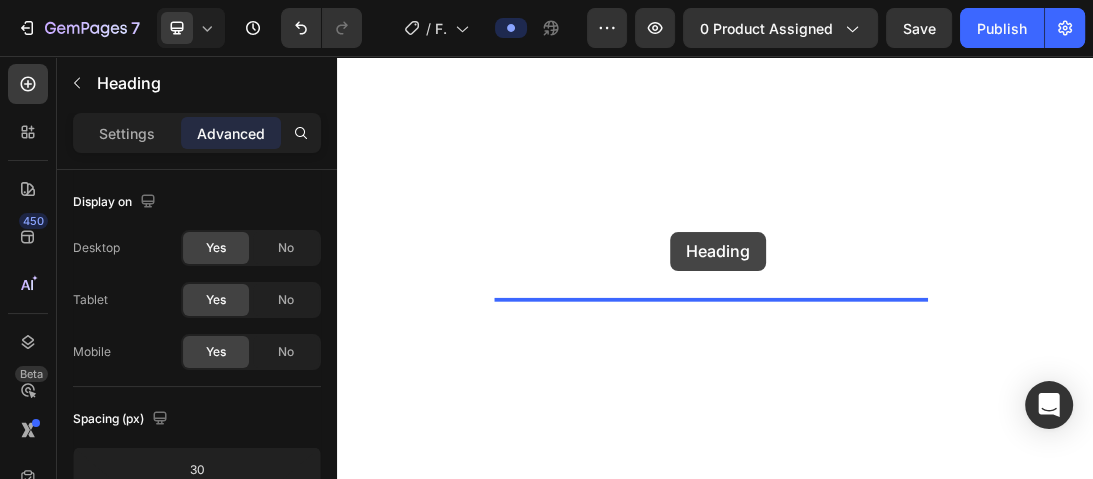drag, startPoint x: 606, startPoint y: 123, endPoint x: 865, endPoint y: 335, distance: 334.70135 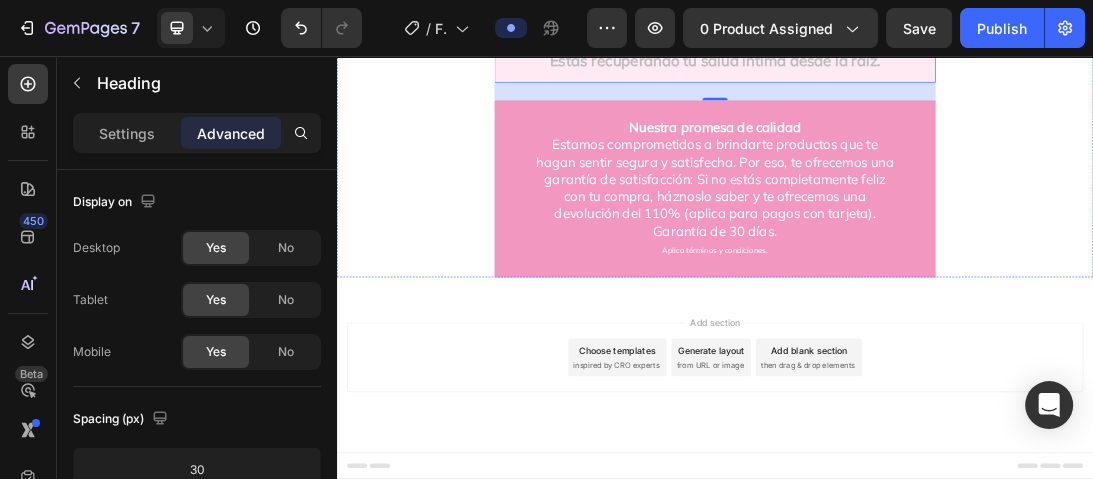 scroll, scrollTop: 6313, scrollLeft: 0, axis: vertical 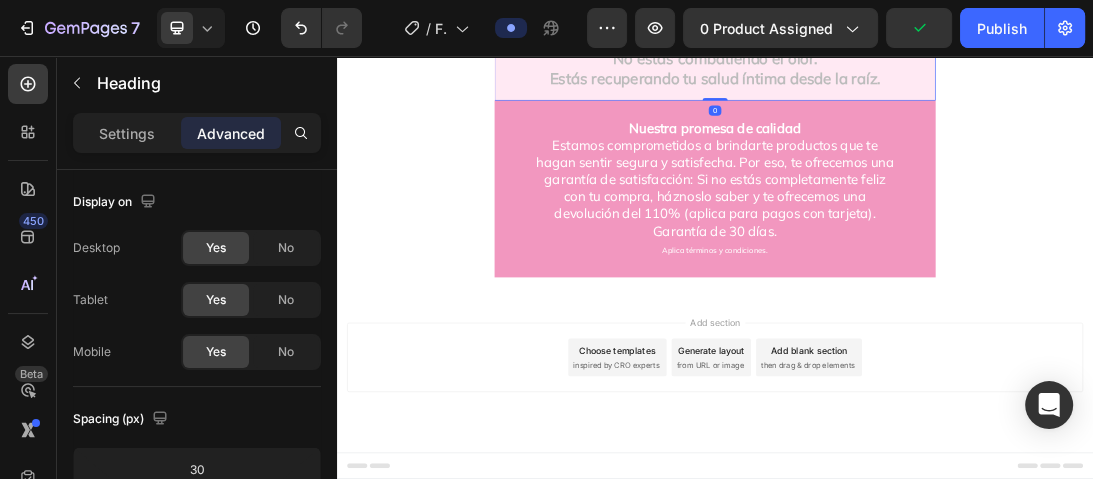 drag, startPoint x: 941, startPoint y: 495, endPoint x: 976, endPoint y: 463, distance: 47.423622 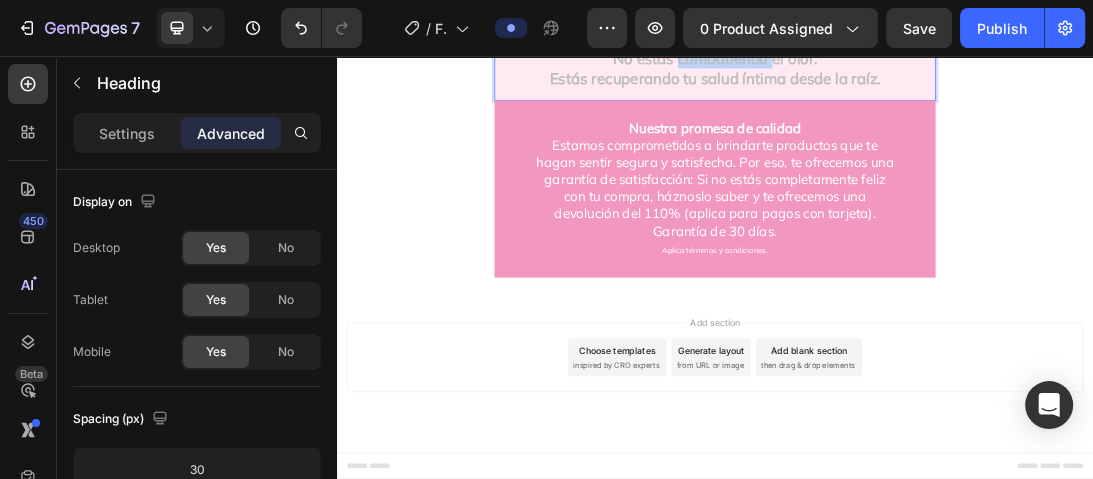 click on "No estás combatiendo el olor." at bounding box center [937, 59] 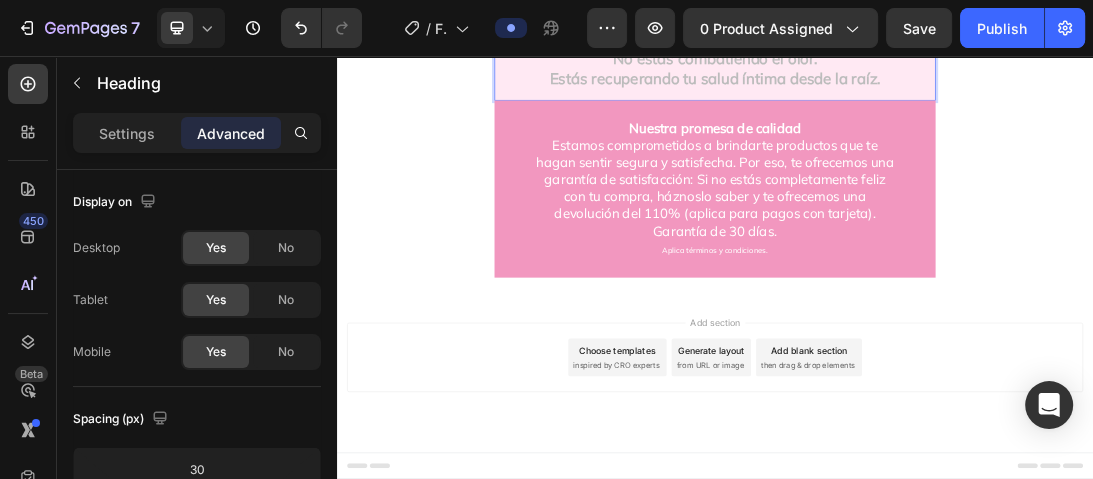 click on "No estás combatiendo el olor." at bounding box center [937, 59] 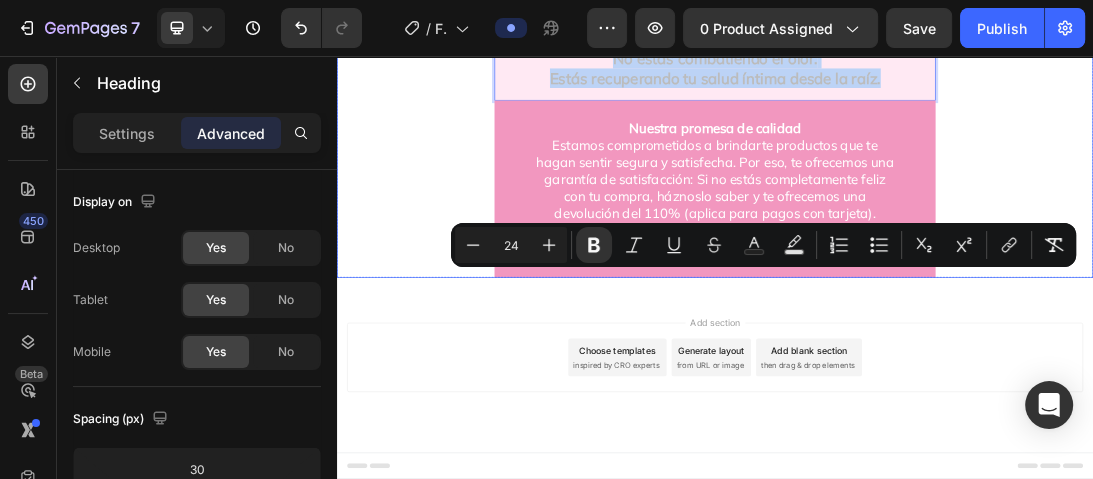 drag, startPoint x: 763, startPoint y: 400, endPoint x: 1303, endPoint y: 461, distance: 543.43445 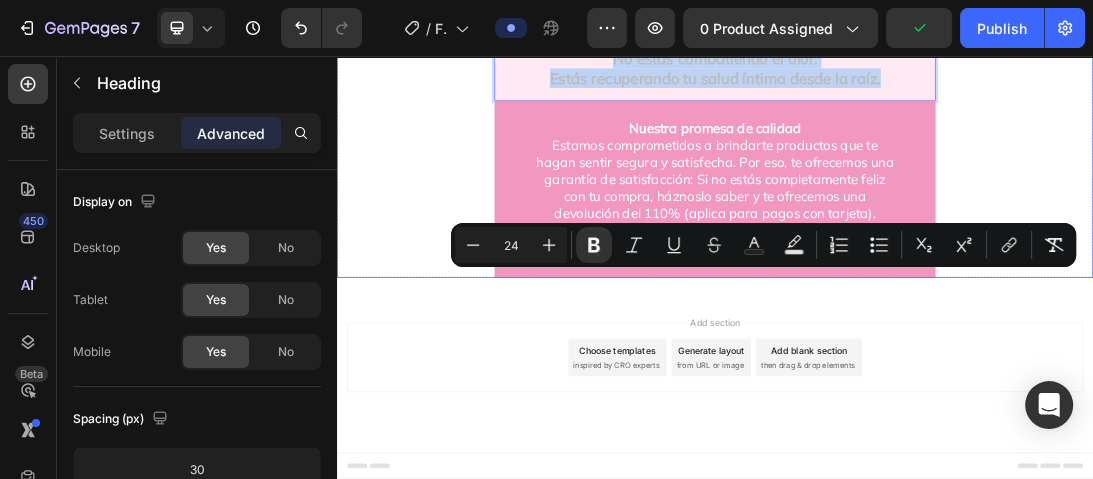 type on "11" 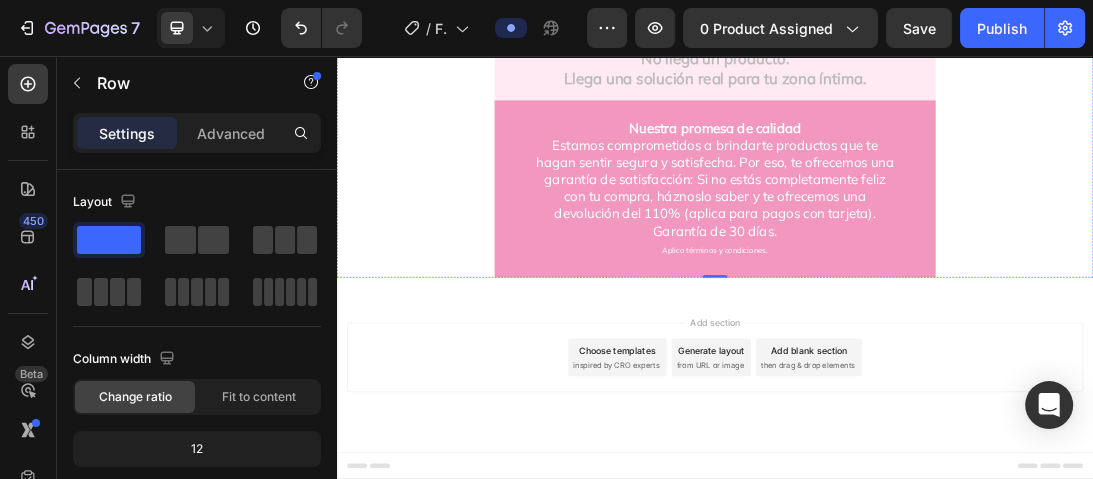 scroll, scrollTop: 4156, scrollLeft: 0, axis: vertical 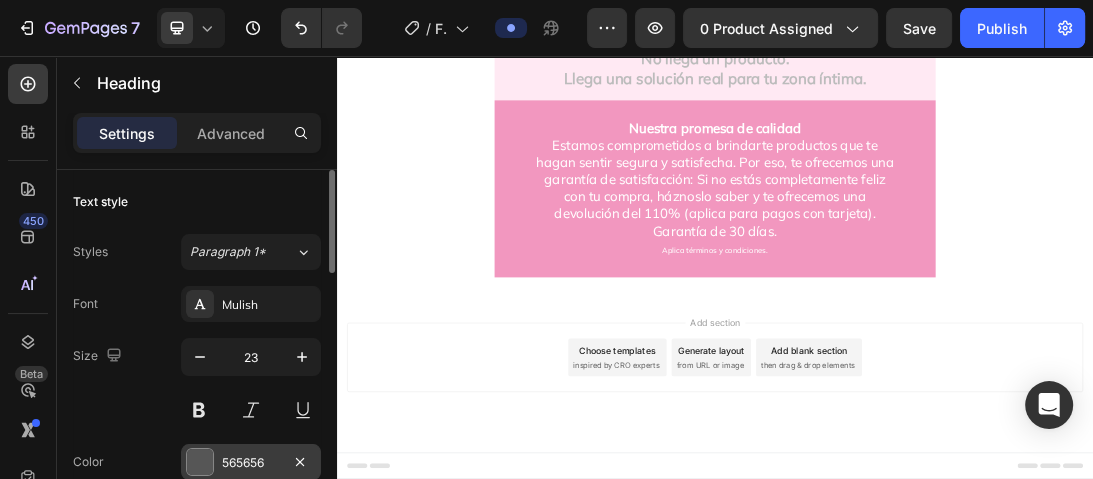 click at bounding box center (200, 462) 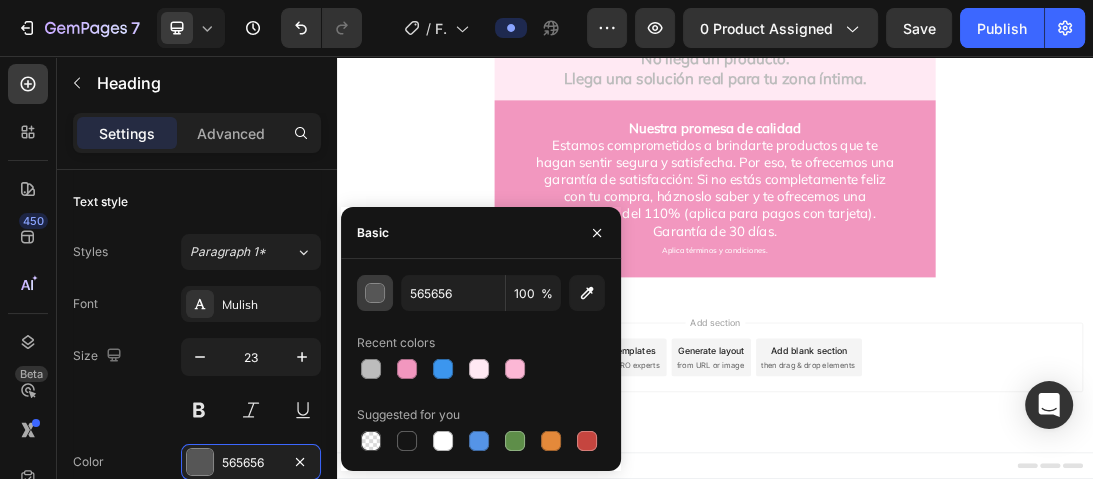 click at bounding box center [376, 294] 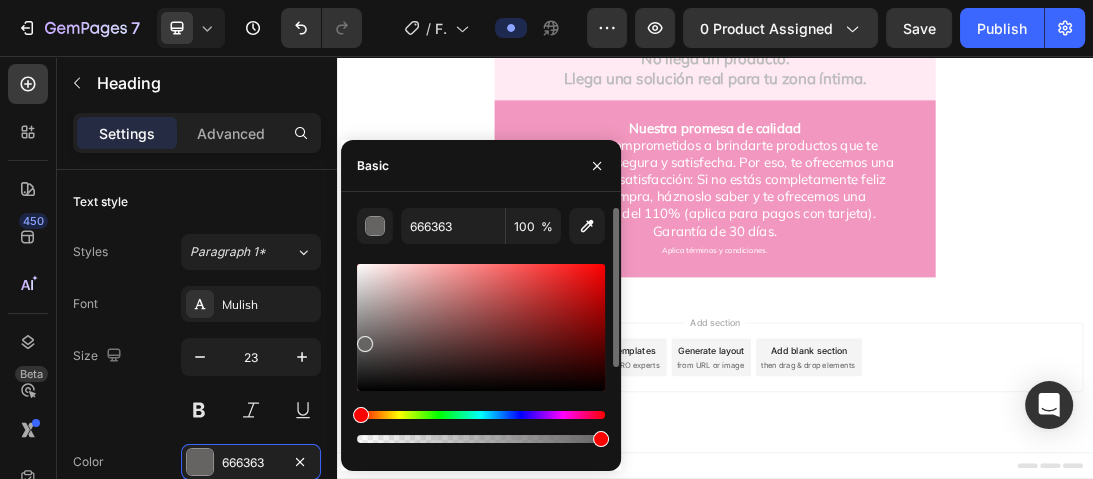 type on "939090" 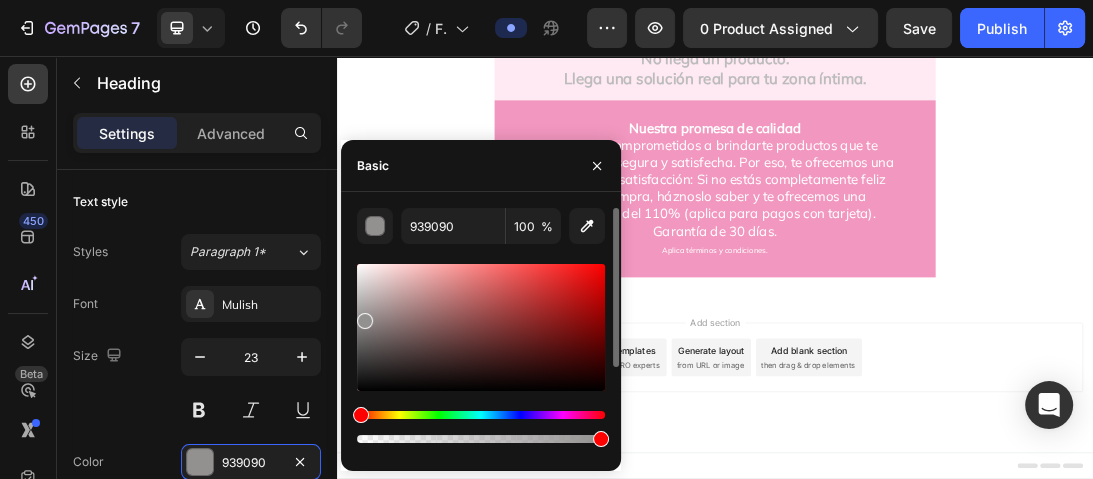 drag, startPoint x: 361, startPoint y: 356, endPoint x: 364, endPoint y: 317, distance: 39.115215 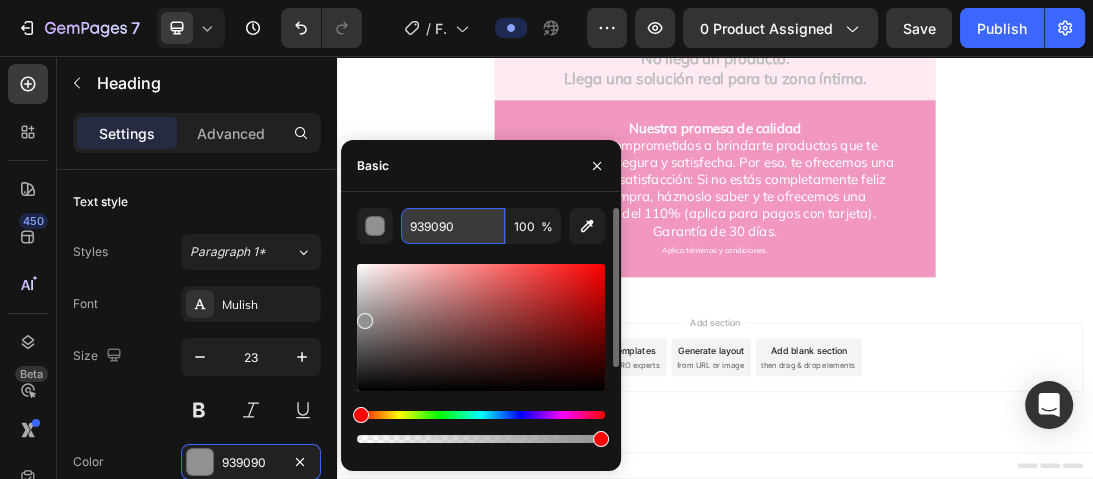 click on "939090" at bounding box center (453, 226) 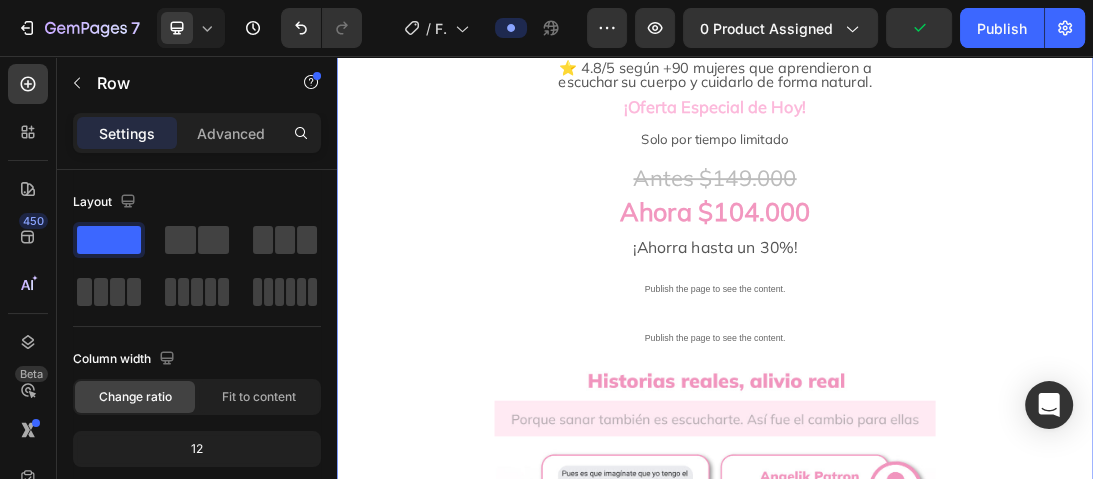 scroll, scrollTop: 994, scrollLeft: 0, axis: vertical 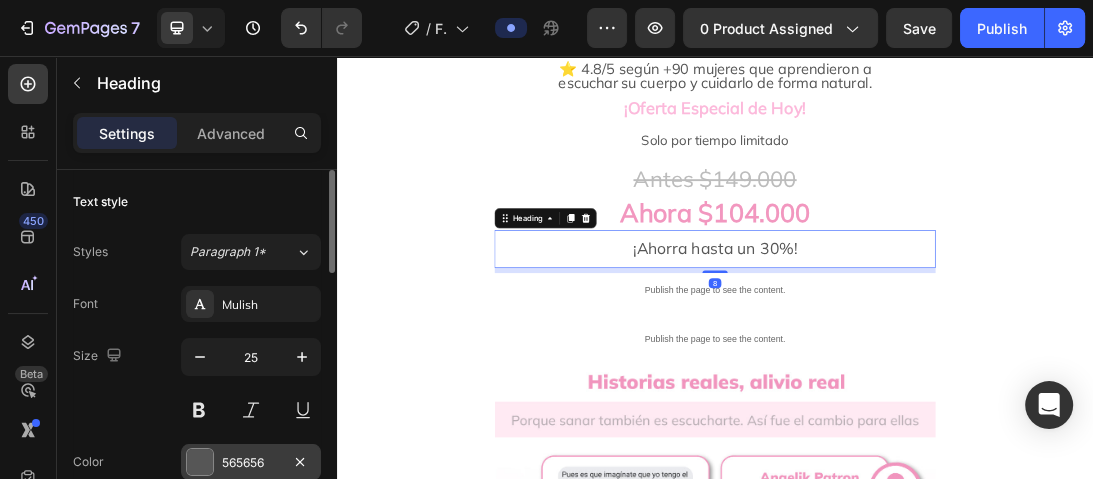 click on "565656" at bounding box center [251, 463] 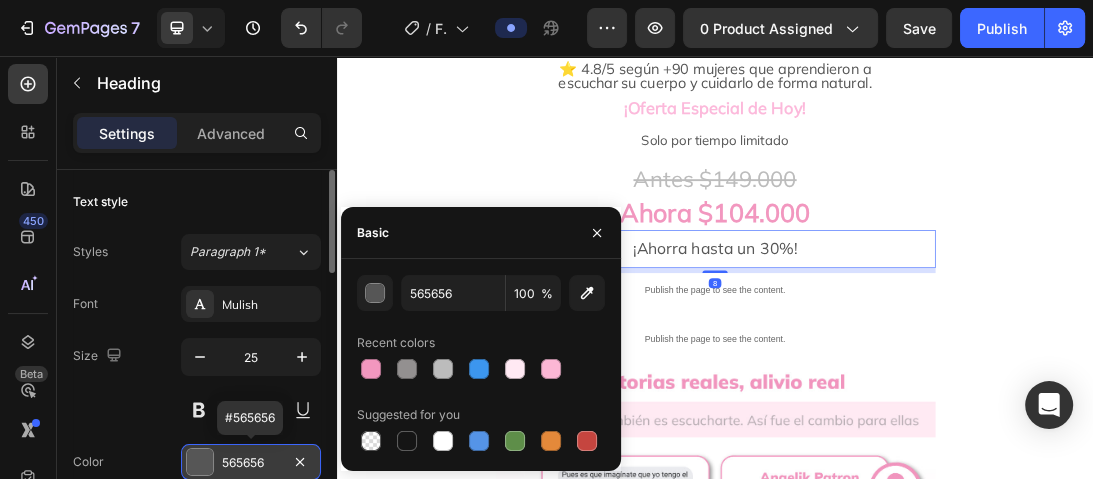 click on "565656" at bounding box center (251, 463) 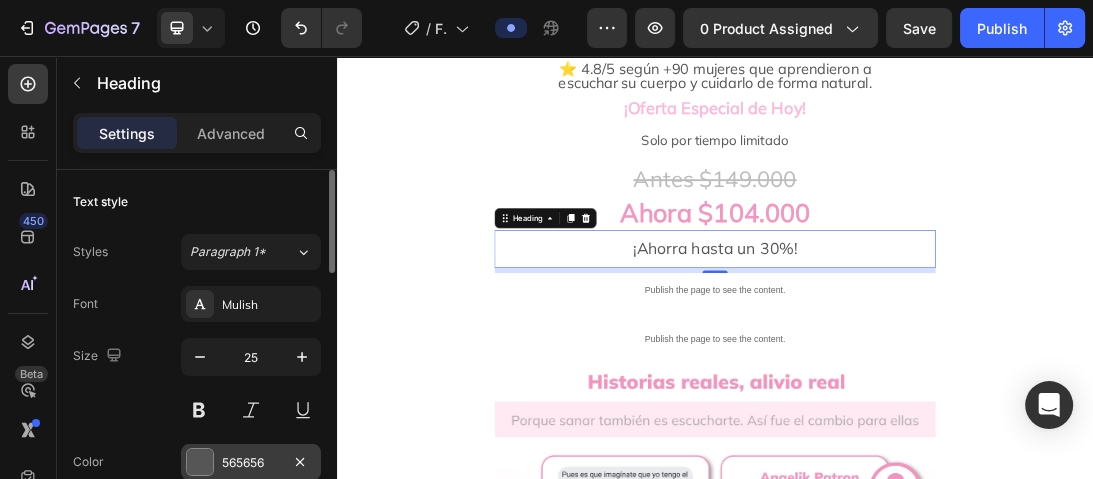 click on "565656" at bounding box center (251, 463) 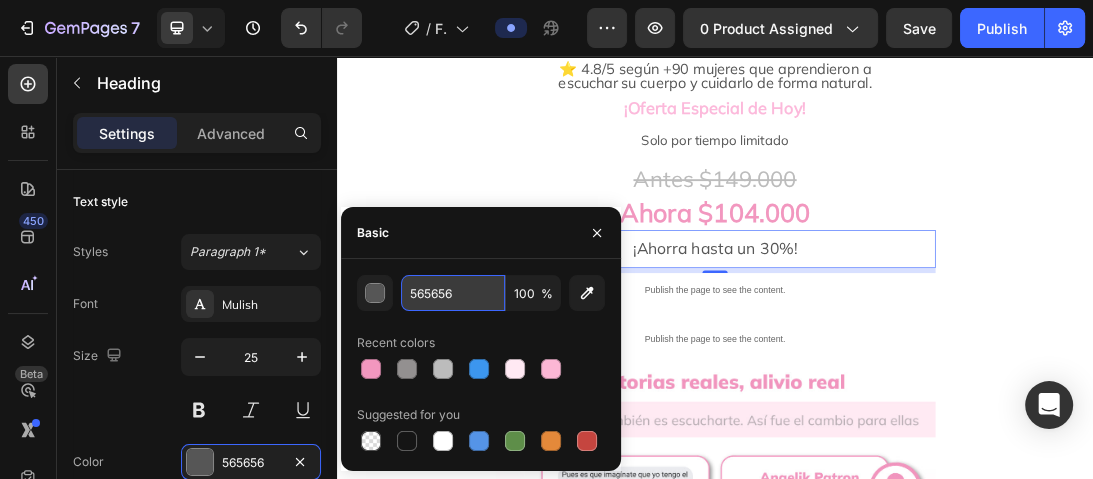 click on "565656" at bounding box center [453, 293] 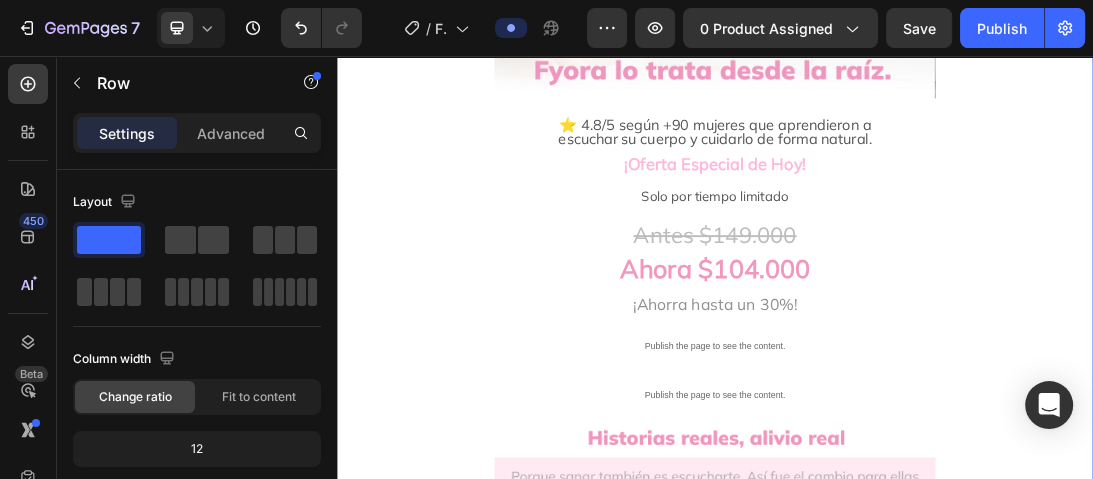 scroll, scrollTop: 828, scrollLeft: 0, axis: vertical 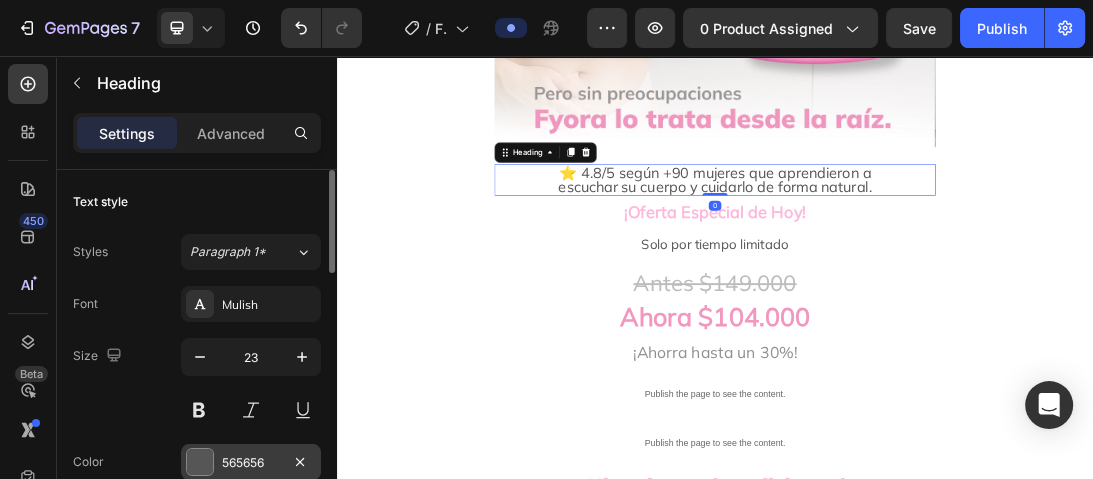 click on "565656" at bounding box center (251, 463) 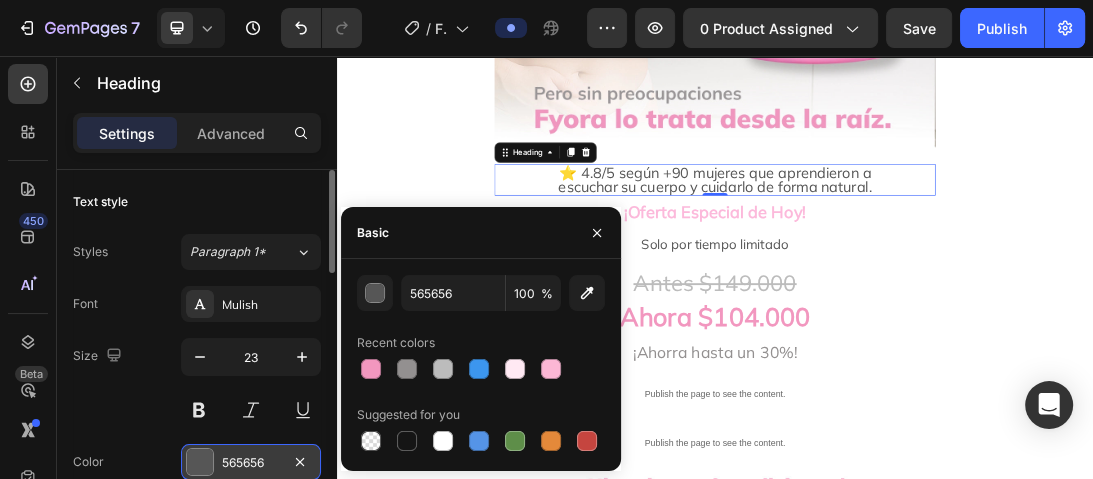 click on "565656" at bounding box center (251, 463) 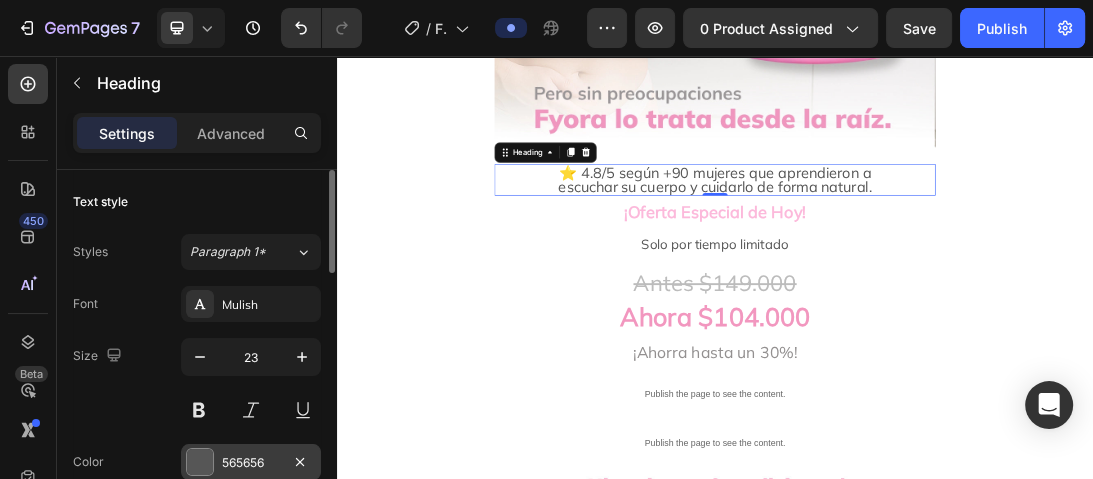 click on "565656" at bounding box center (251, 462) 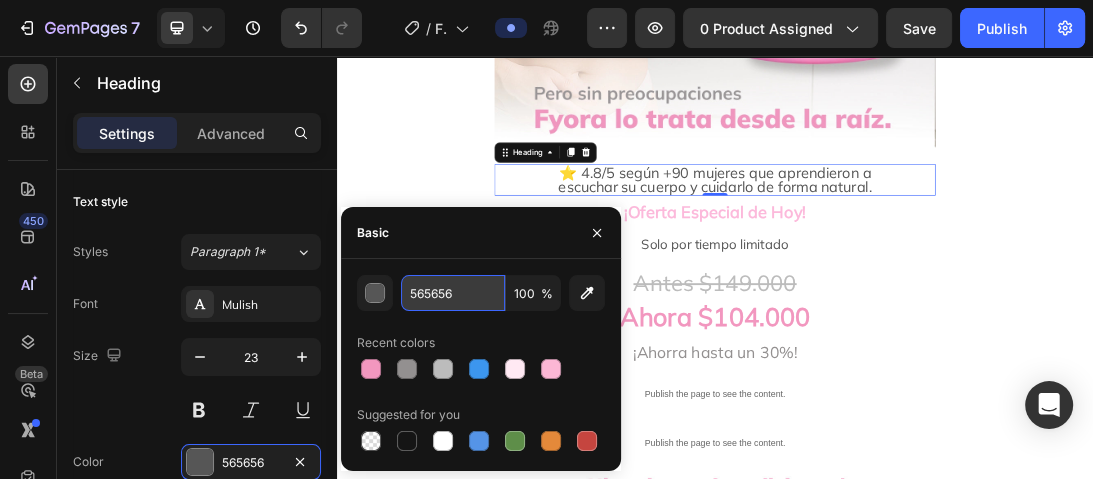 click on "565656" at bounding box center (453, 293) 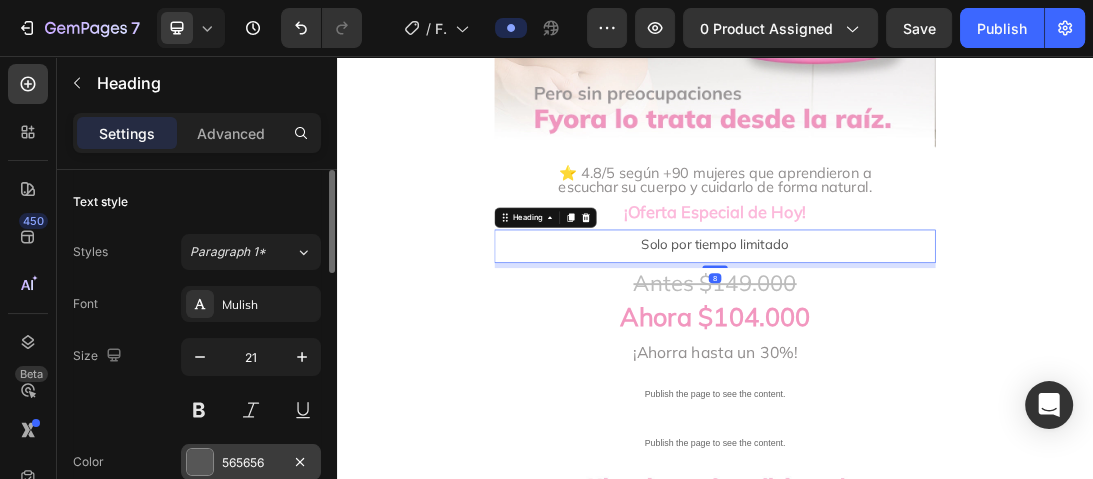 click on "565656" at bounding box center [251, 463] 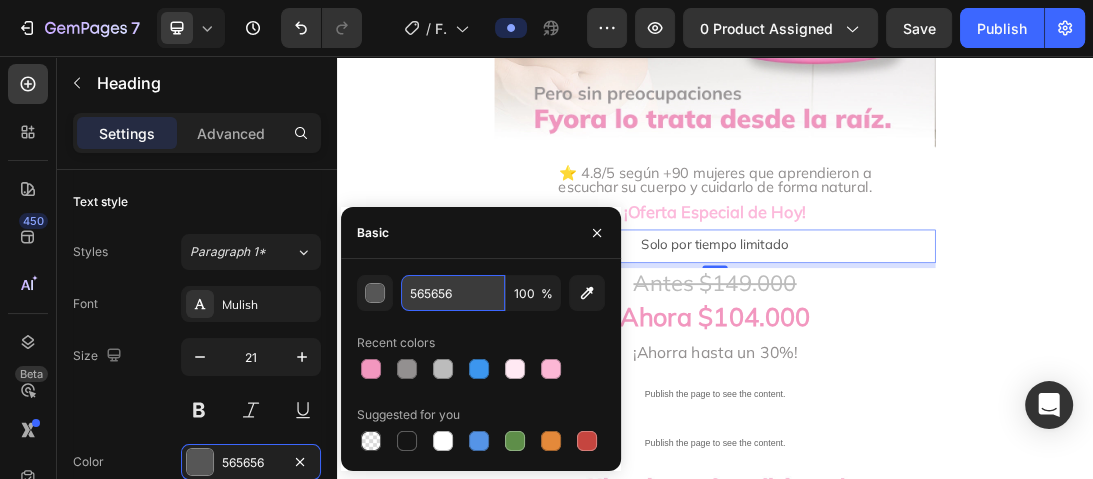 click on "565656" at bounding box center [453, 293] 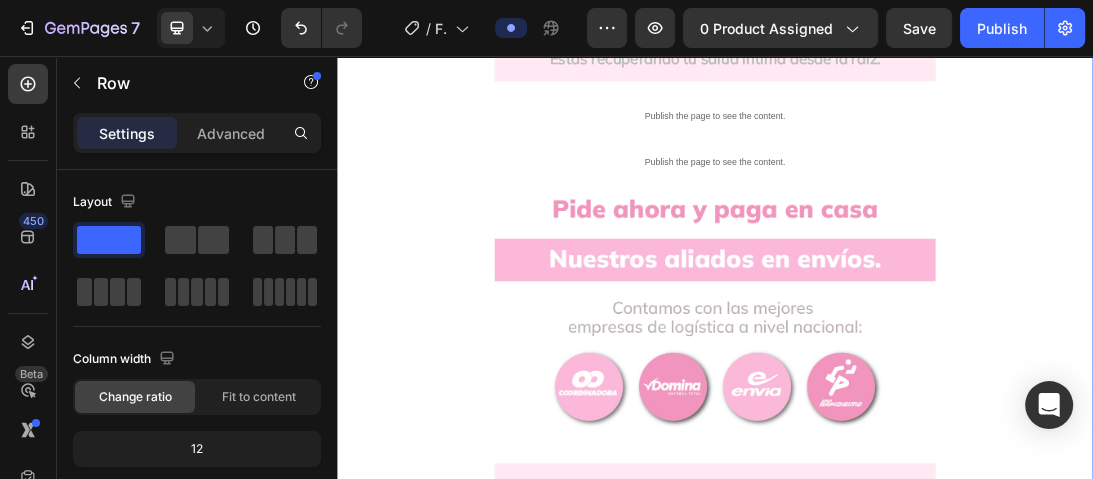 scroll, scrollTop: 2884, scrollLeft: 0, axis: vertical 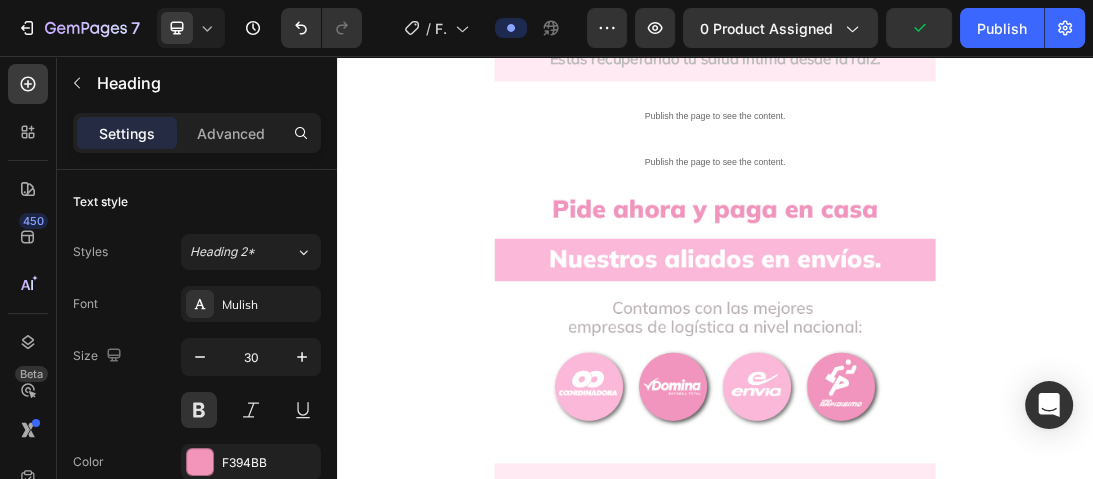 click on "Fyora no tapa el olor.  Lo elimina desde la raíz." at bounding box center (937, -516) 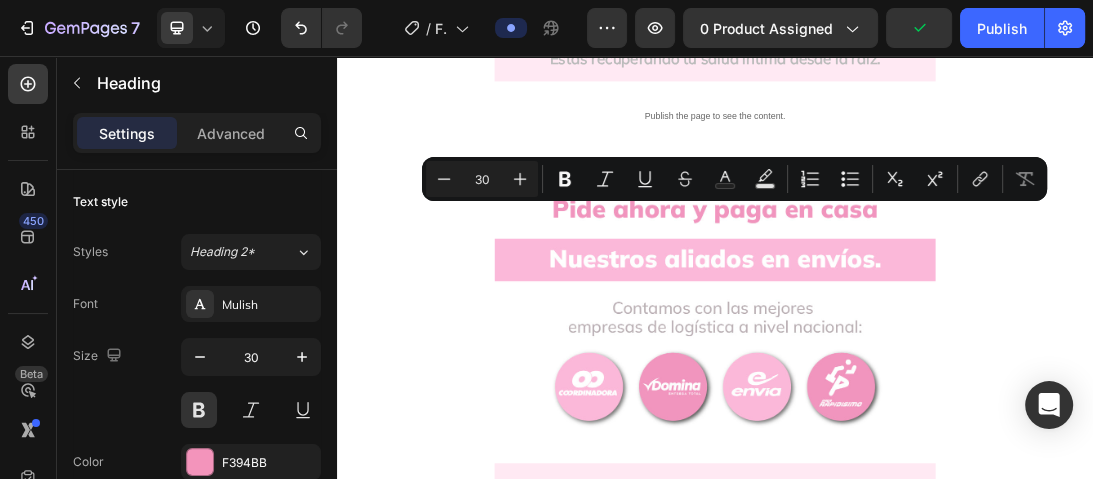 click on "Fyora no tapa el olor.  Lo elimina desde la raíz." at bounding box center (937, -521) 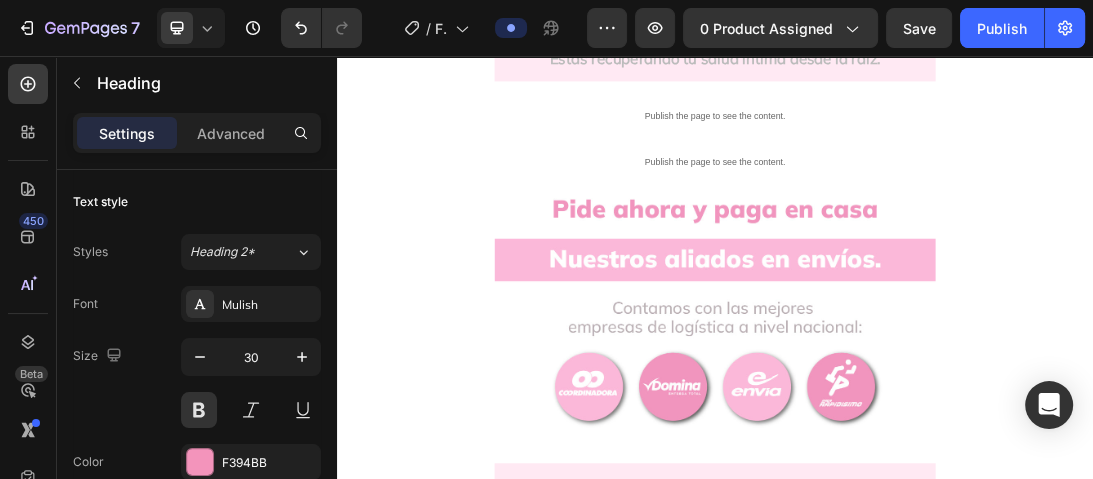 click on "Fyora no tapa el olor.  Lo elimina desde la raíz." at bounding box center (937, -521) 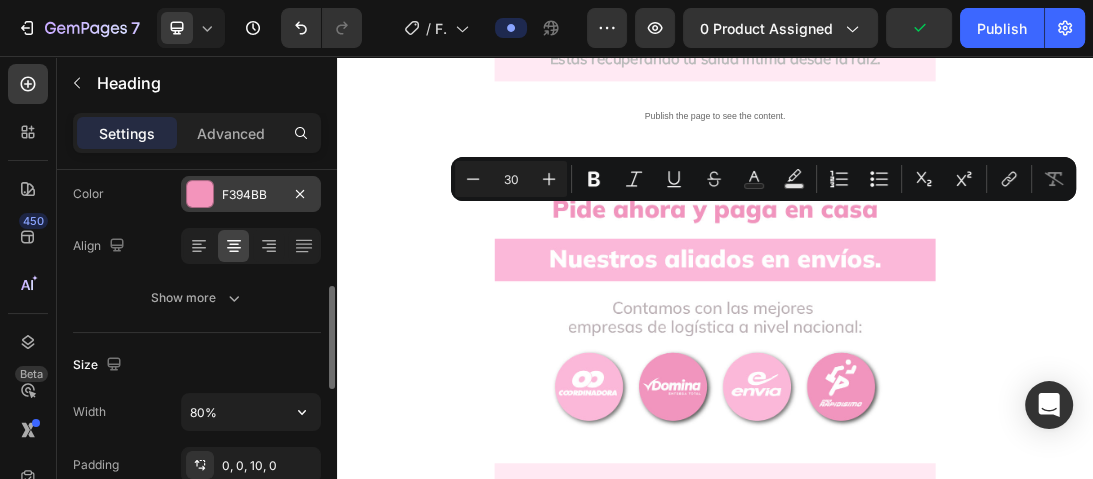 scroll, scrollTop: 307, scrollLeft: 0, axis: vertical 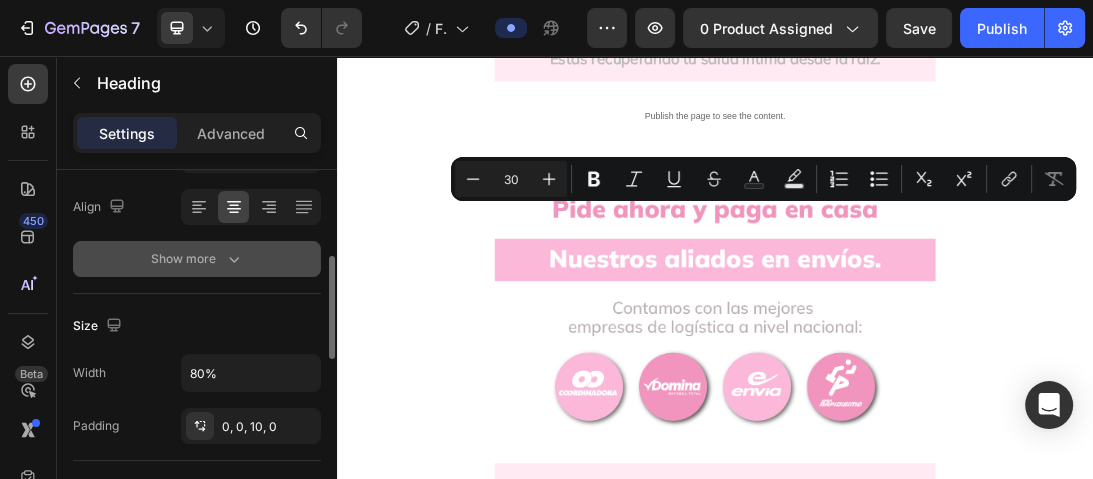 click on "Show more" at bounding box center [197, 259] 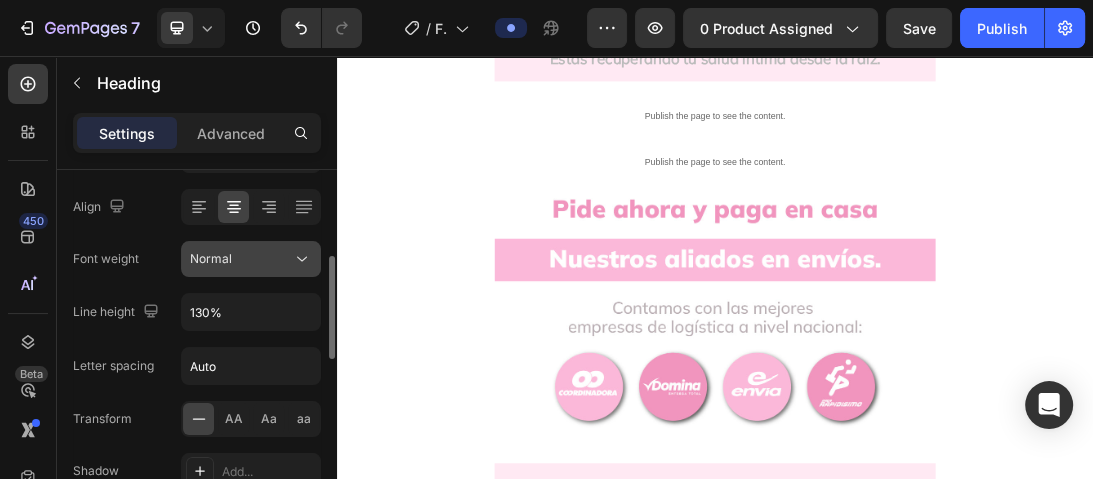 click on "Normal" 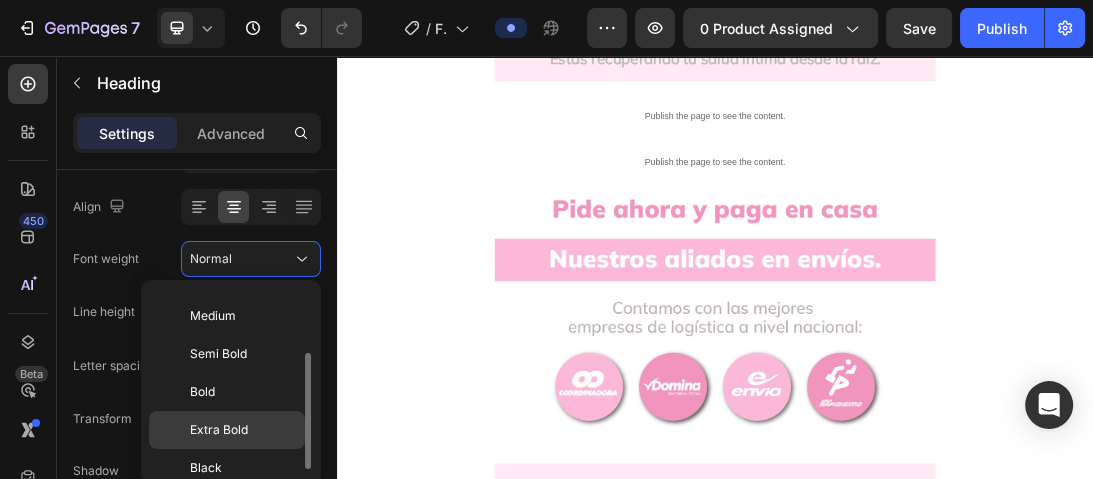 scroll, scrollTop: 113, scrollLeft: 0, axis: vertical 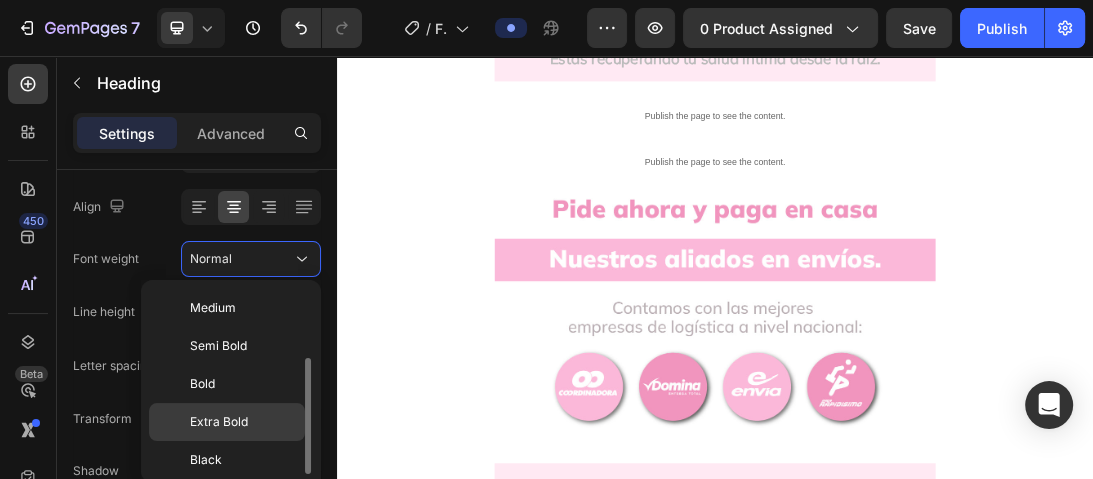 click on "Extra Bold" at bounding box center (219, 422) 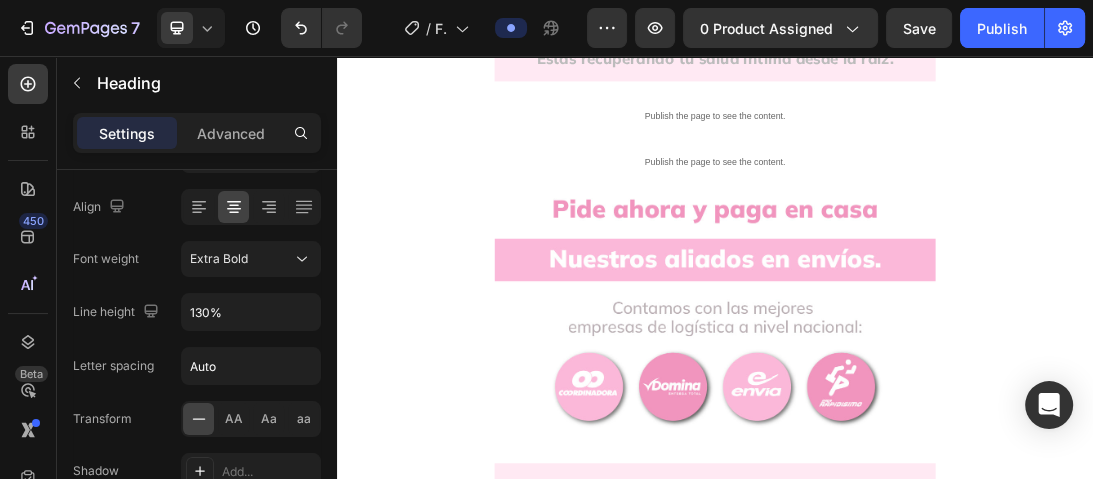 click on "Extra Bold" at bounding box center (219, 422) 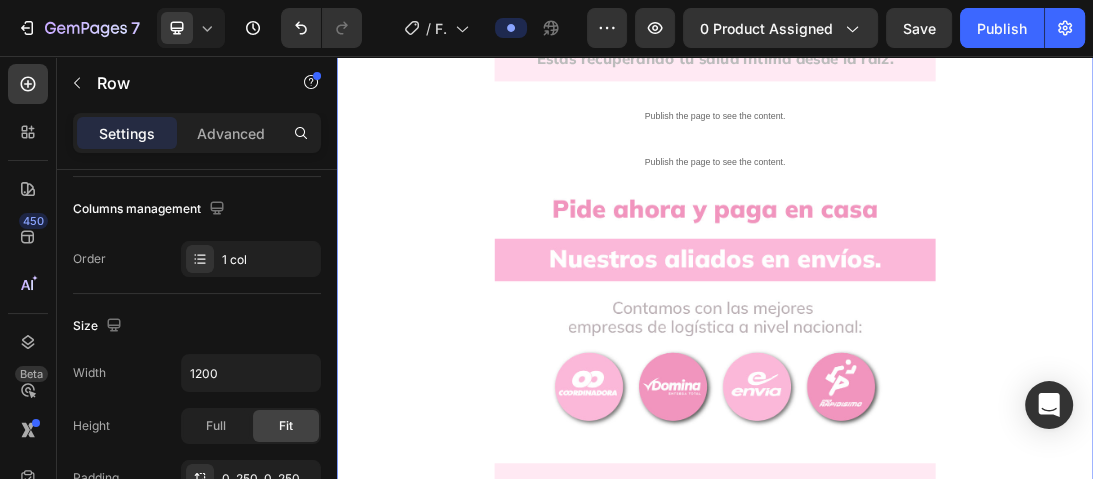 scroll, scrollTop: 0, scrollLeft: 0, axis: both 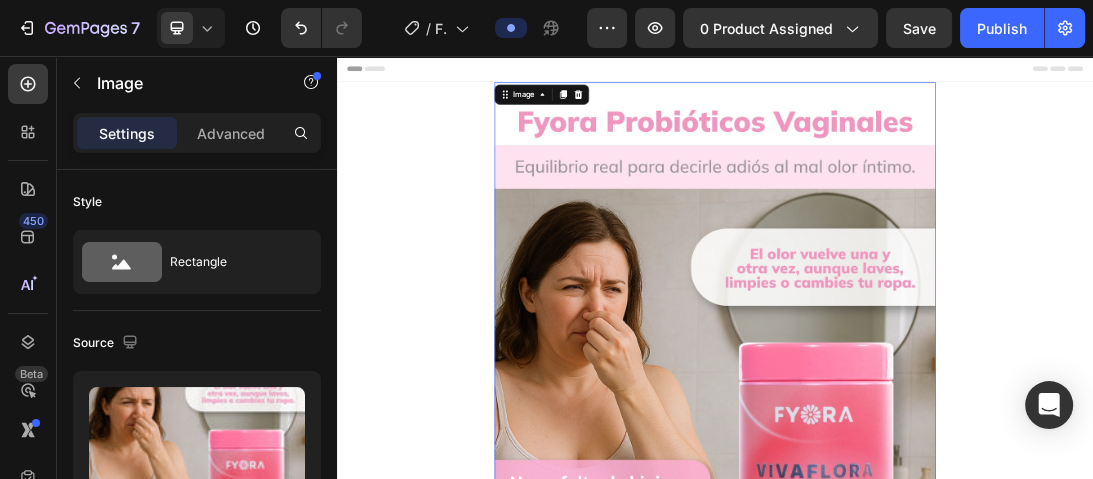 click at bounding box center [937, 576] 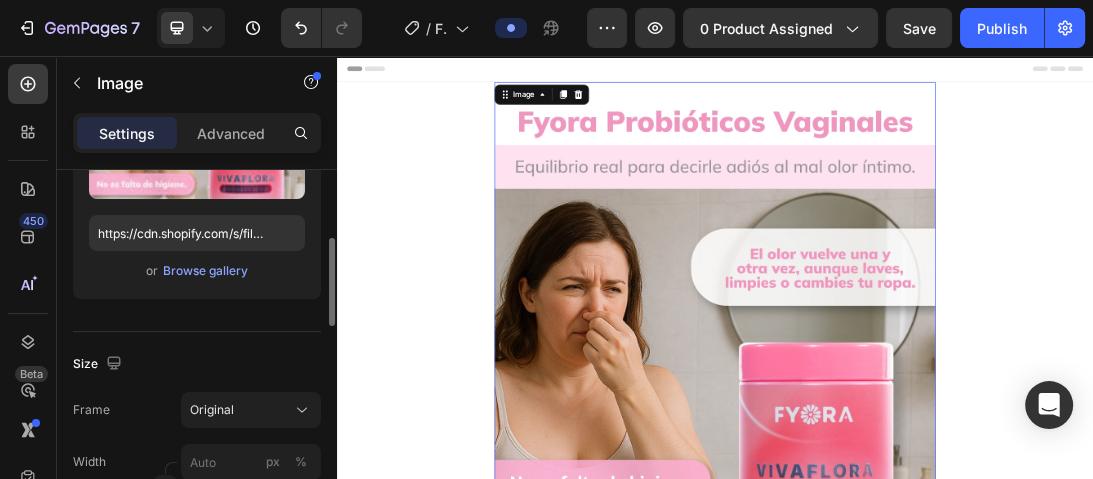 scroll, scrollTop: 218, scrollLeft: 0, axis: vertical 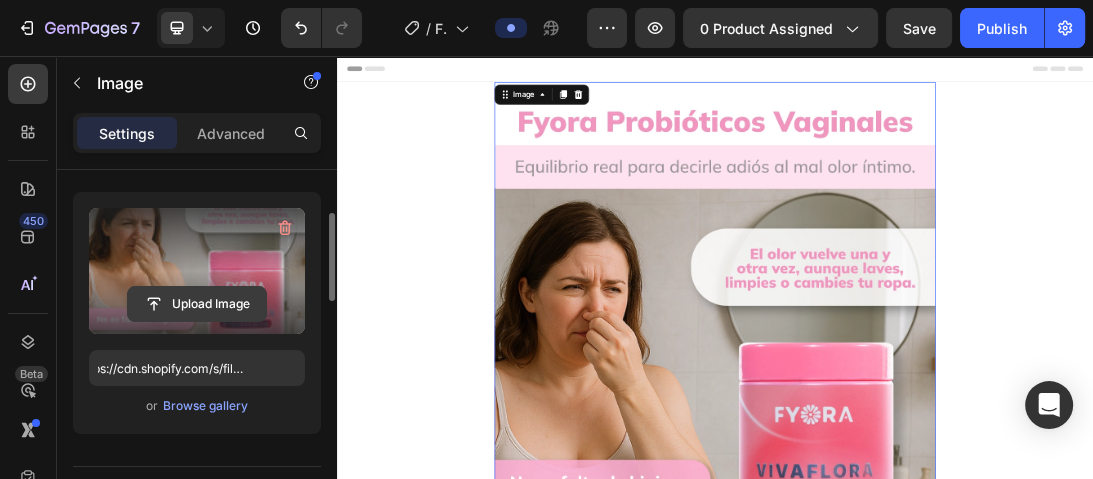 click 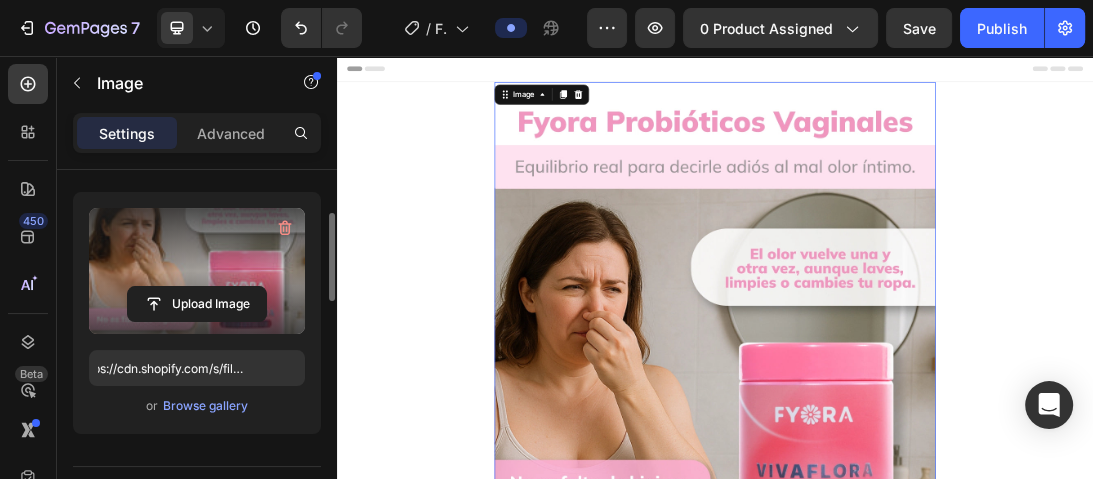 click at bounding box center (197, 271) 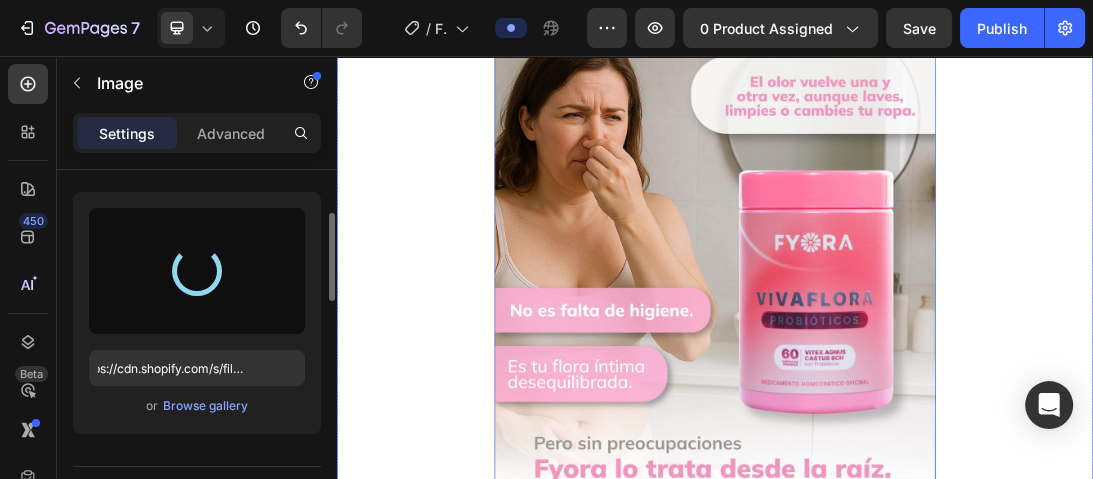 type on "https://cdn.shopify.com/s/files/1/0895/2981/1231/files/gempages_535014254613365900-f662833a-3379-4818-ac08-7854d19b1043.webp" 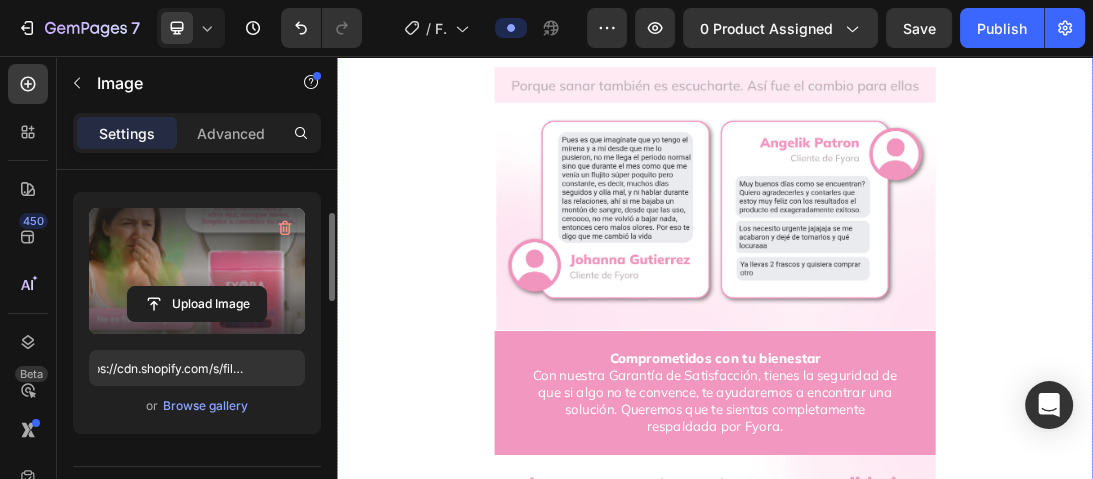 scroll, scrollTop: 1516, scrollLeft: 0, axis: vertical 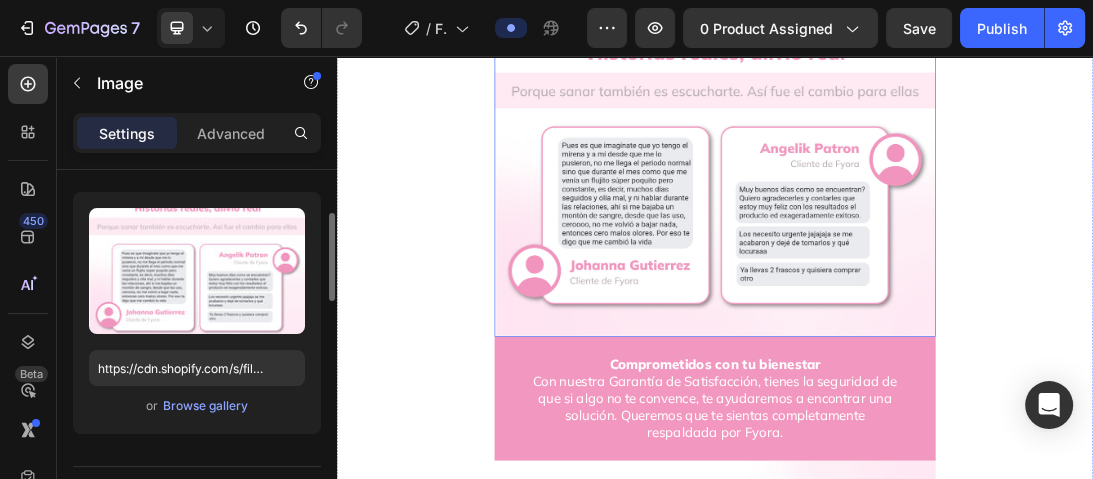 click at bounding box center (937, 255) 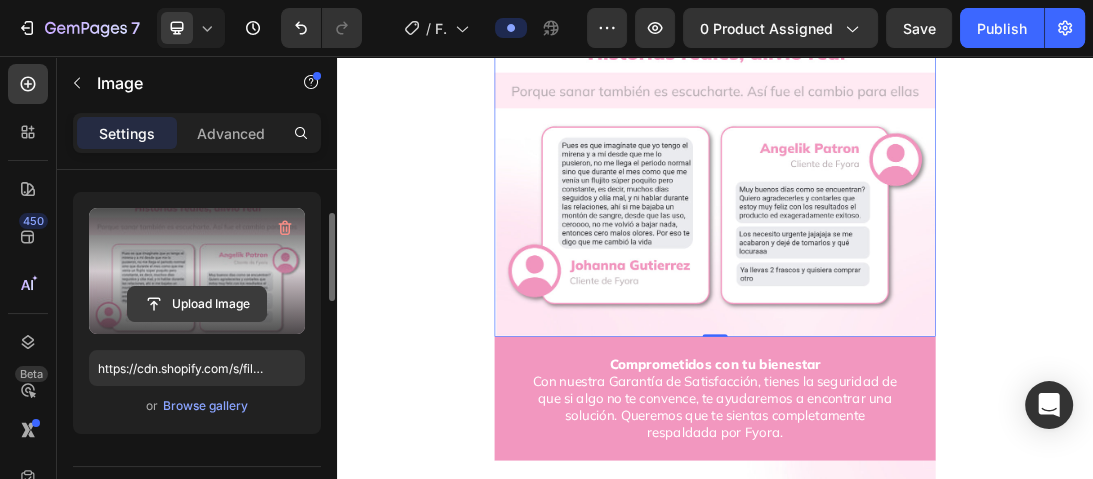 click 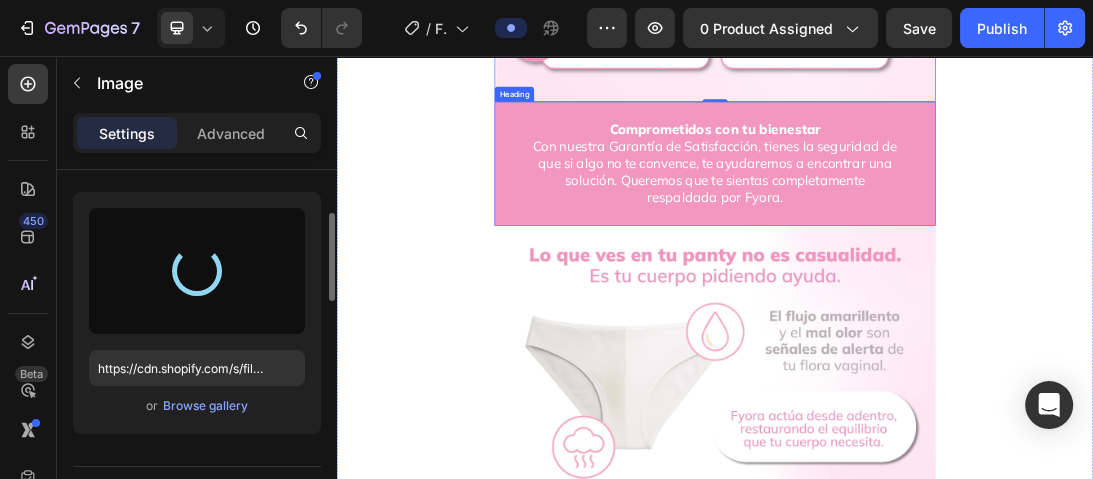 scroll, scrollTop: 1896, scrollLeft: 0, axis: vertical 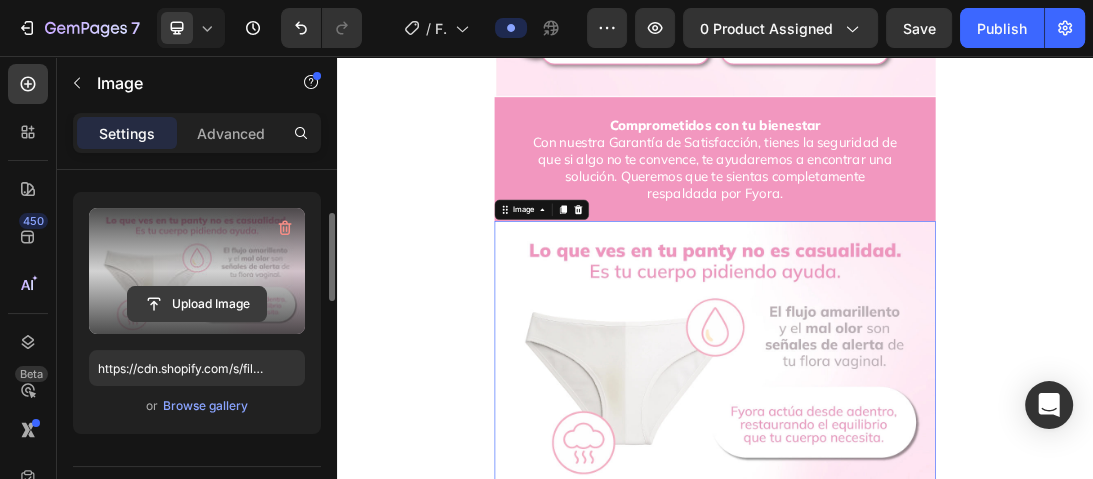 click 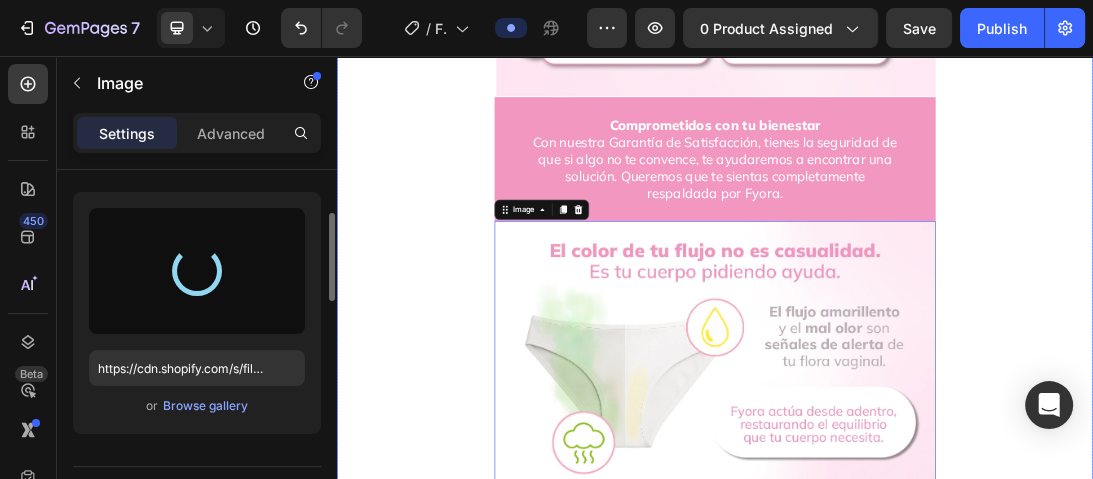type on "https://cdn.shopify.com/s/files/1/0895/2981/1231/files/gempages_535014254613365900-66c9fd57-38cc-4b7e-b801-c2de5fd6f3e9.webp" 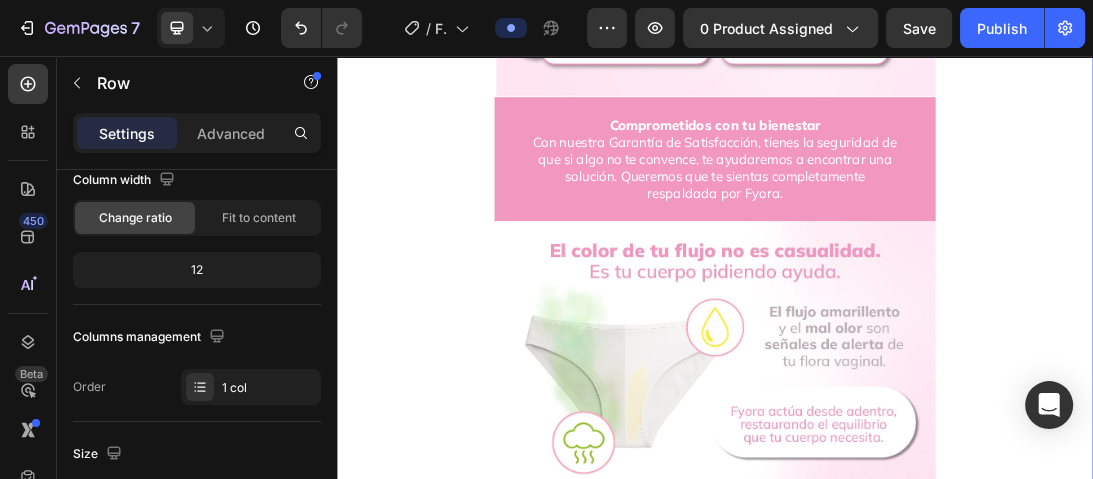scroll, scrollTop: 0, scrollLeft: 0, axis: both 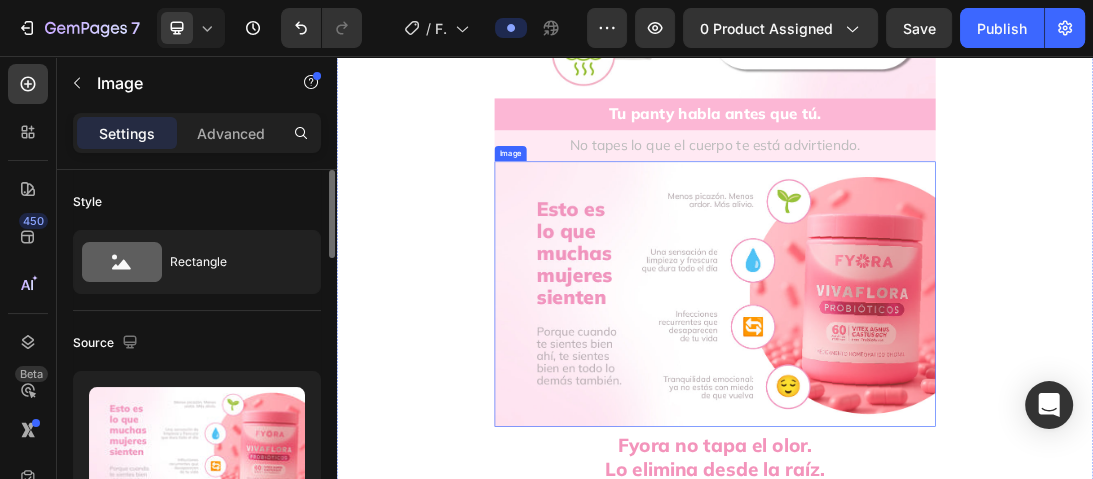 click at bounding box center [937, 434] 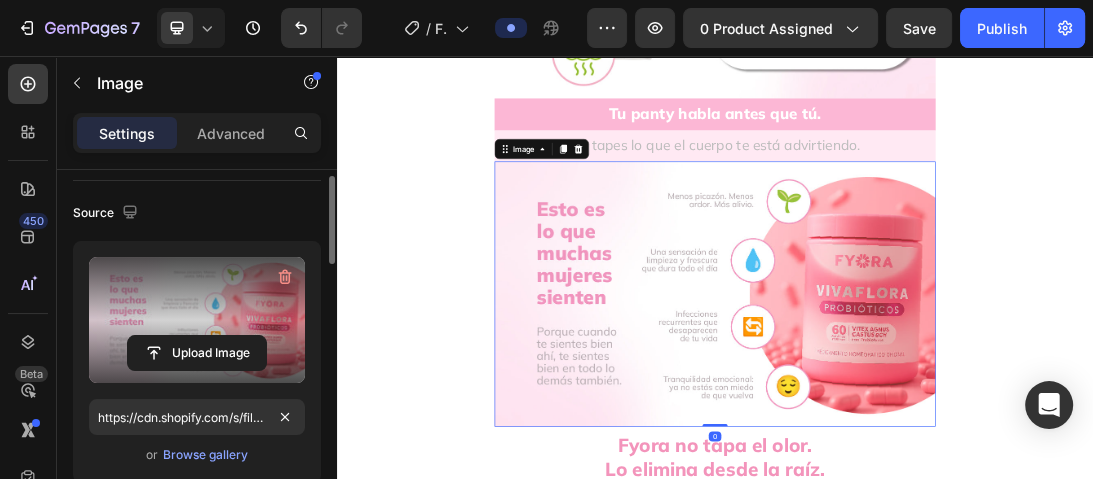 scroll, scrollTop: 135, scrollLeft: 0, axis: vertical 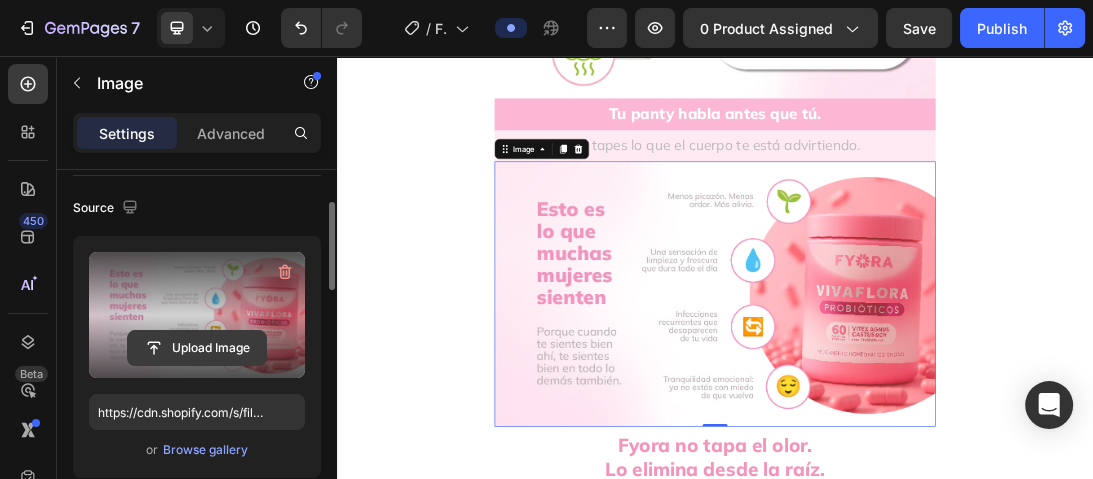 click 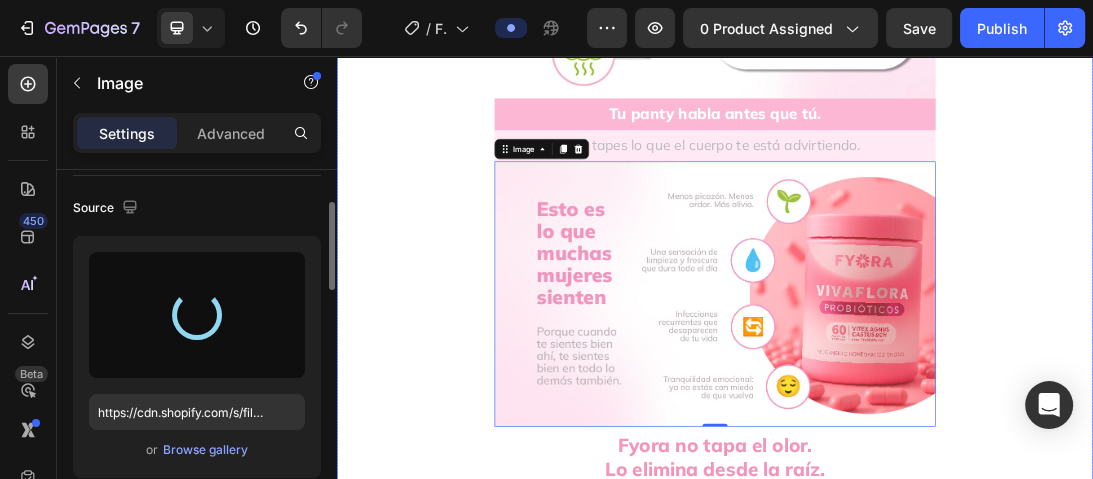 type on "https://cdn.shopify.com/s/files/1/0895/2981/1231/files/gempages_535014254613365900-c8c1454c-9add-48f7-b498-f2d800a0b2ef.webp" 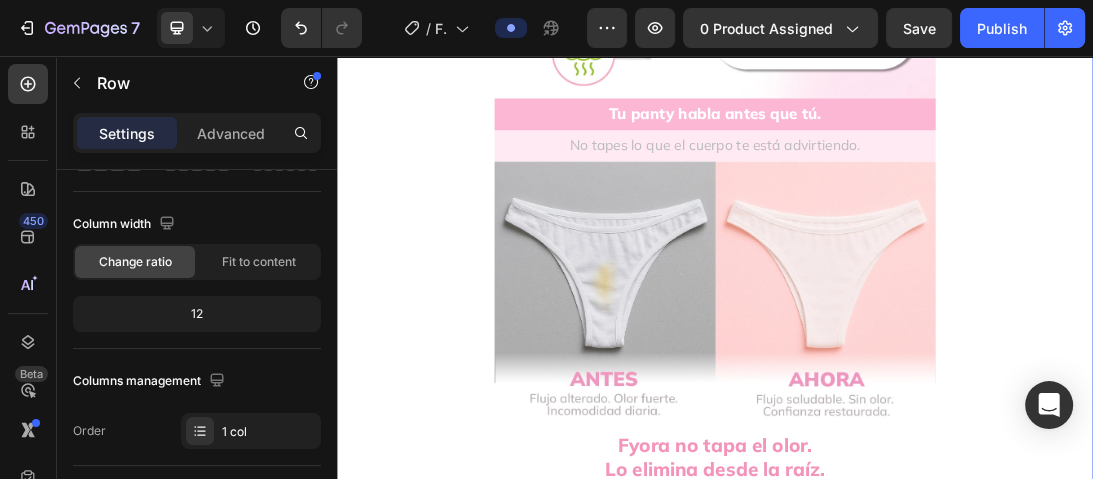 scroll, scrollTop: 0, scrollLeft: 0, axis: both 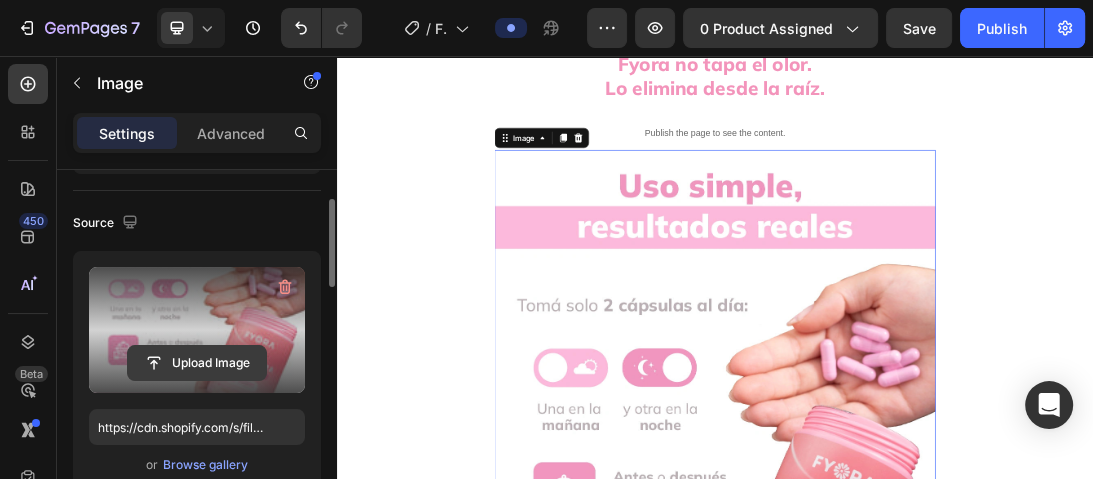 click 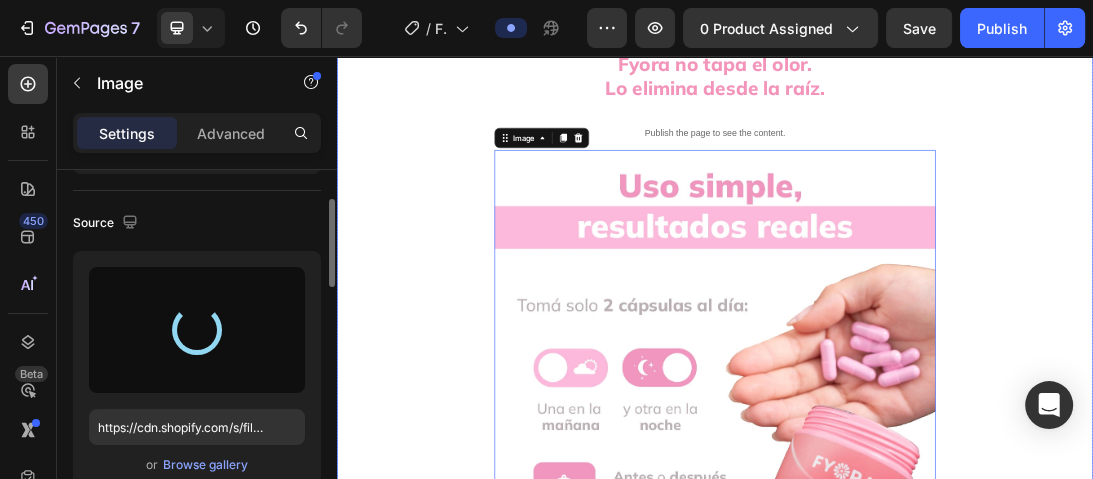 type on "https://cdn.shopify.com/s/files/1/0895/2981/1231/files/gempages_535014254613365900-9c76d592-4d0d-4049-9df2-24de921c7881.webp" 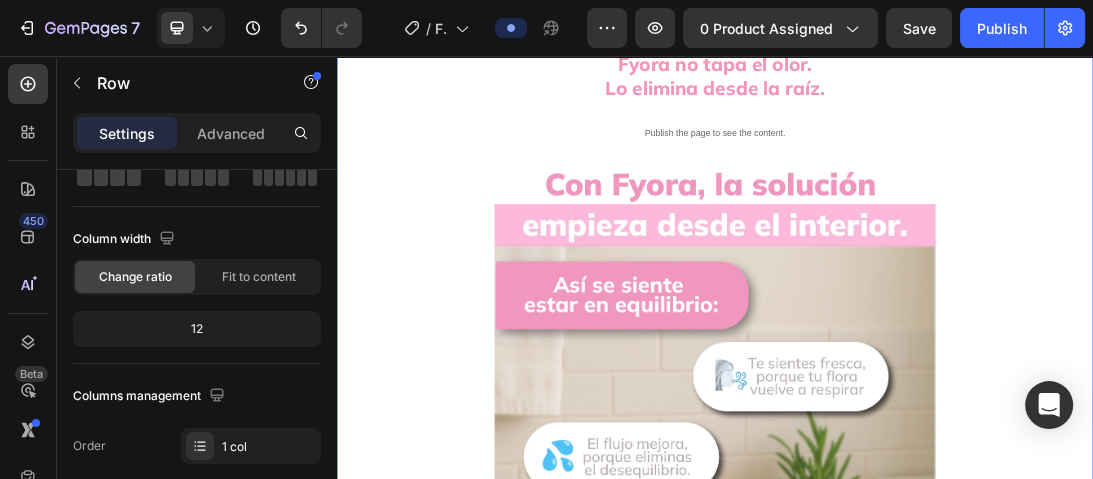 scroll, scrollTop: 0, scrollLeft: 0, axis: both 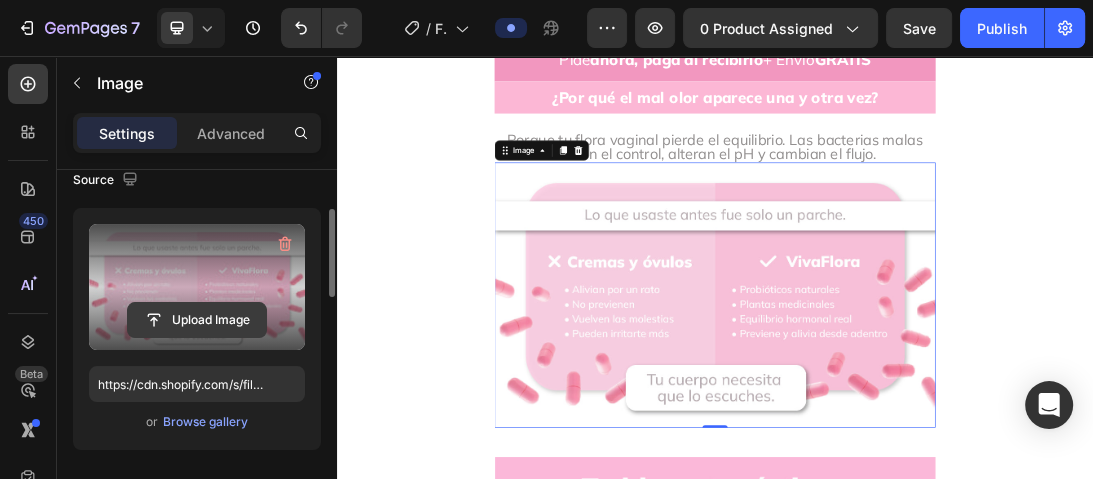 click 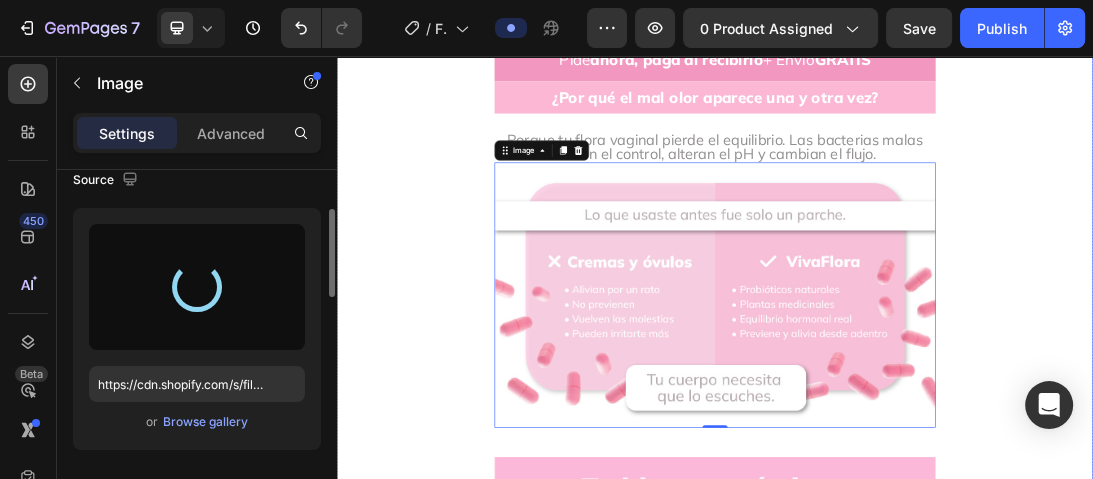 type on "https://cdn.shopify.com/s/files/1/0895/2981/1231/files/gempages_535014254613365900-8d4d7219-c655-4eb2-9c78-42a053b1b7e9.webp" 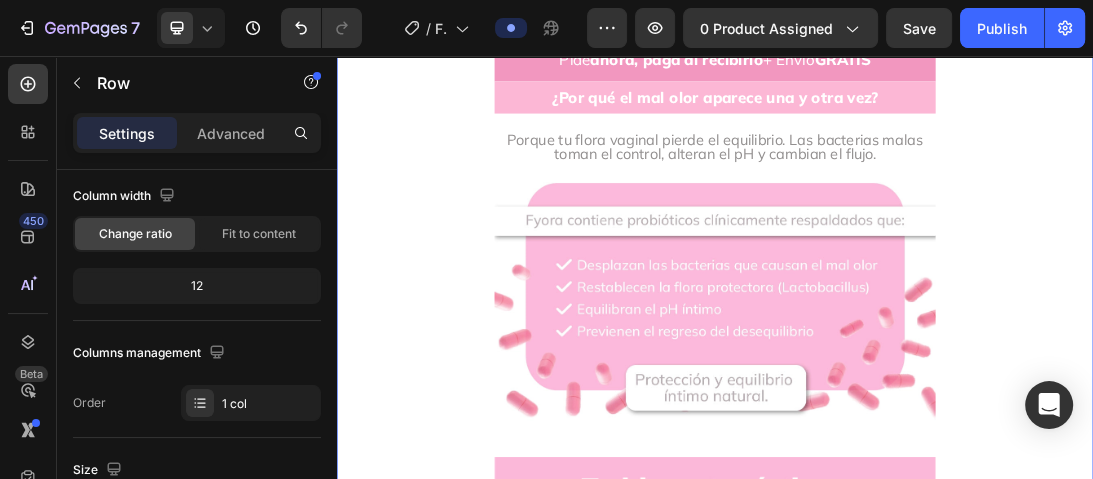 scroll, scrollTop: 0, scrollLeft: 0, axis: both 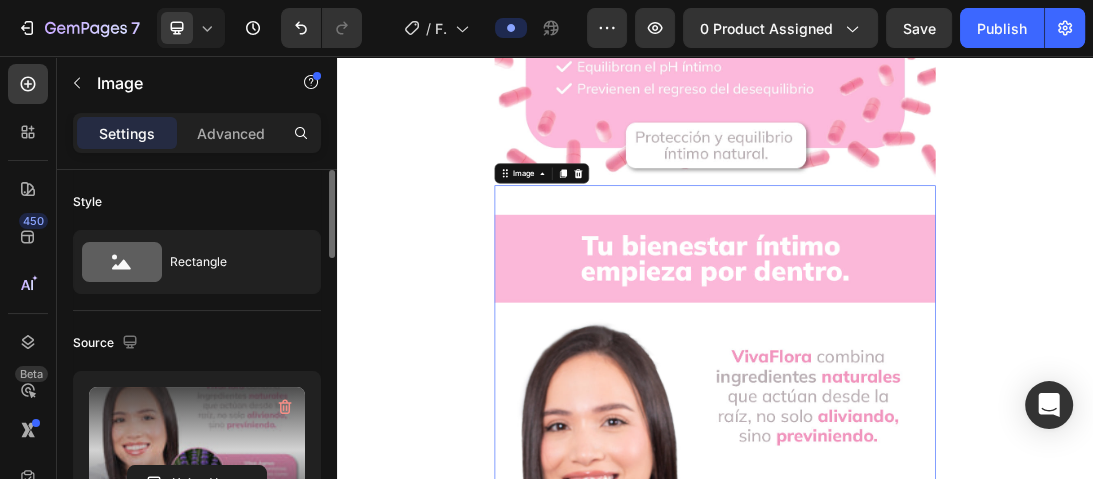 click at bounding box center (197, 450) 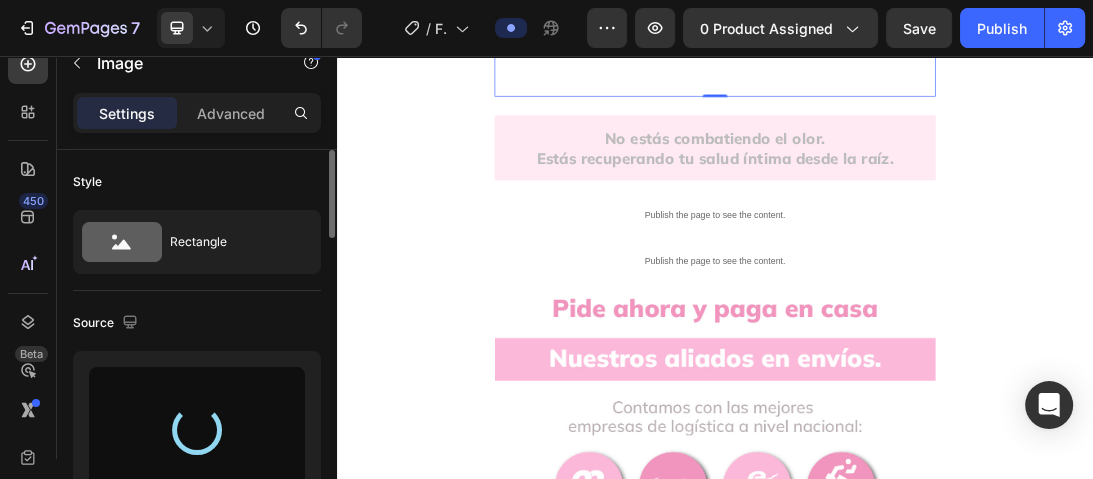 type on "https://cdn.shopify.com/s/files/1/0895/2981/1231/files/gempages_535014254613365900-21de9ab6-7a95-4dd4-af63-979a04cb77d7.webp" 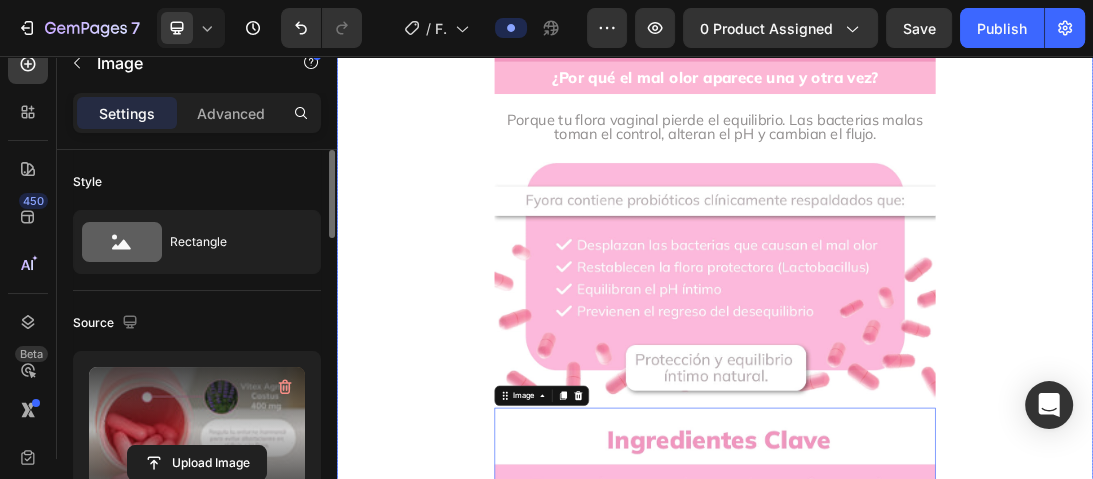 scroll, scrollTop: 4452, scrollLeft: 0, axis: vertical 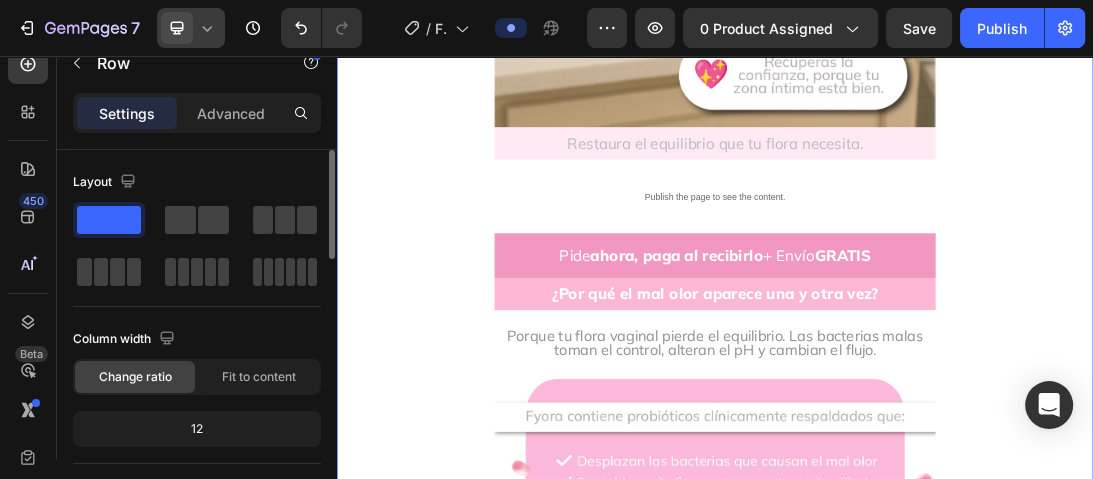 click 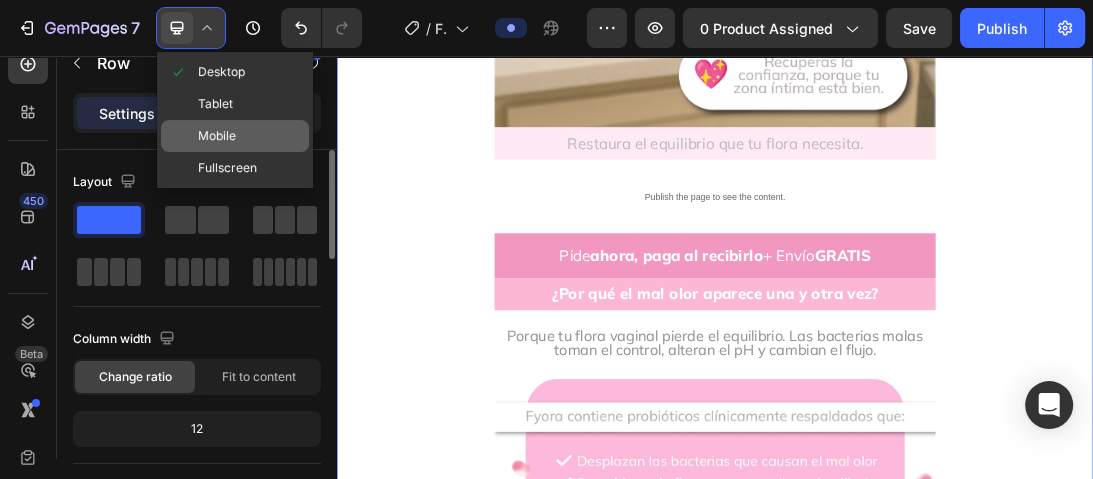 click on "Mobile" at bounding box center (217, 136) 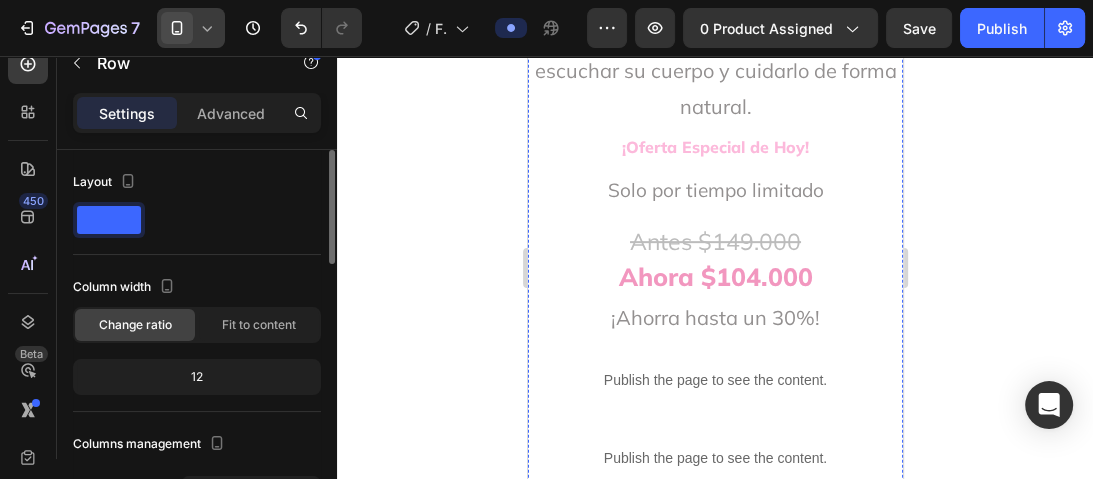 scroll, scrollTop: 632, scrollLeft: 0, axis: vertical 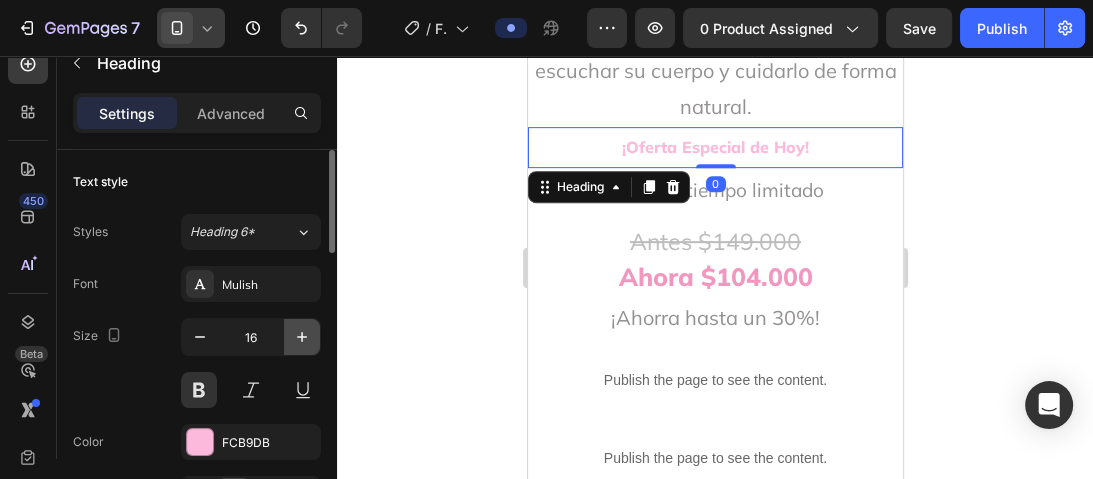 click at bounding box center [302, 337] 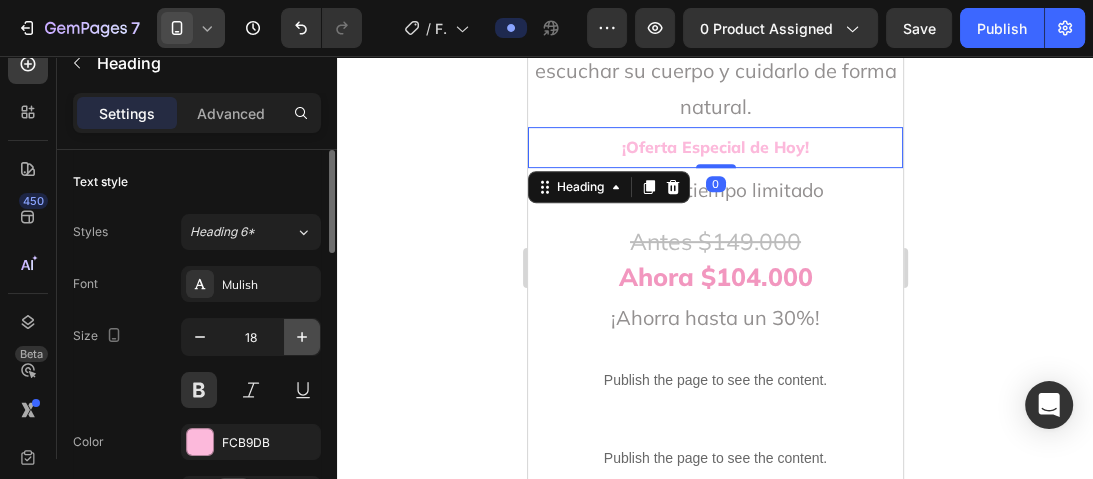 click at bounding box center (302, 337) 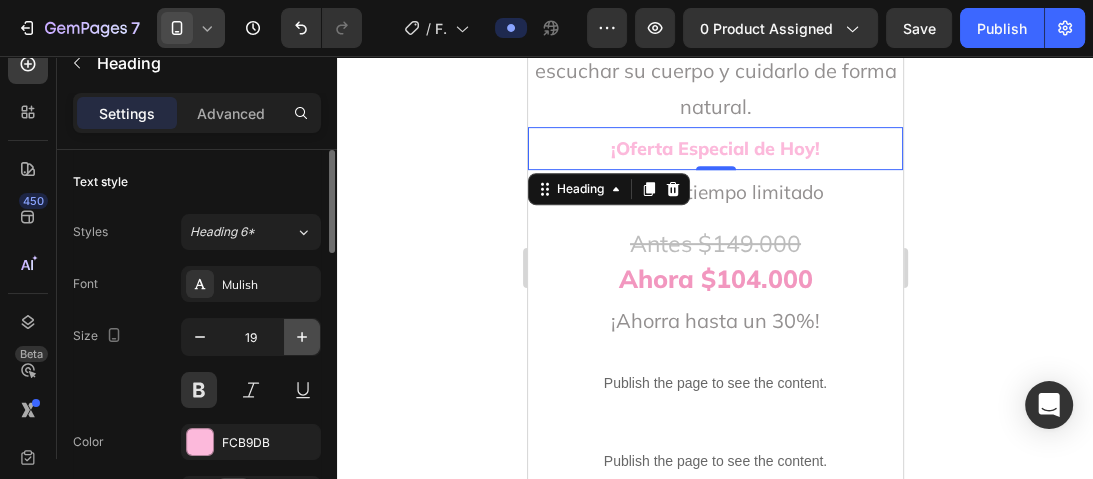 click at bounding box center [302, 337] 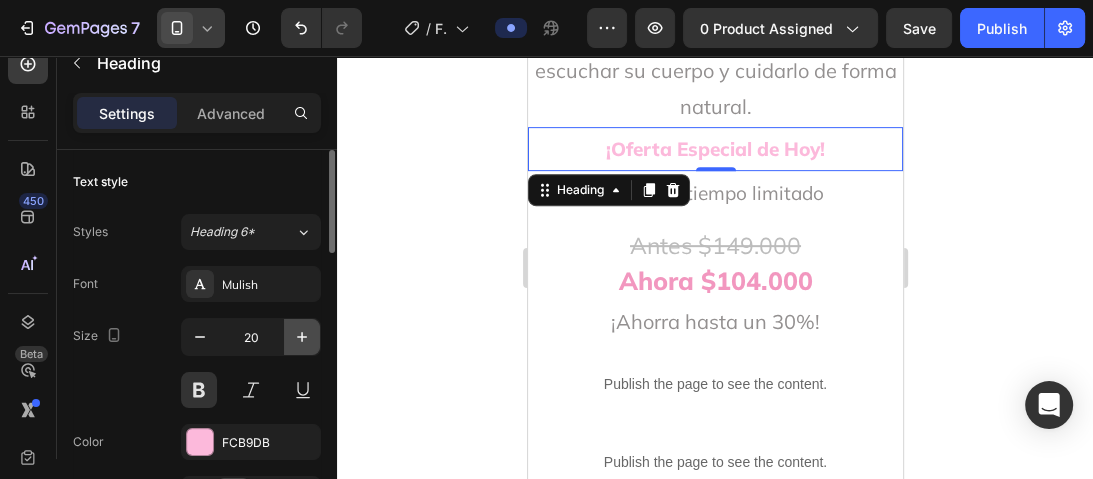 click at bounding box center (302, 337) 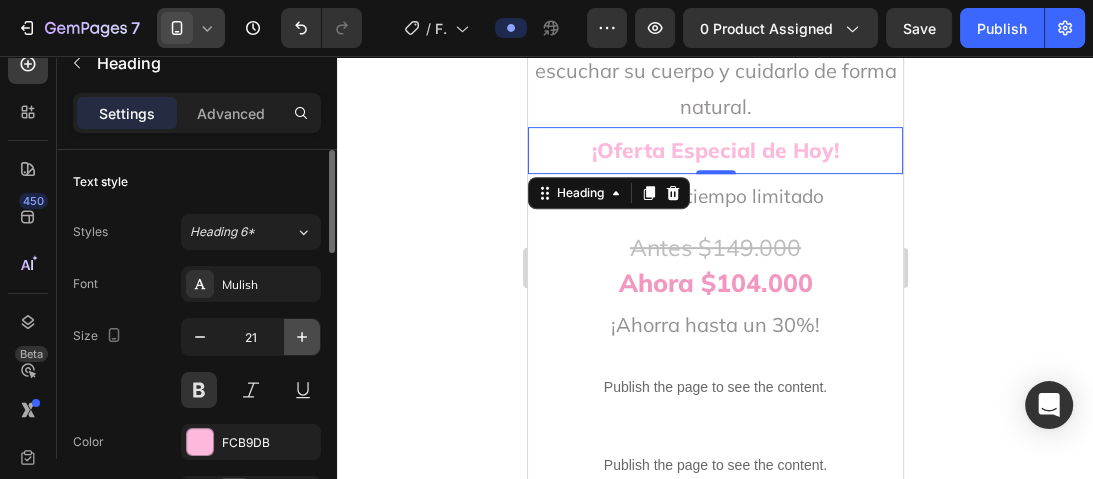 click at bounding box center (302, 337) 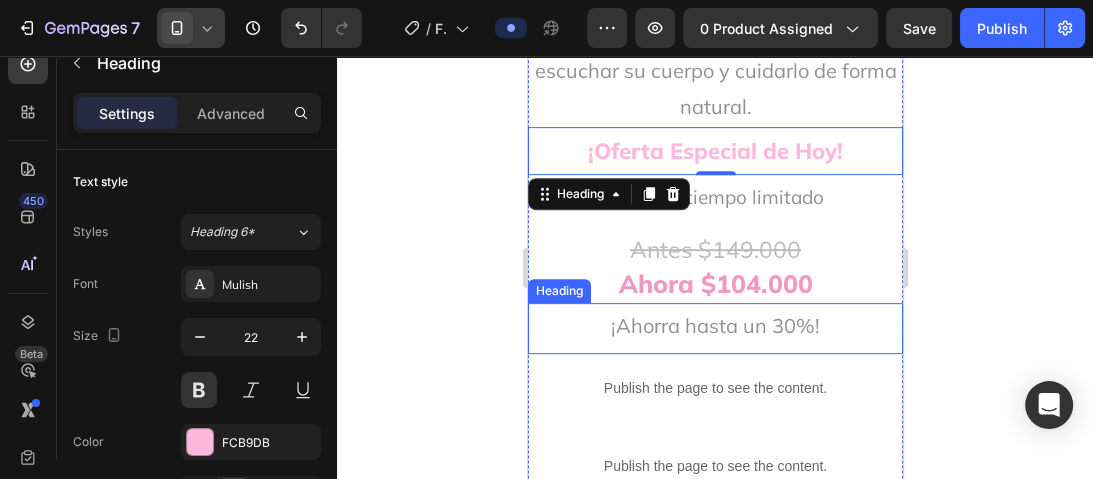 click 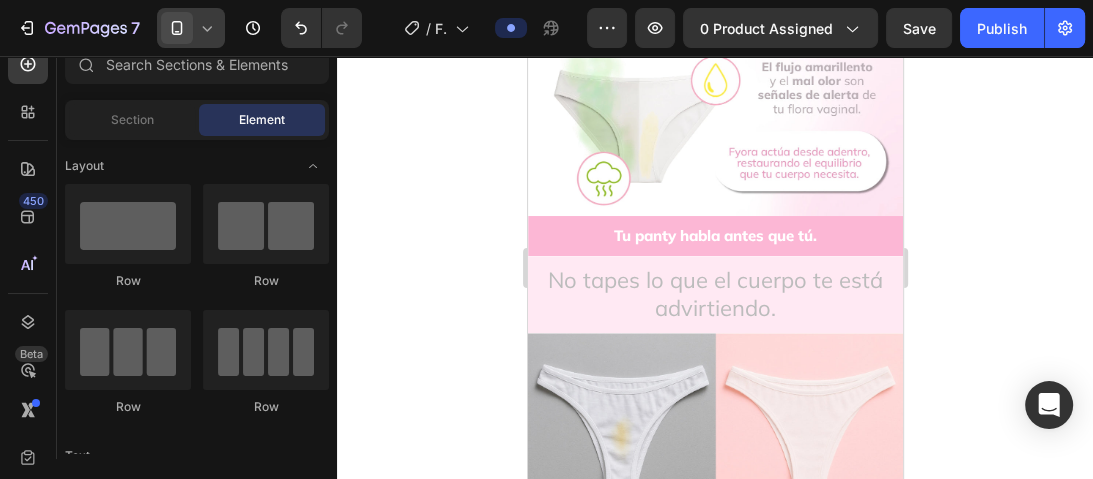 scroll, scrollTop: 1535, scrollLeft: 0, axis: vertical 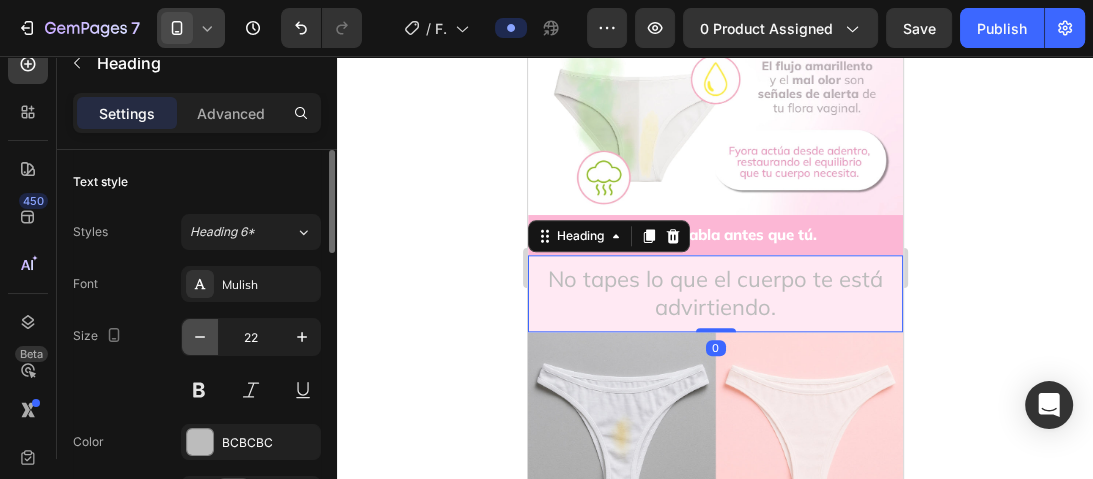 click at bounding box center [200, 337] 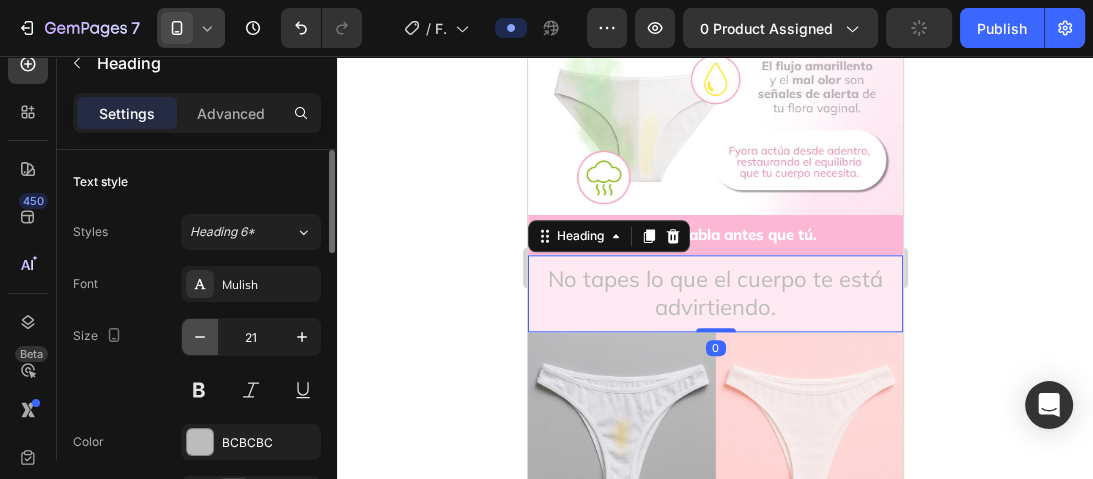 click at bounding box center [200, 337] 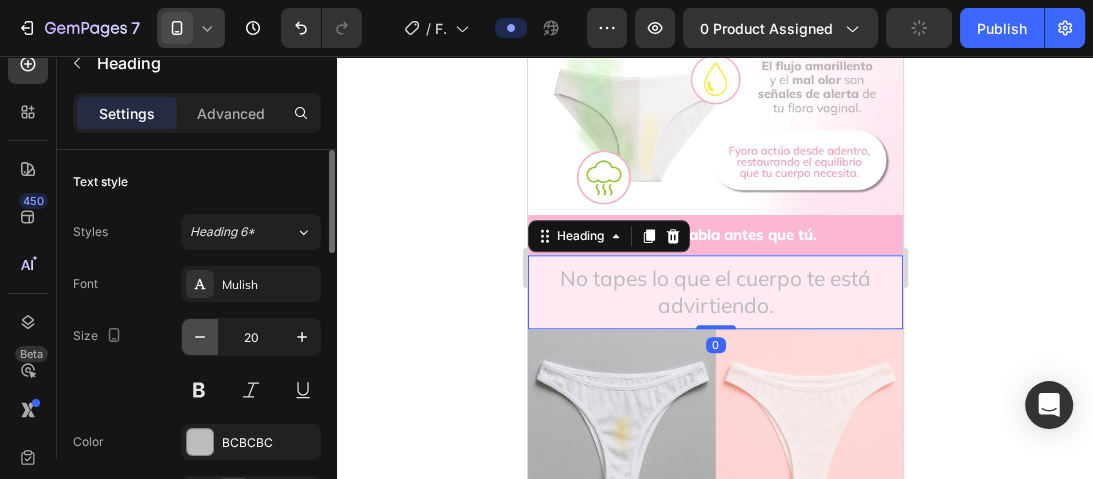 click at bounding box center [200, 337] 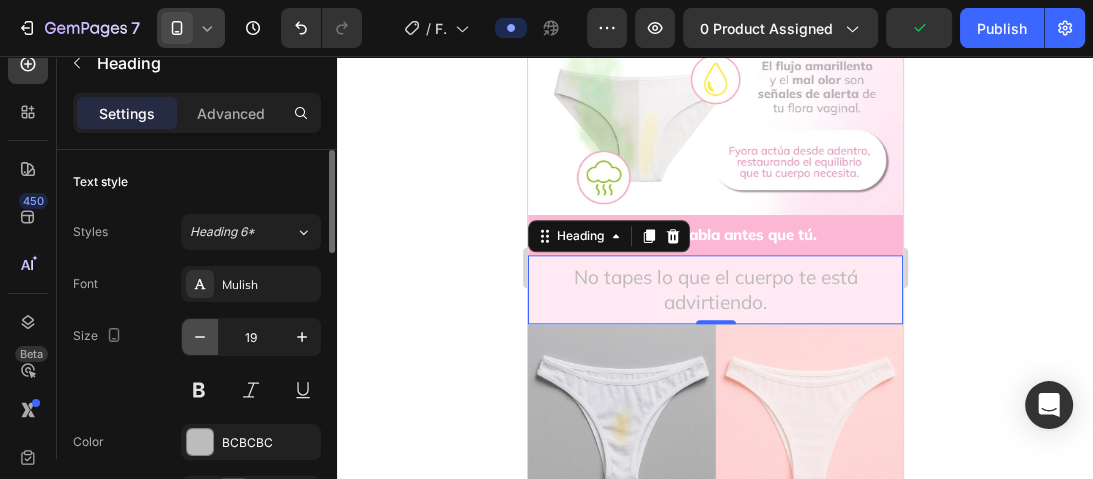 click at bounding box center (200, 337) 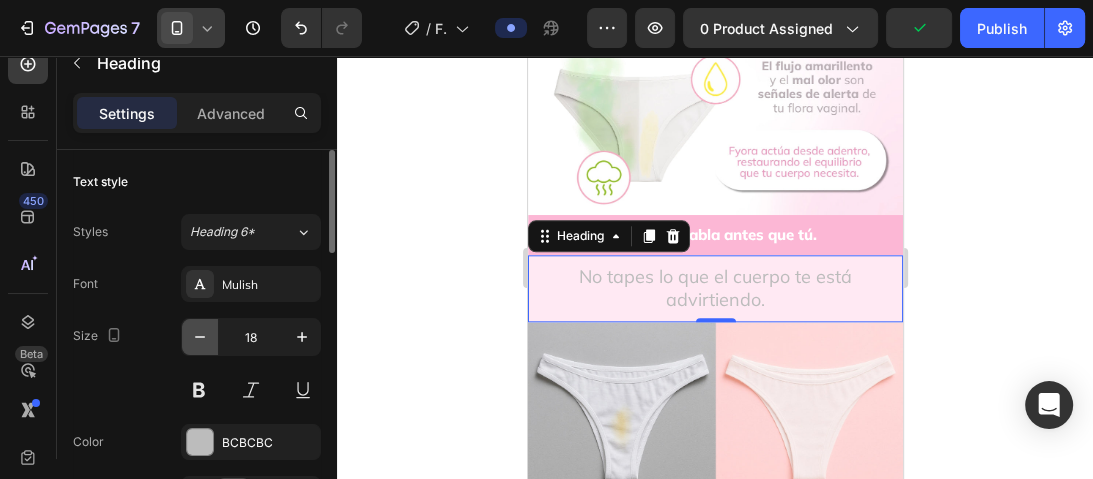 click at bounding box center (200, 337) 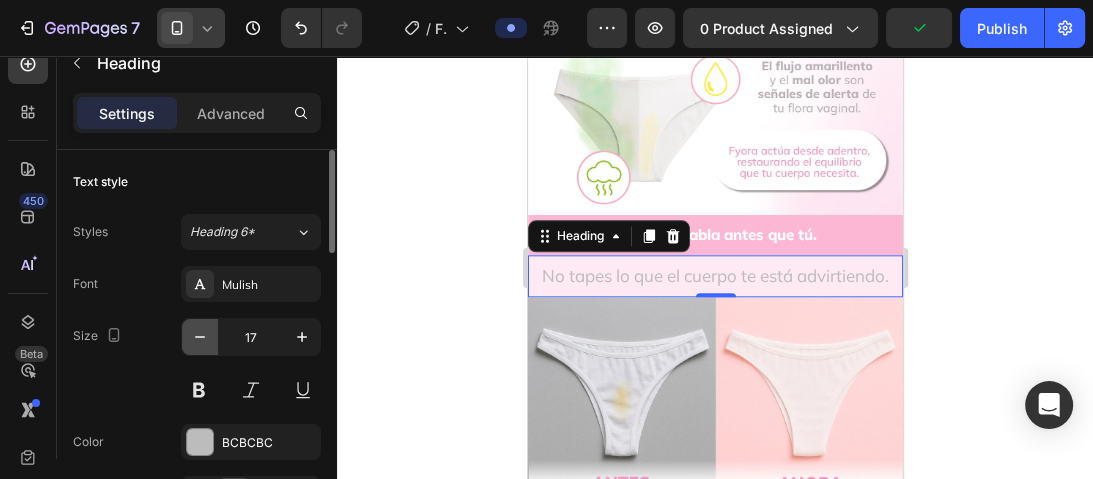click at bounding box center [200, 337] 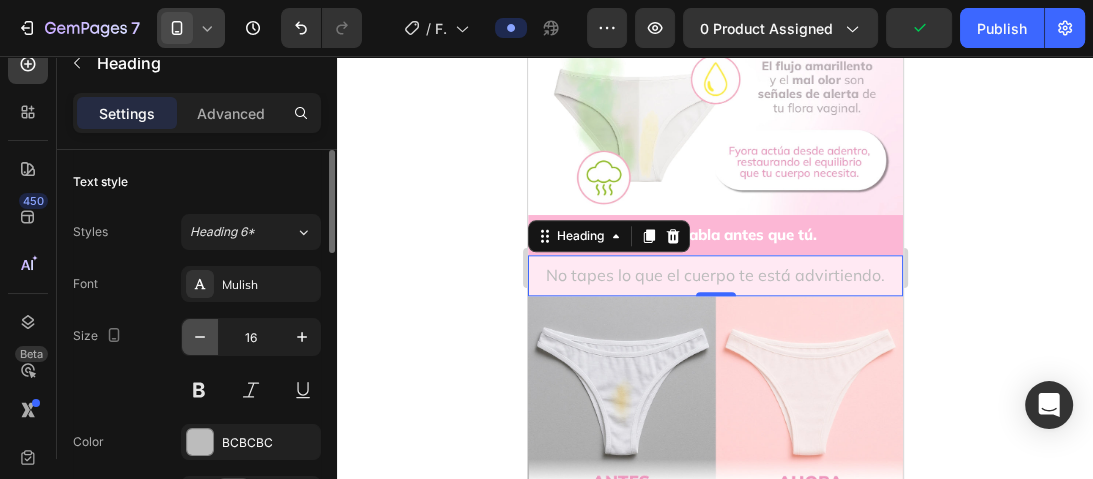 click at bounding box center [200, 337] 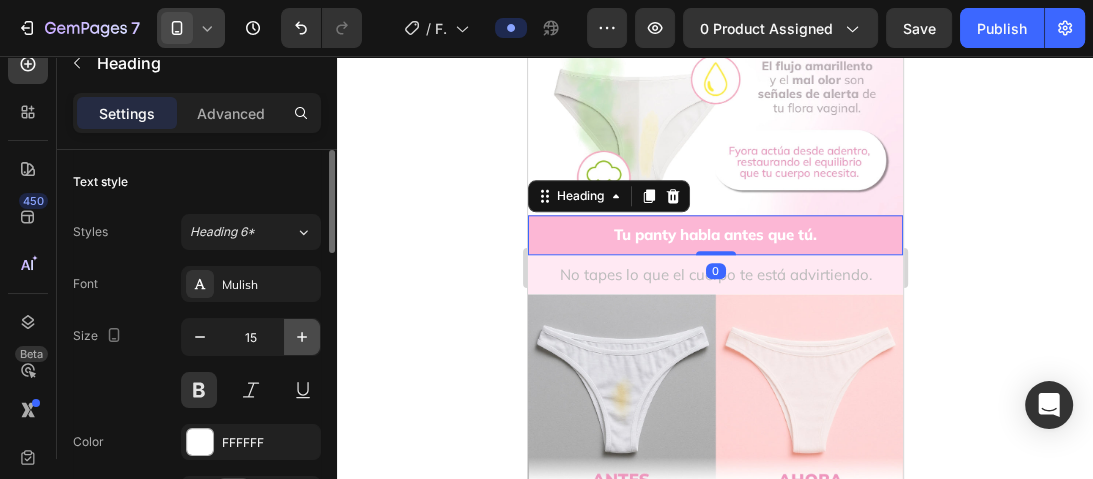 click at bounding box center (302, 337) 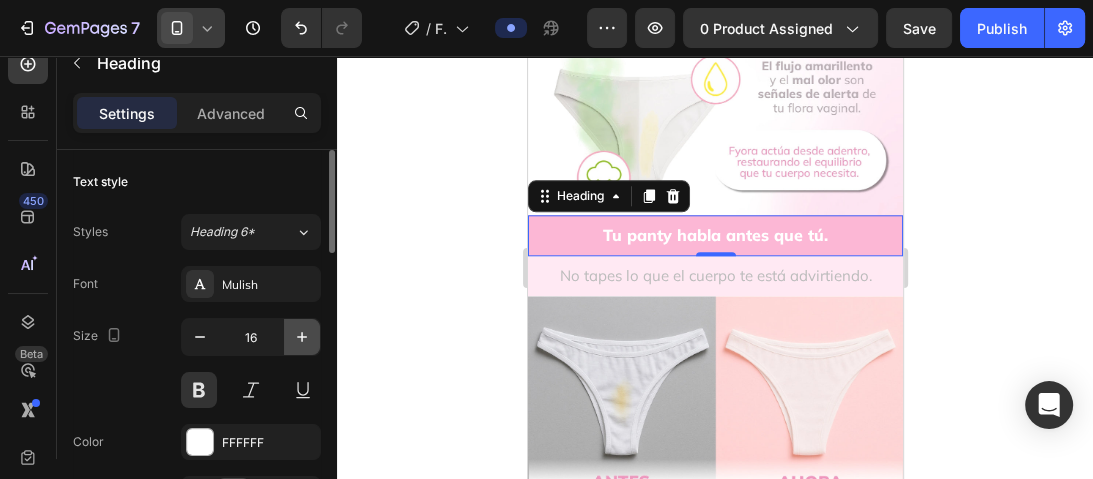 click at bounding box center [302, 337] 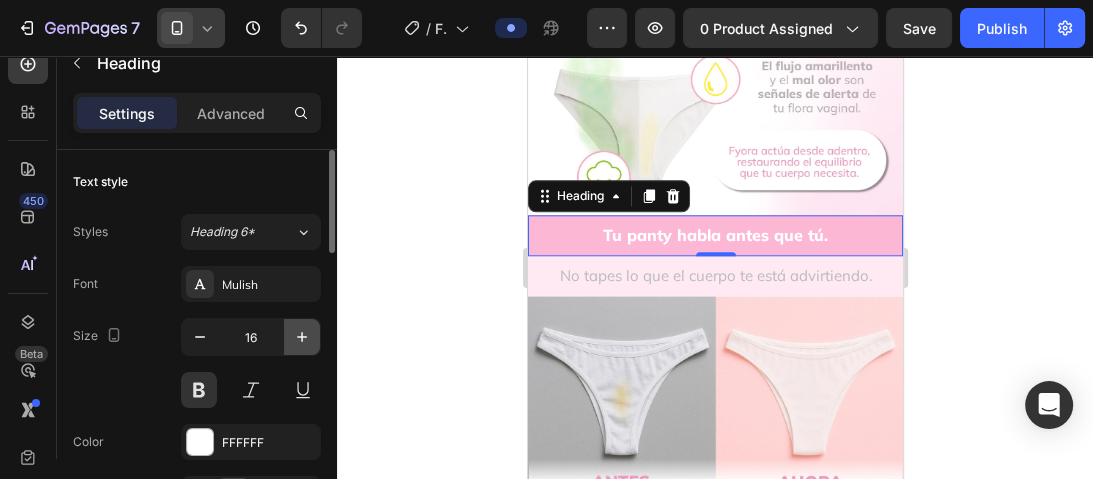 click at bounding box center [302, 337] 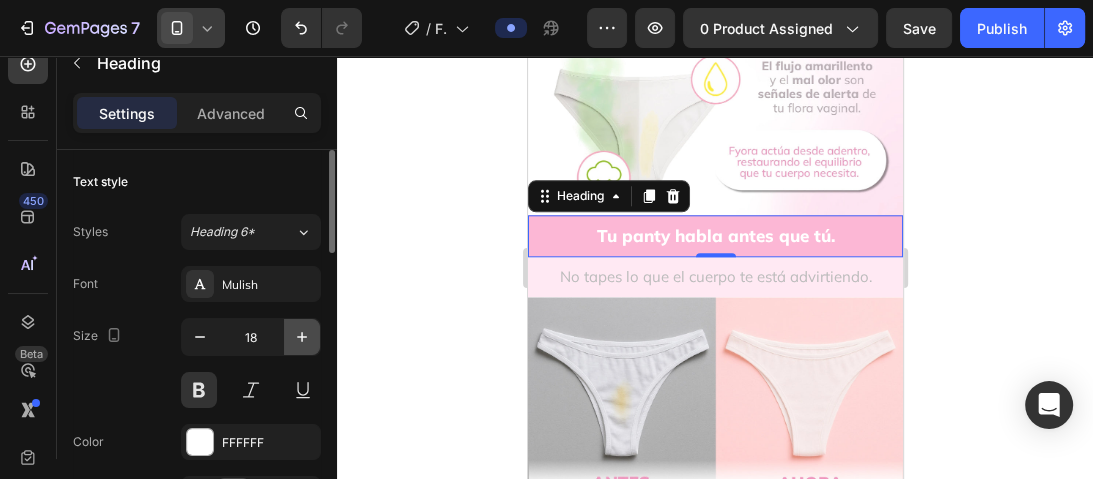 click at bounding box center (302, 337) 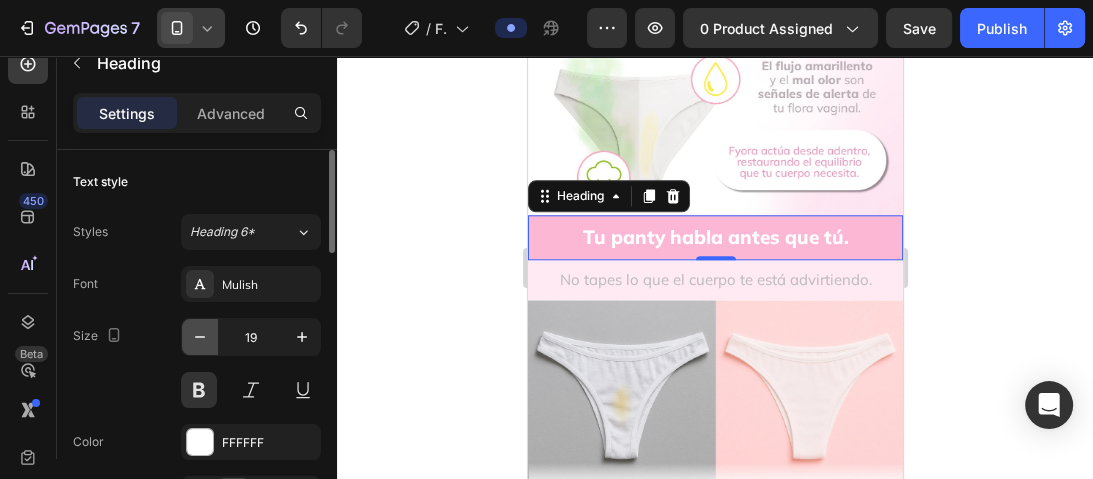 click 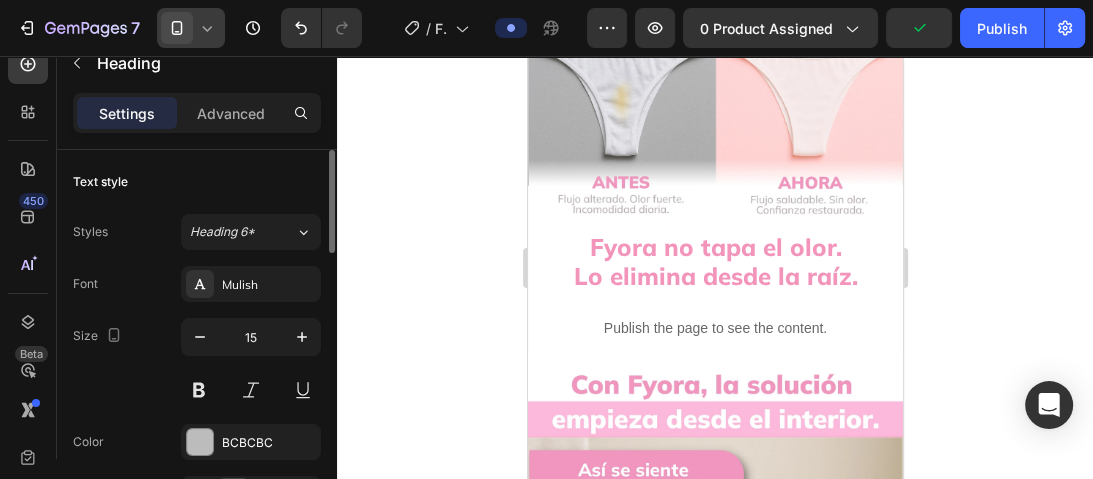 scroll, scrollTop: 1836, scrollLeft: 0, axis: vertical 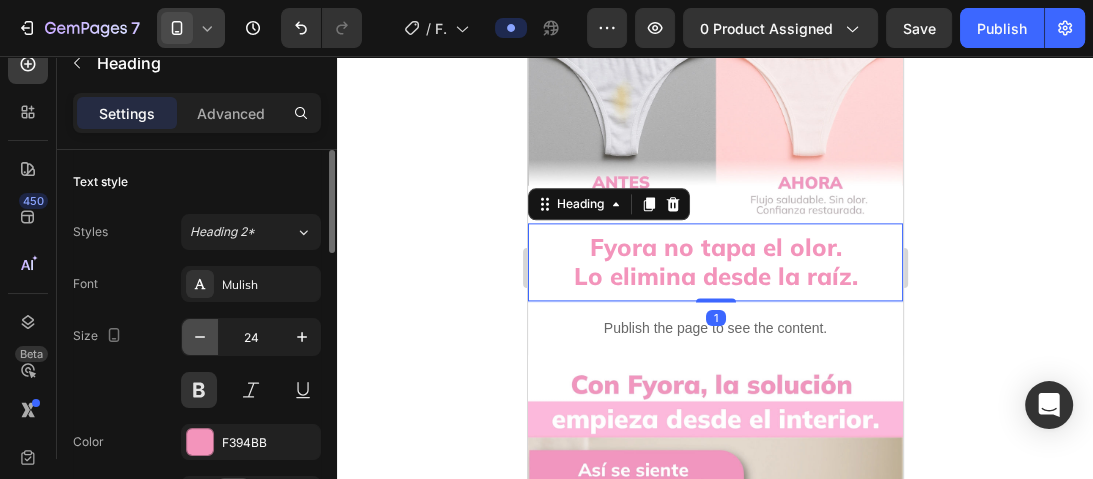 click 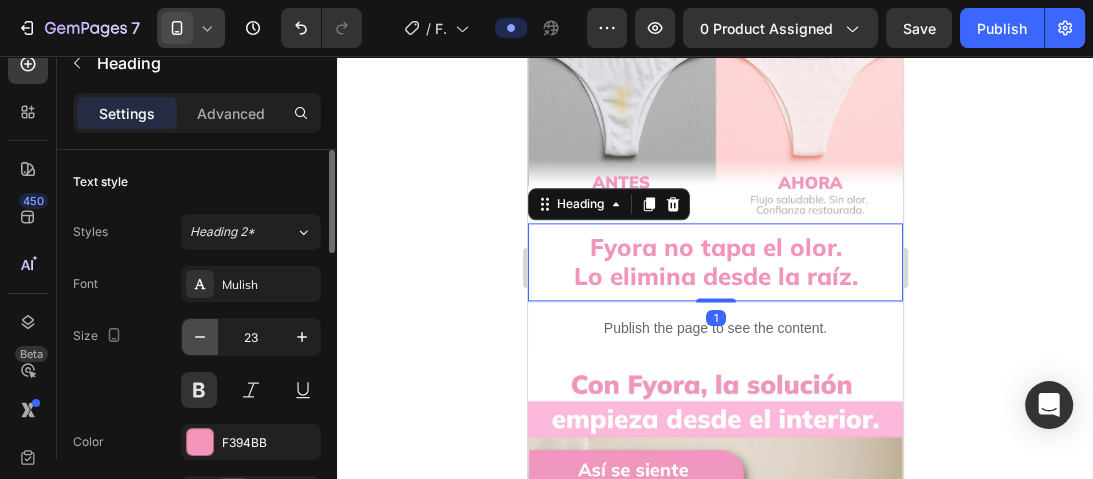 click 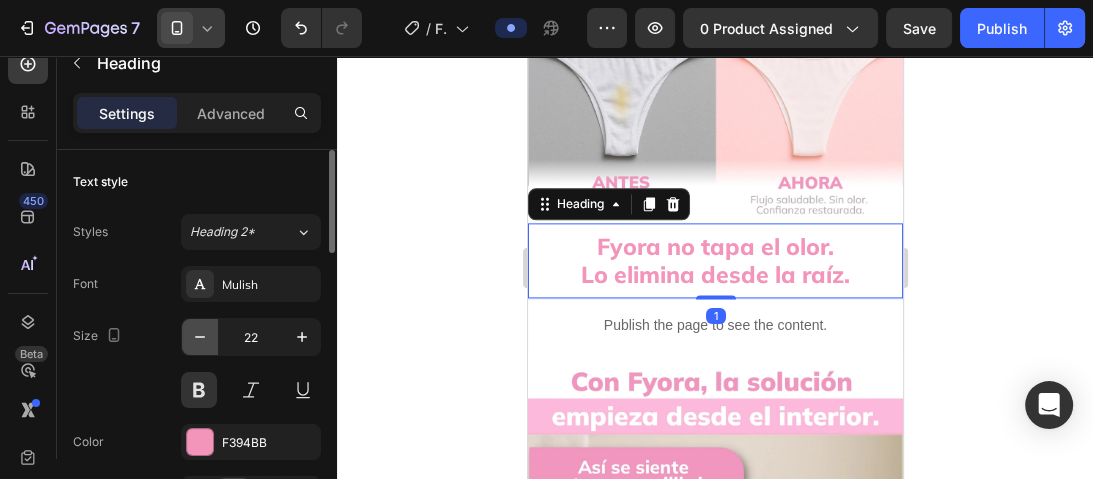 click 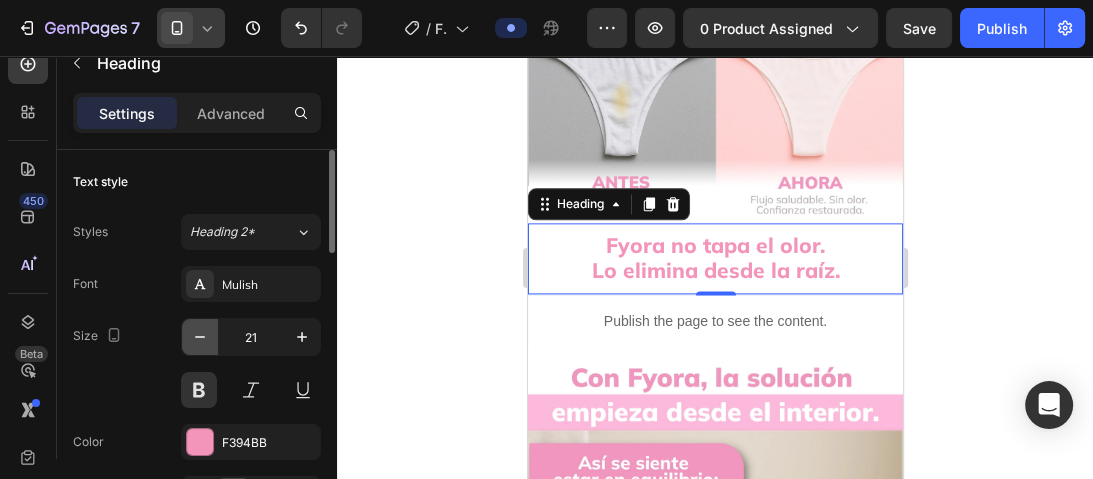 click 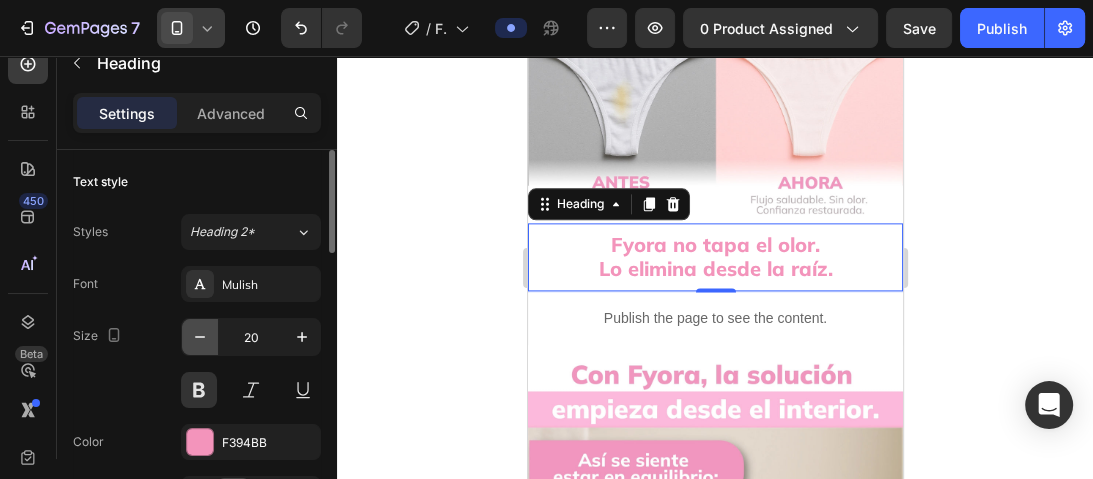 click 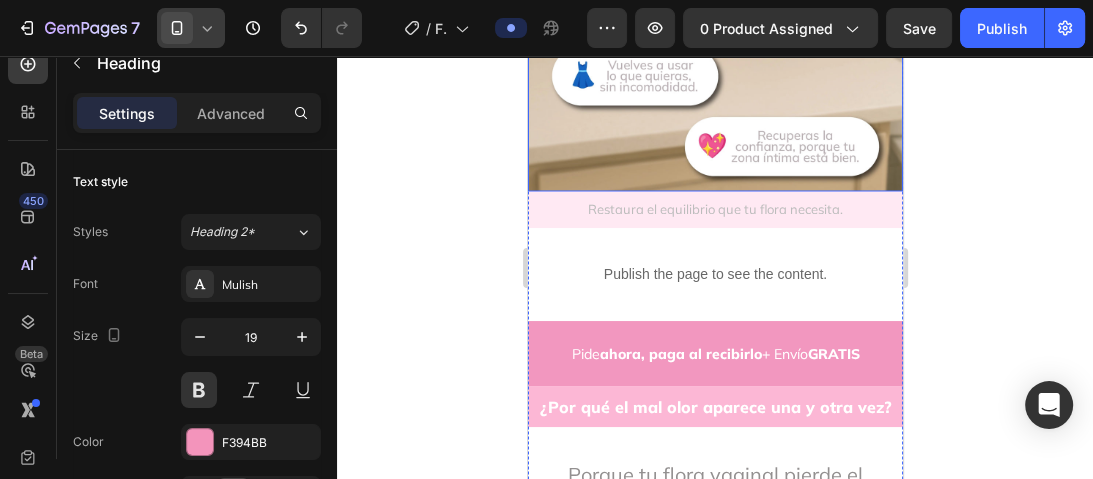 scroll, scrollTop: 2505, scrollLeft: 0, axis: vertical 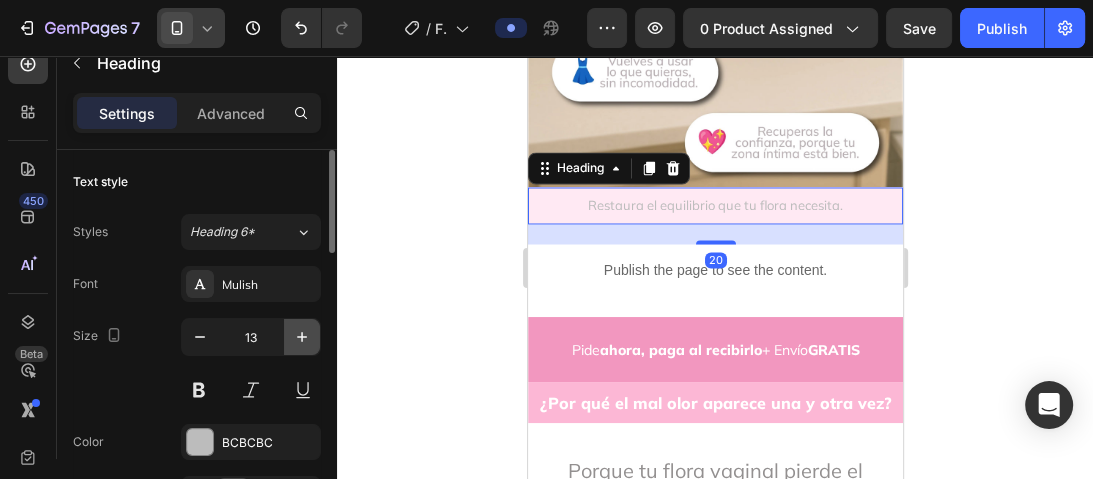click at bounding box center (302, 337) 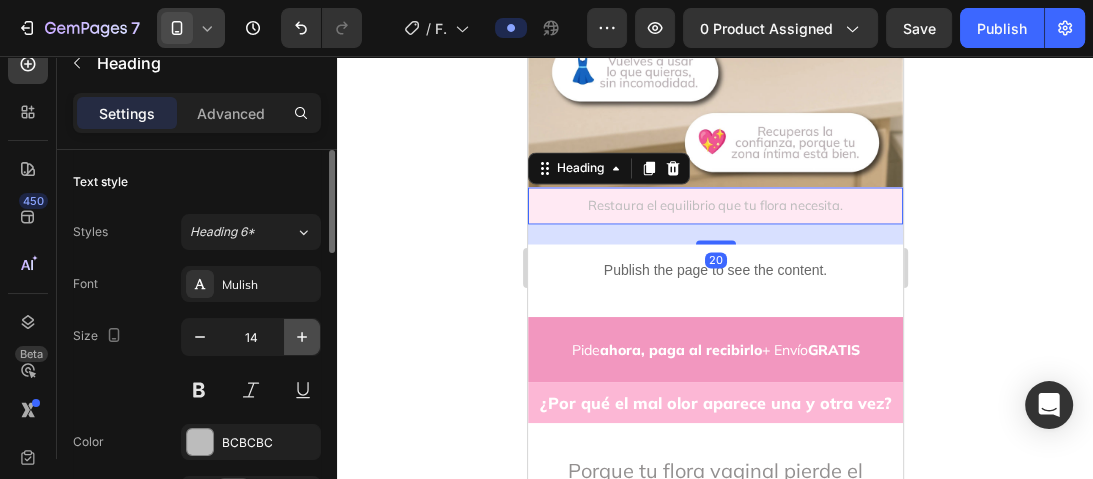 click at bounding box center [302, 337] 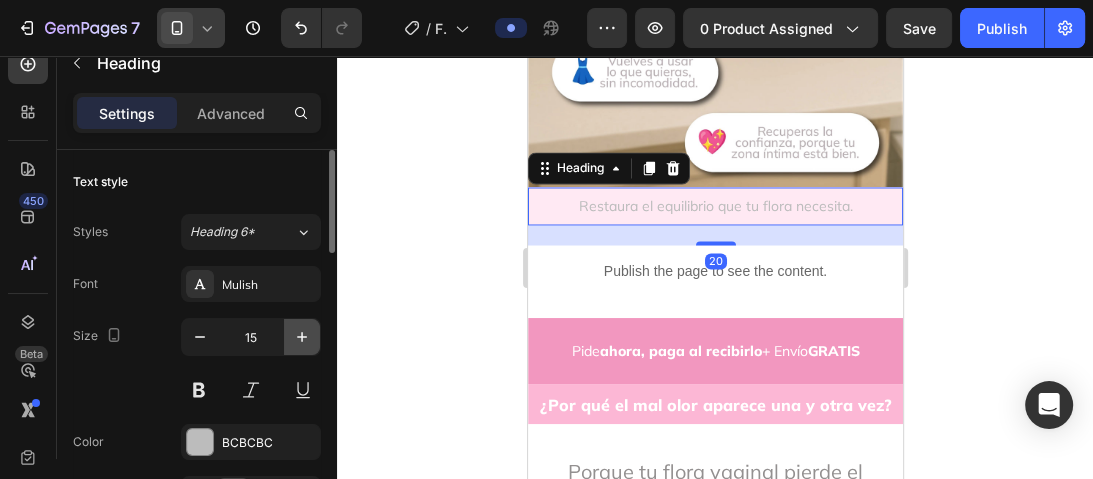 click at bounding box center (302, 337) 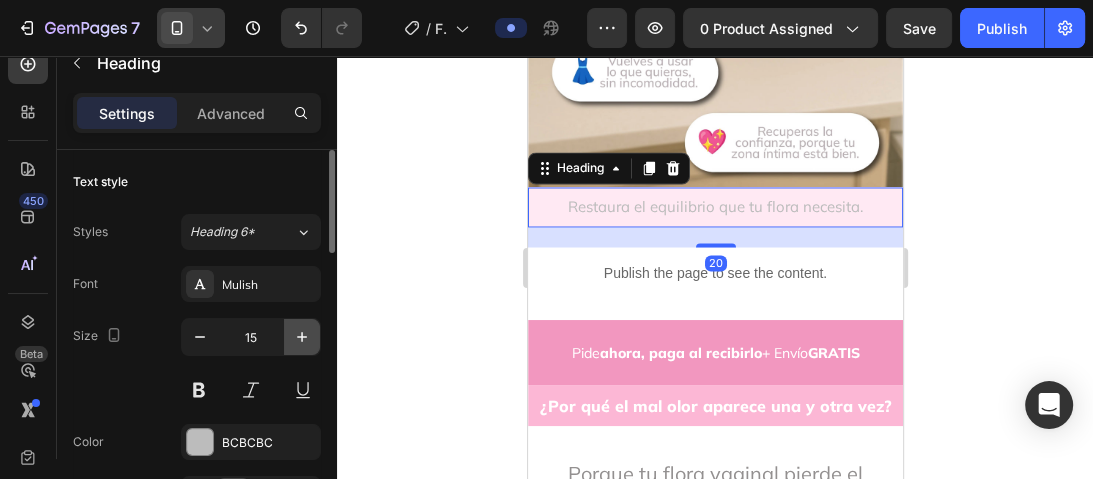 type on "16" 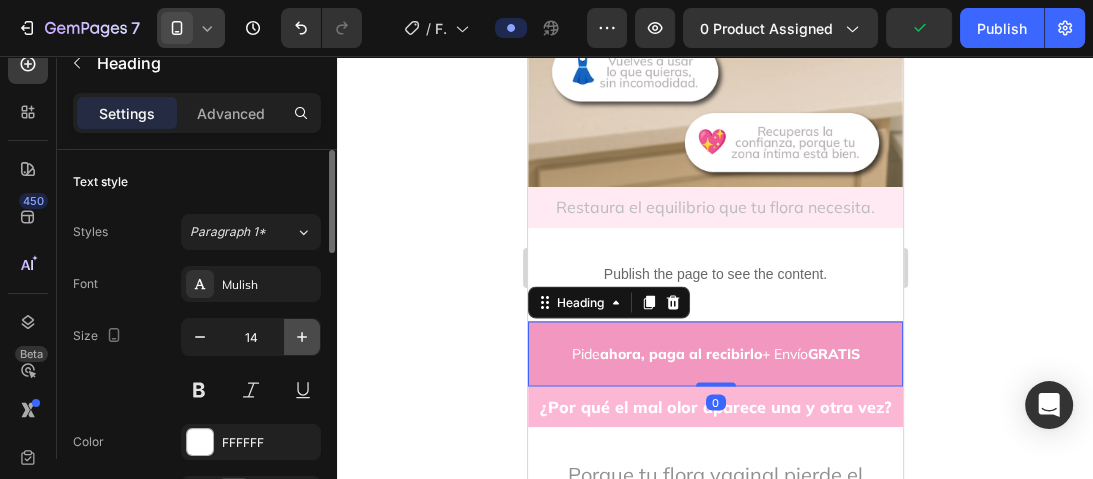 click 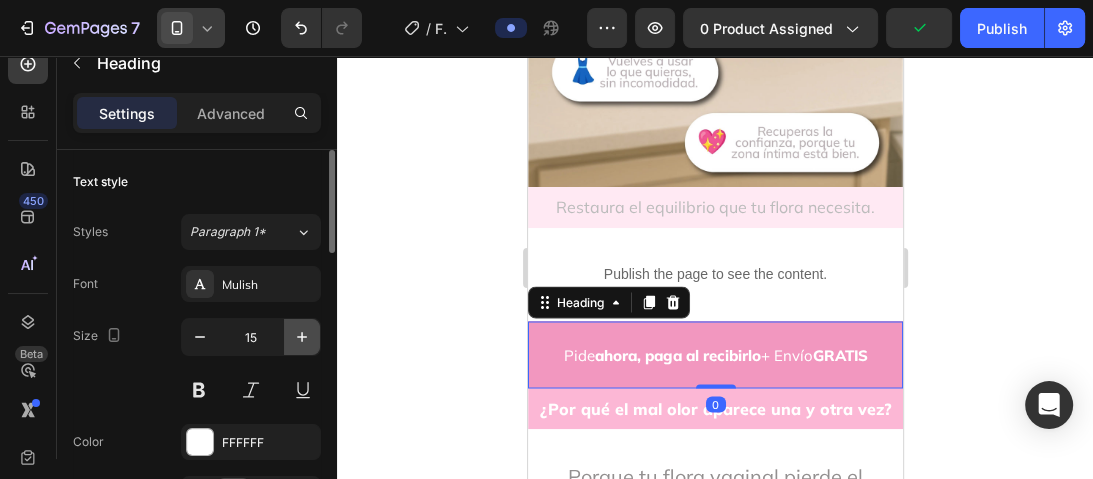 click 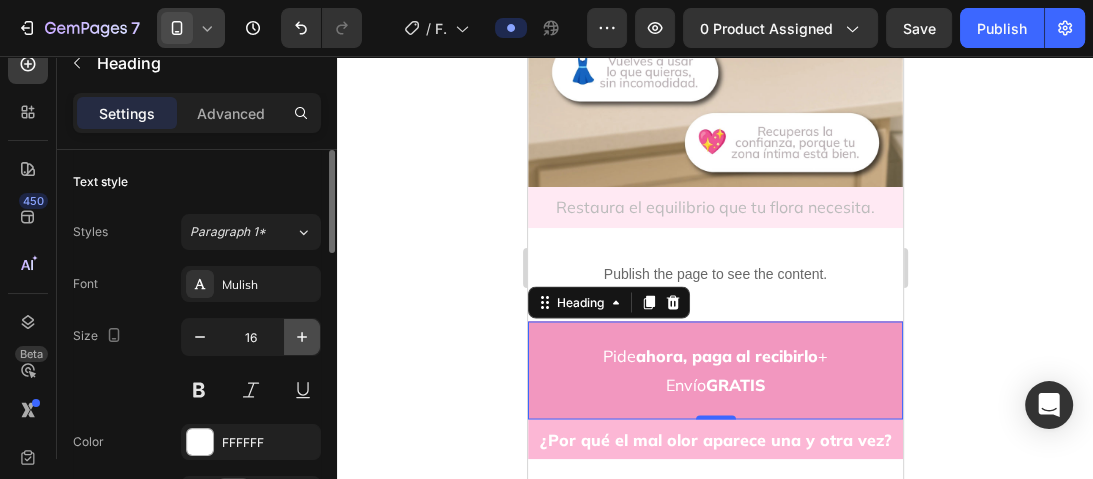 click 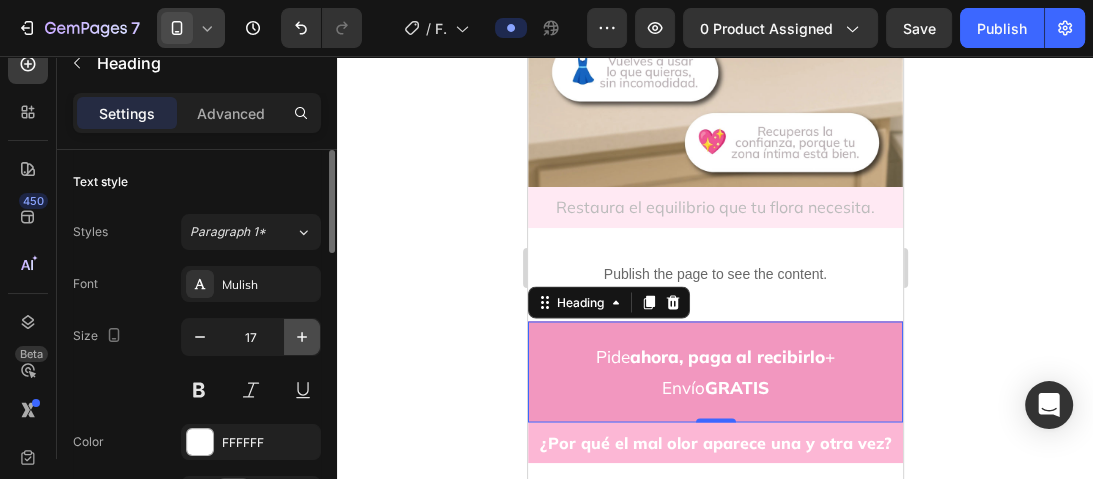 click 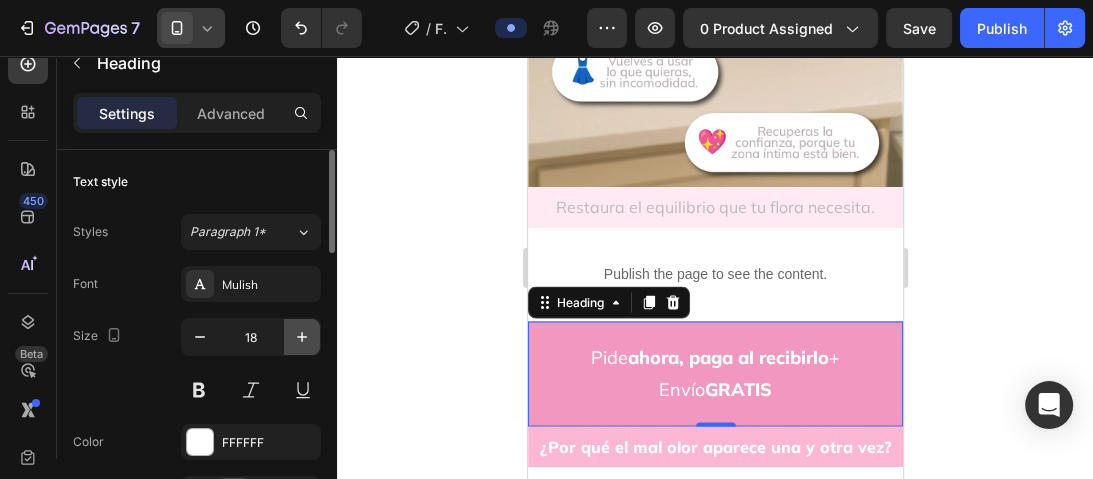 click 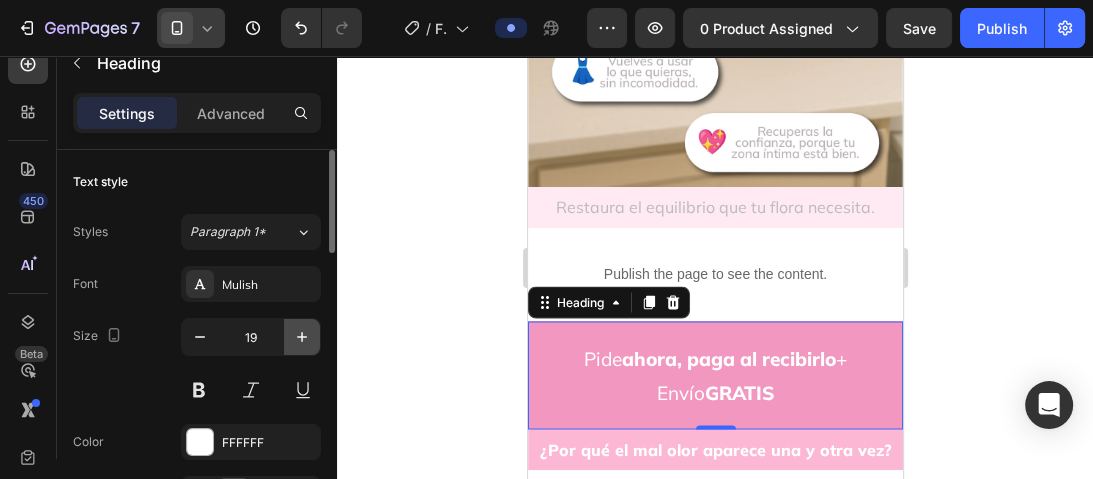 click 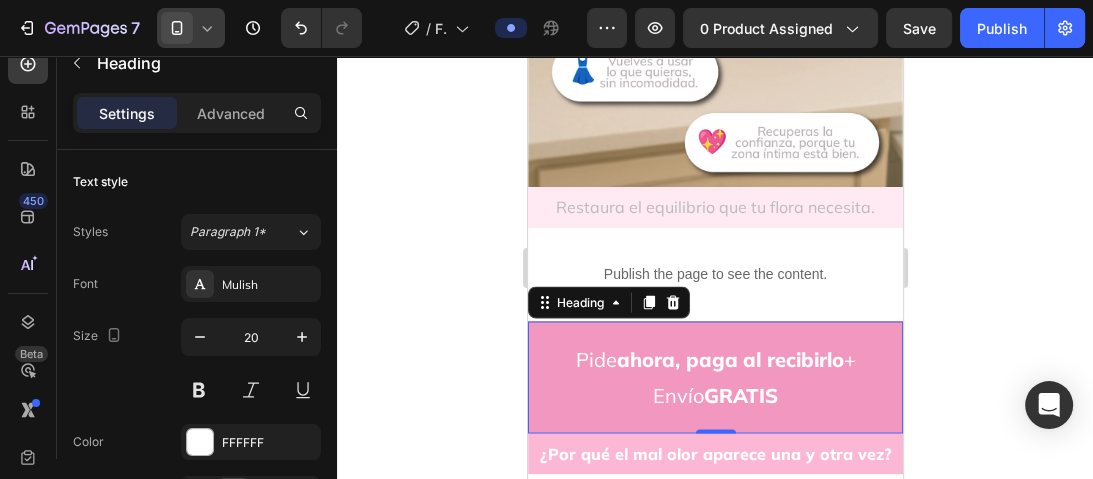 click 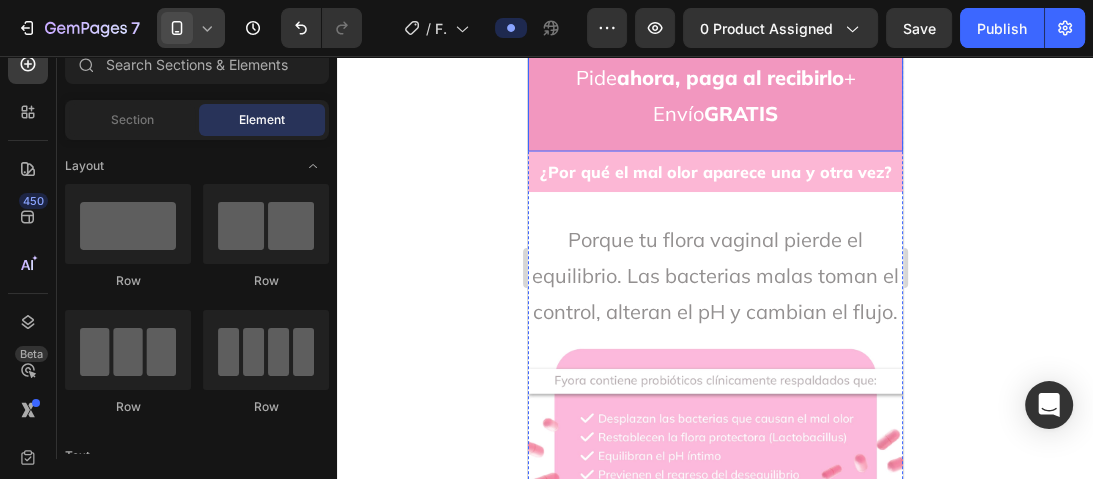 scroll, scrollTop: 2788, scrollLeft: 0, axis: vertical 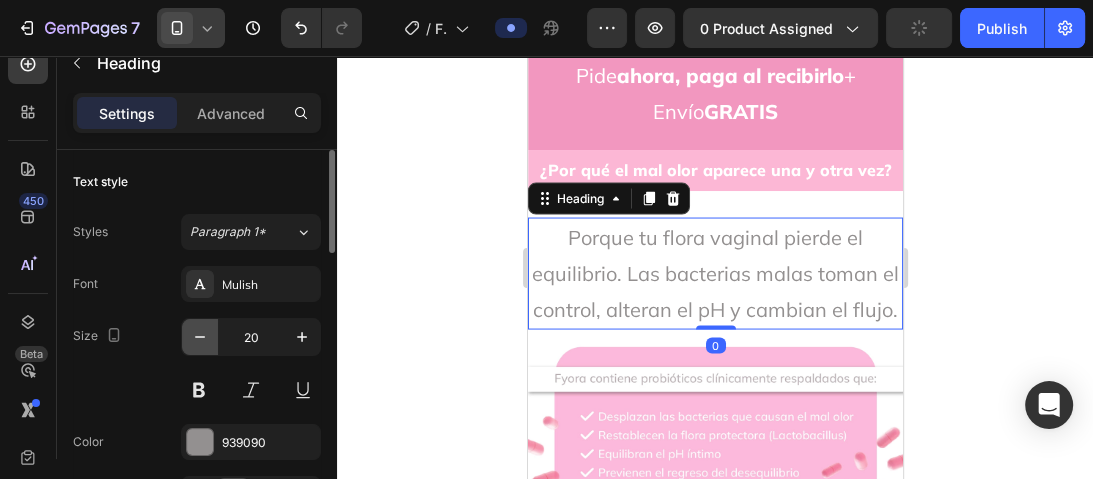 click at bounding box center [200, 337] 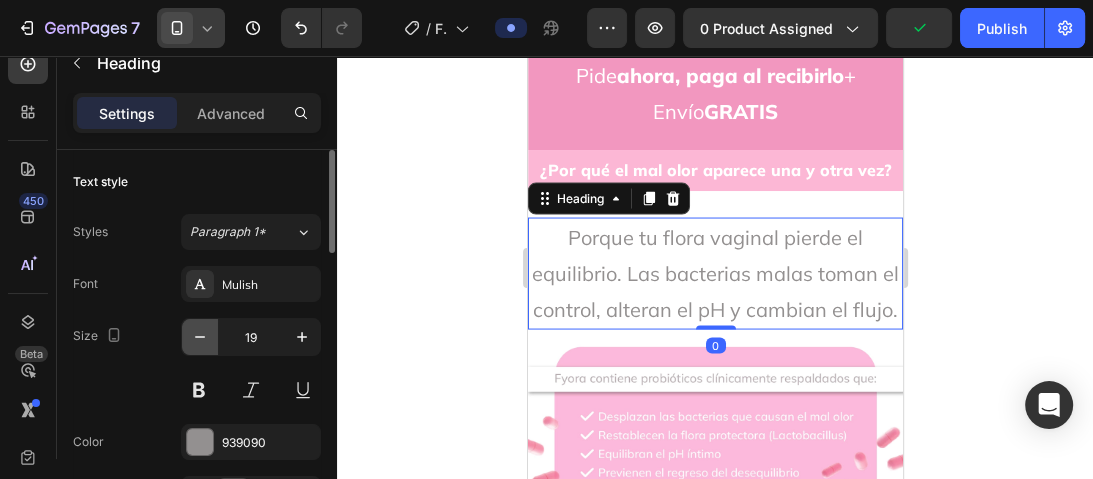 click at bounding box center (200, 337) 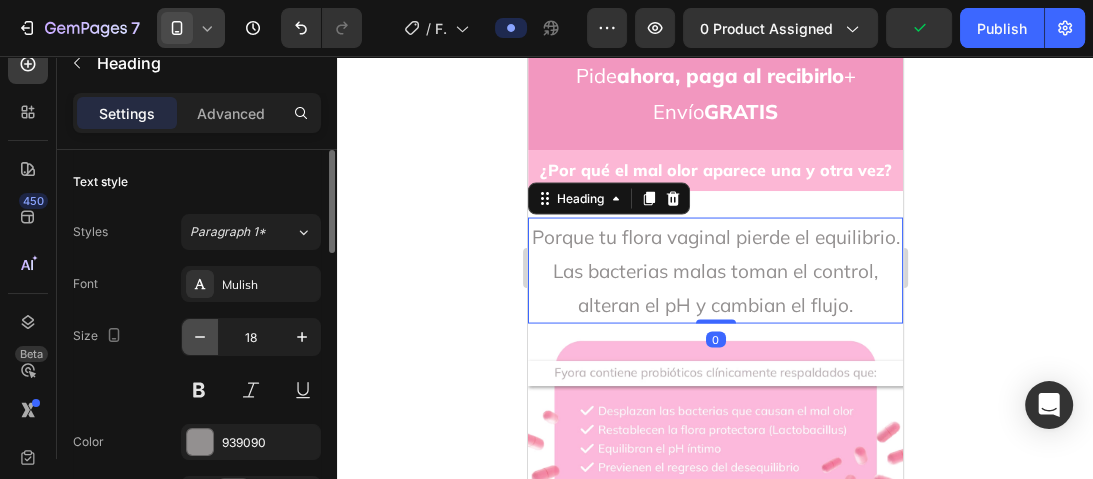 click at bounding box center [200, 337] 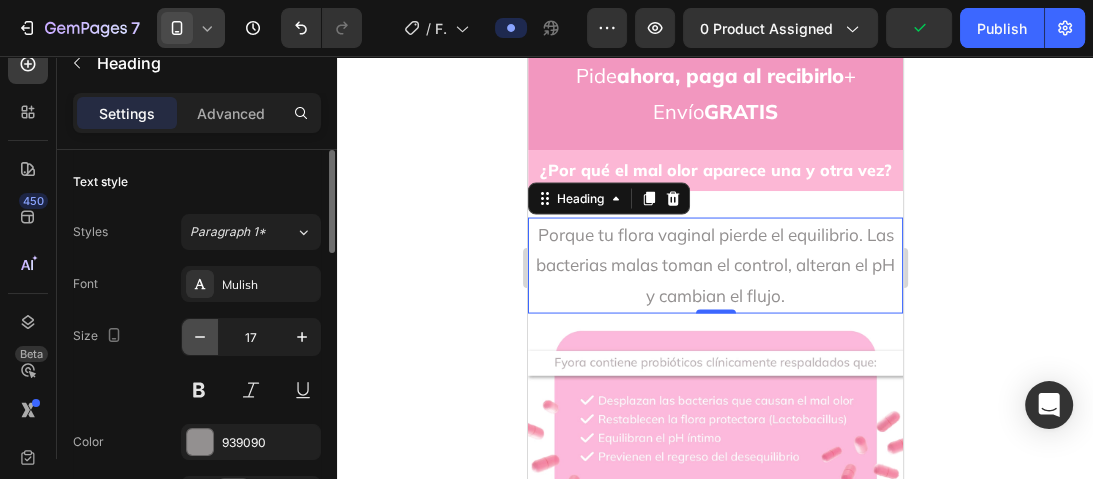 click at bounding box center [200, 337] 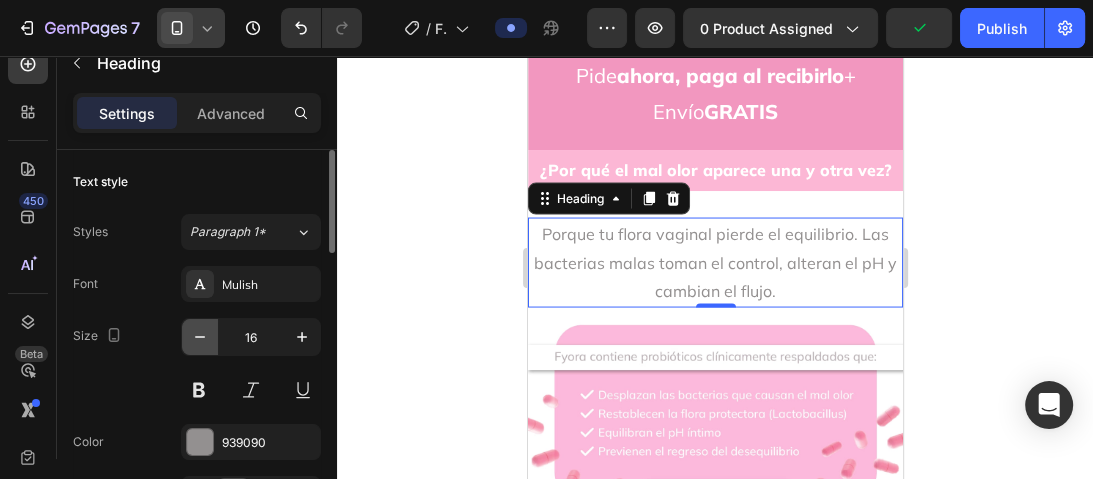click at bounding box center (200, 337) 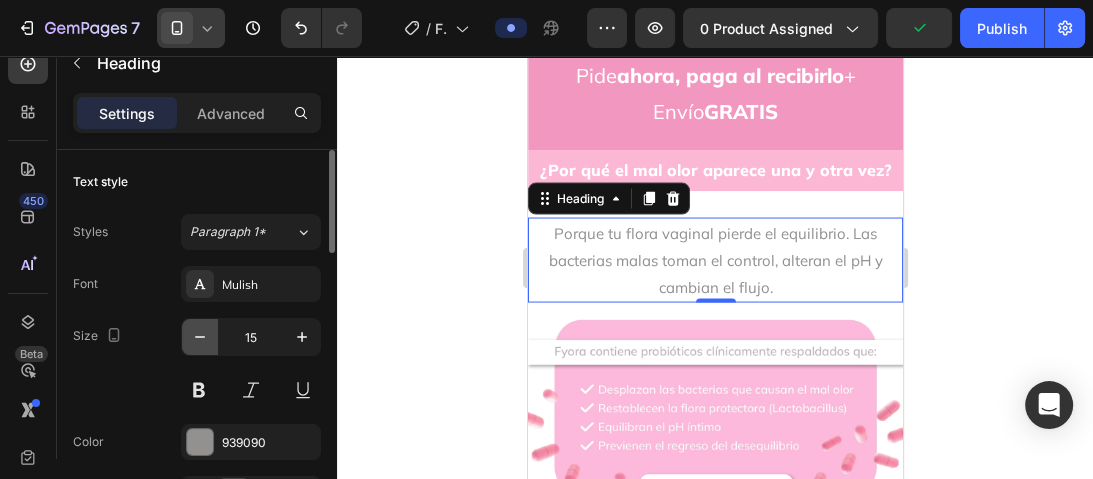 click at bounding box center [200, 337] 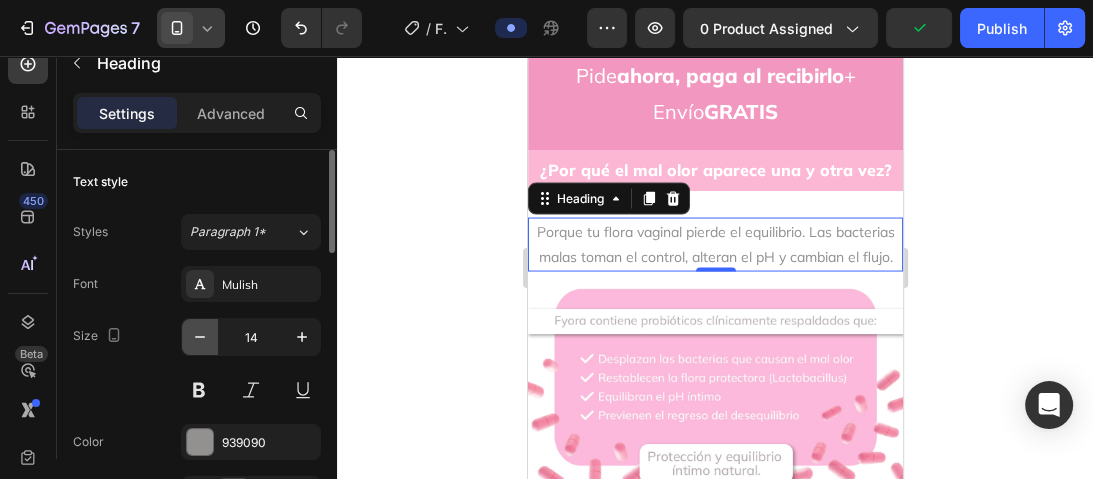 click at bounding box center [200, 337] 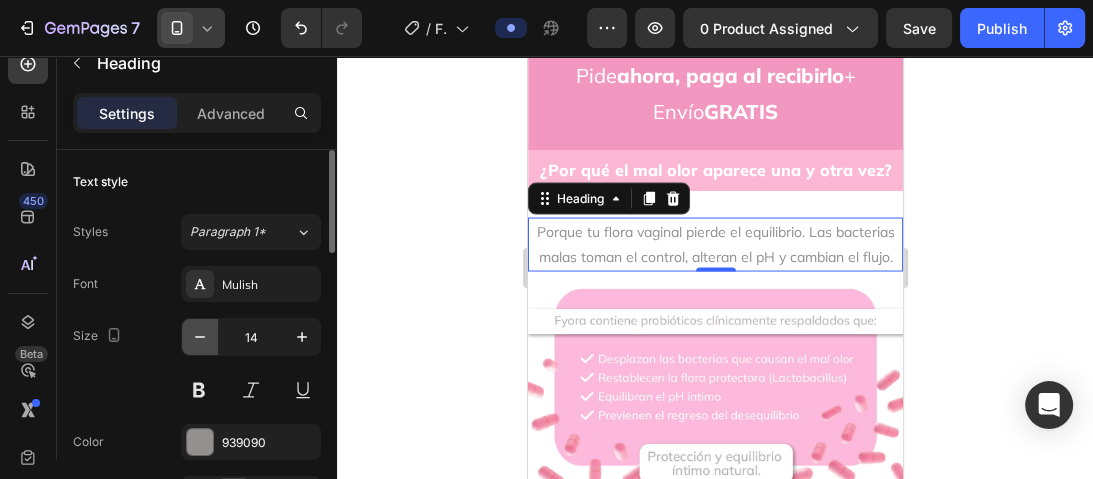 type on "13" 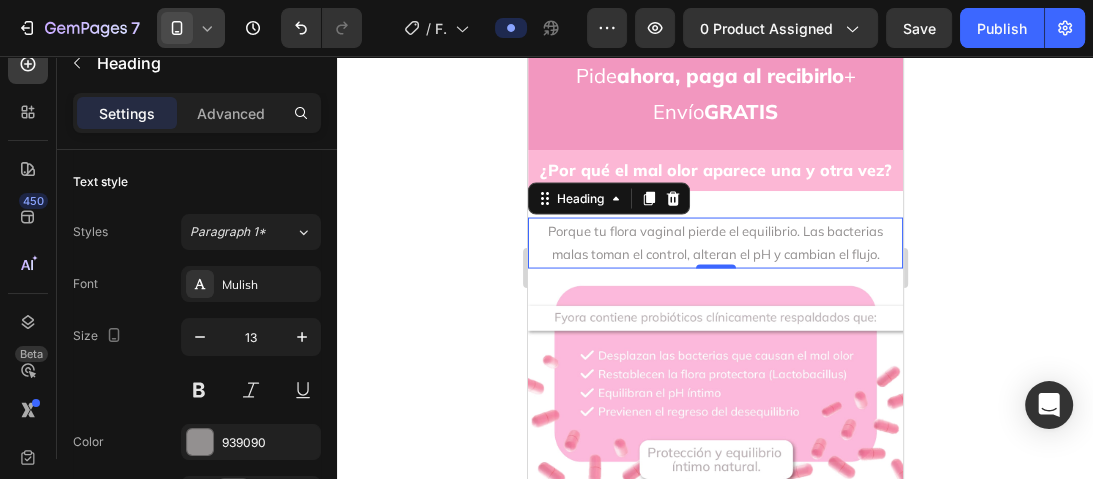 click 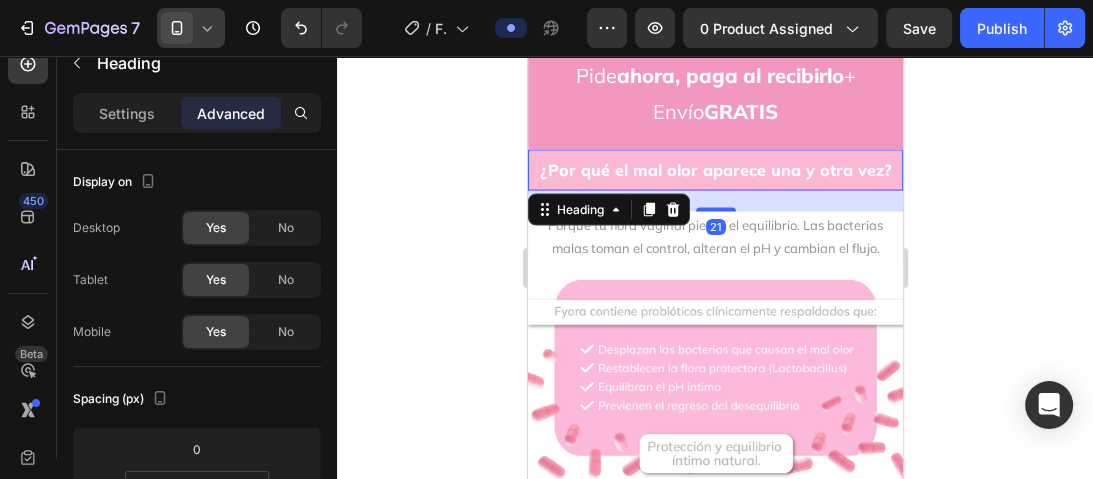 drag, startPoint x: 714, startPoint y: 162, endPoint x: 730, endPoint y: 156, distance: 17.088007 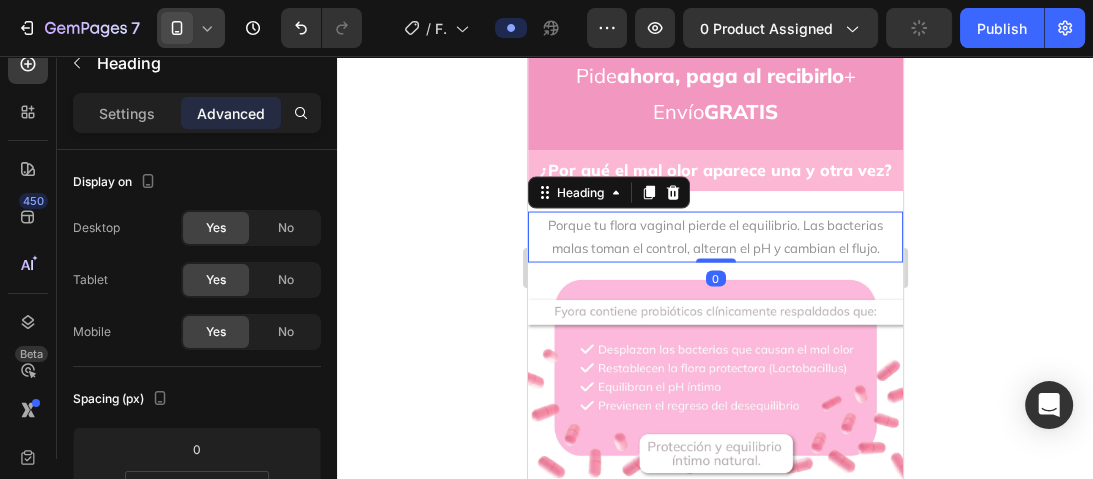 click 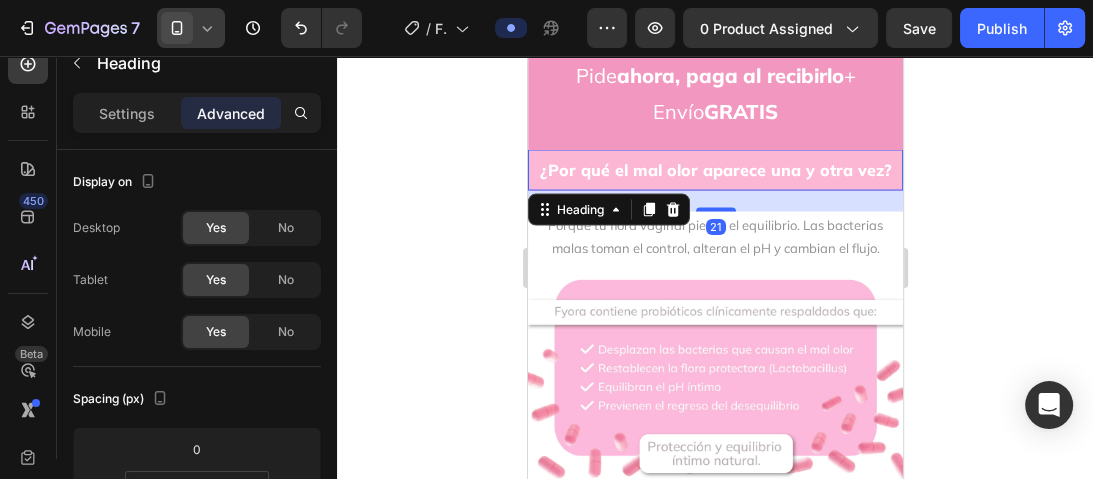 click on "¿Por qué el mal olor aparece una y otra vez?" at bounding box center [714, 170] 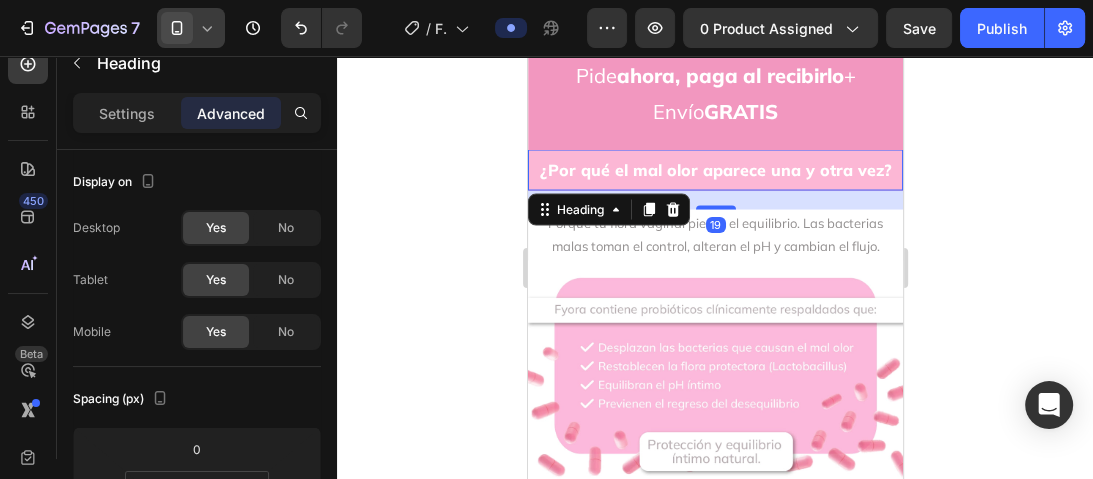 drag, startPoint x: 715, startPoint y: 154, endPoint x: 731, endPoint y: 152, distance: 16.124516 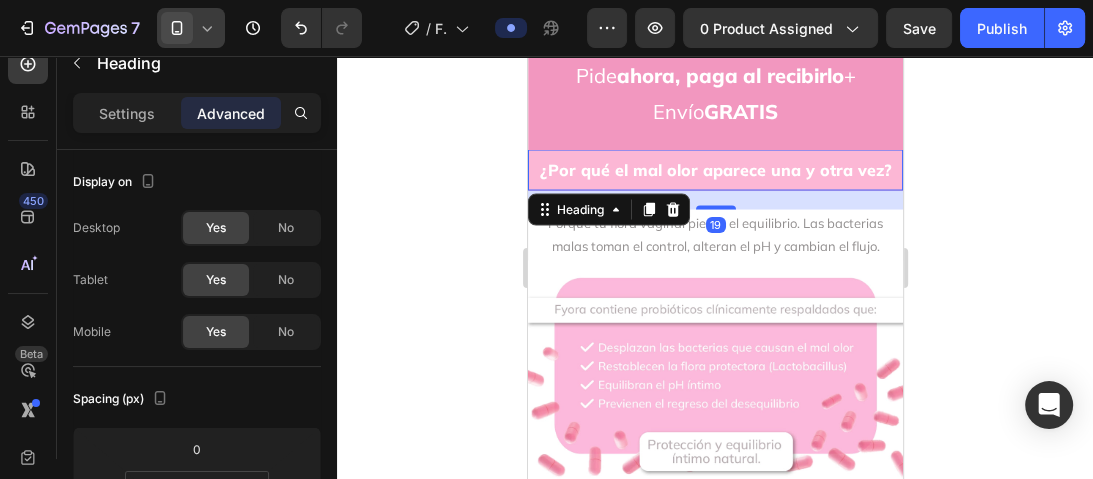 click 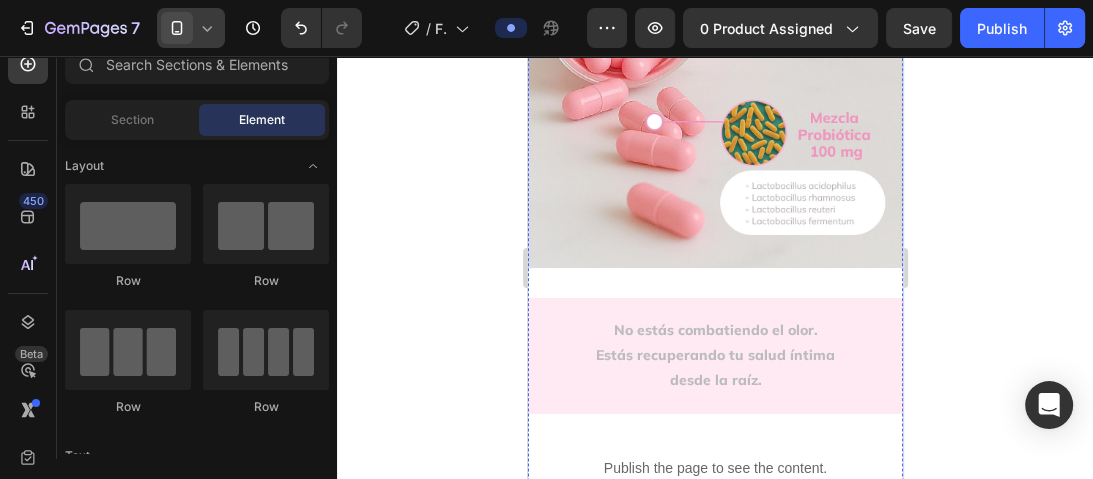 scroll, scrollTop: 3520, scrollLeft: 0, axis: vertical 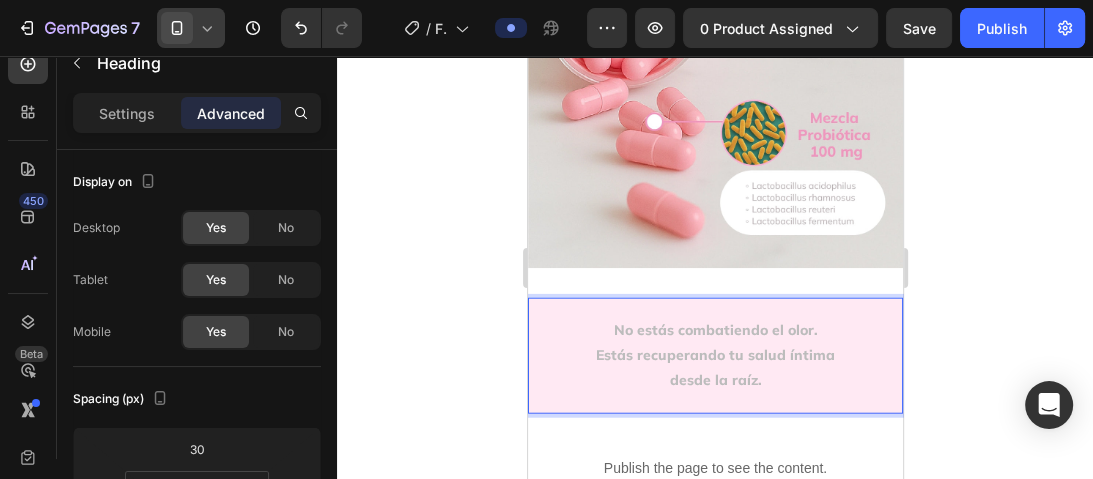 click on "Estás recuperando tu salud íntima desde la raíz." at bounding box center (714, 367) 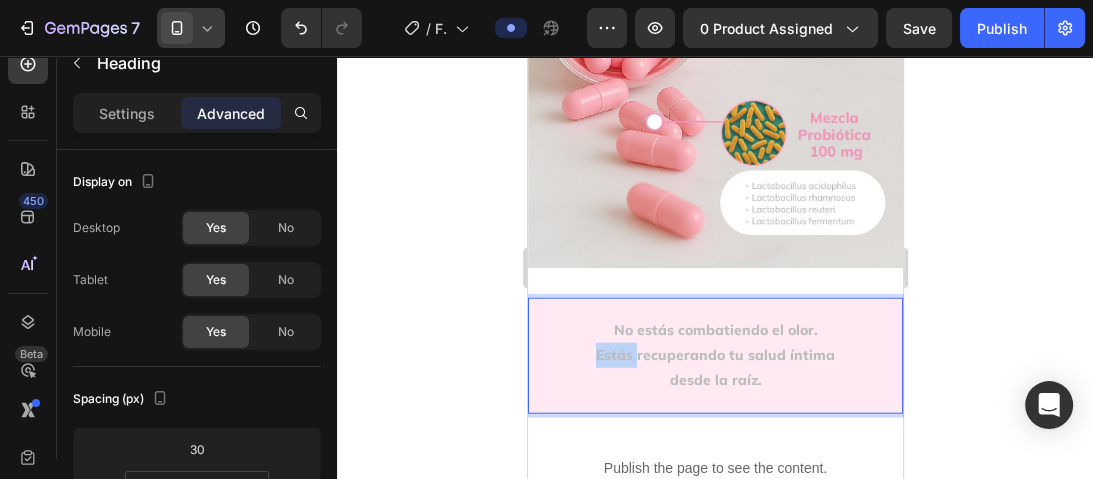 click on "Estás recuperando tu salud íntima desde la raíz." at bounding box center (714, 367) 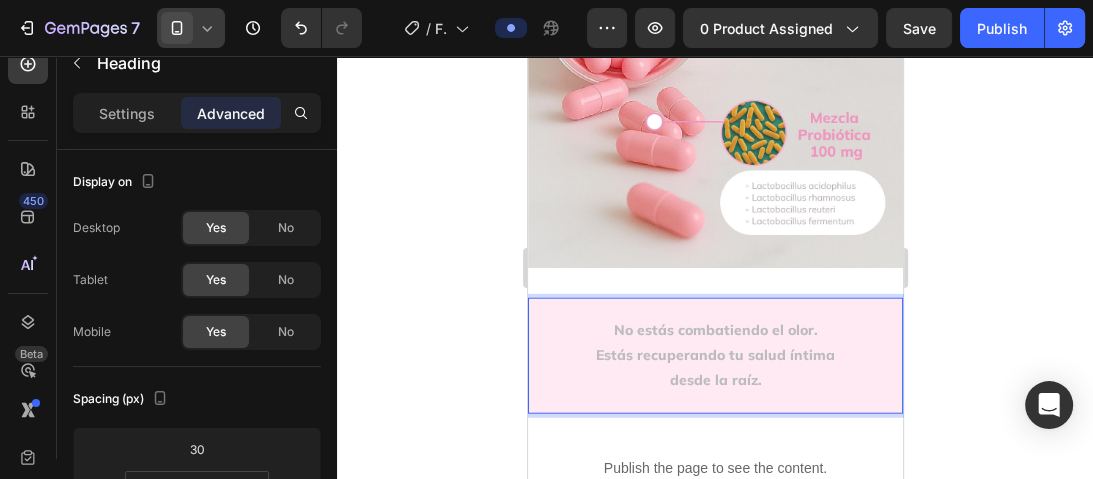 click on "No estás combatiendo el olor. Estás recuperando tu salud íntima desde la raíz." at bounding box center (714, 356) 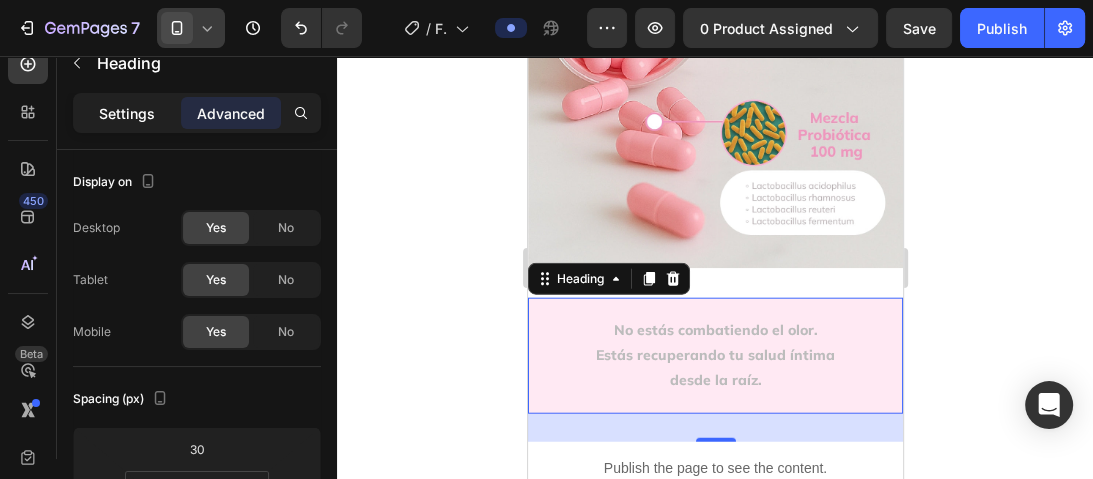 click on "Settings" 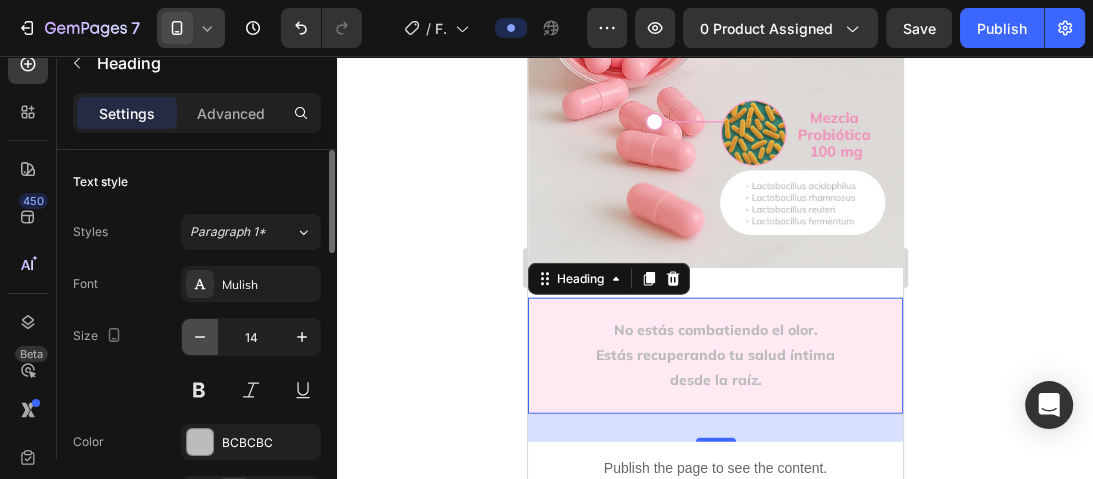 click 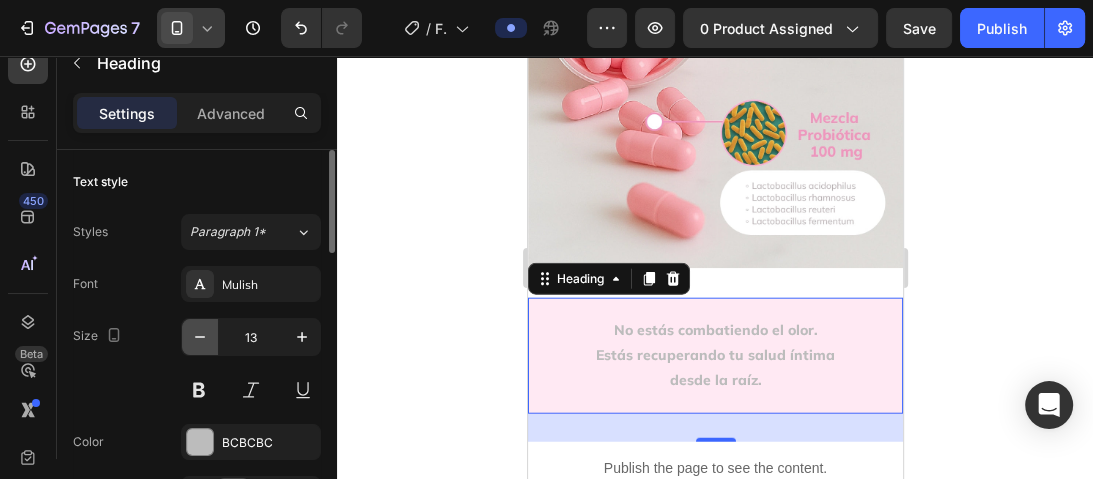 click 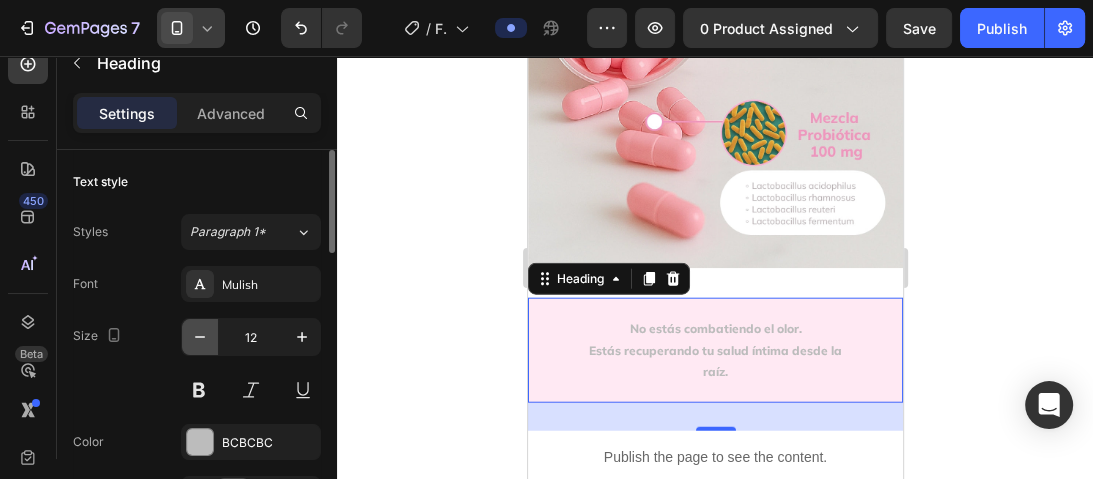 click 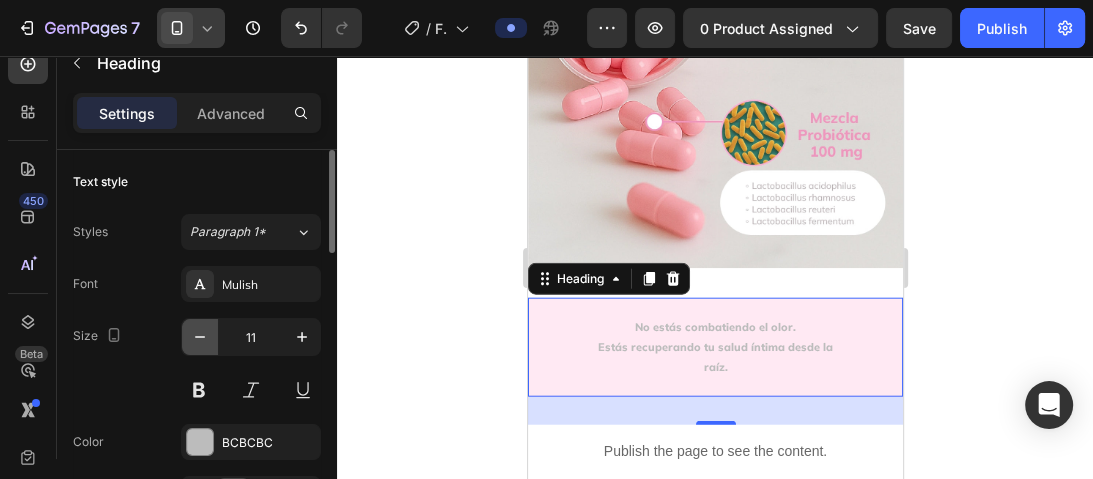 click 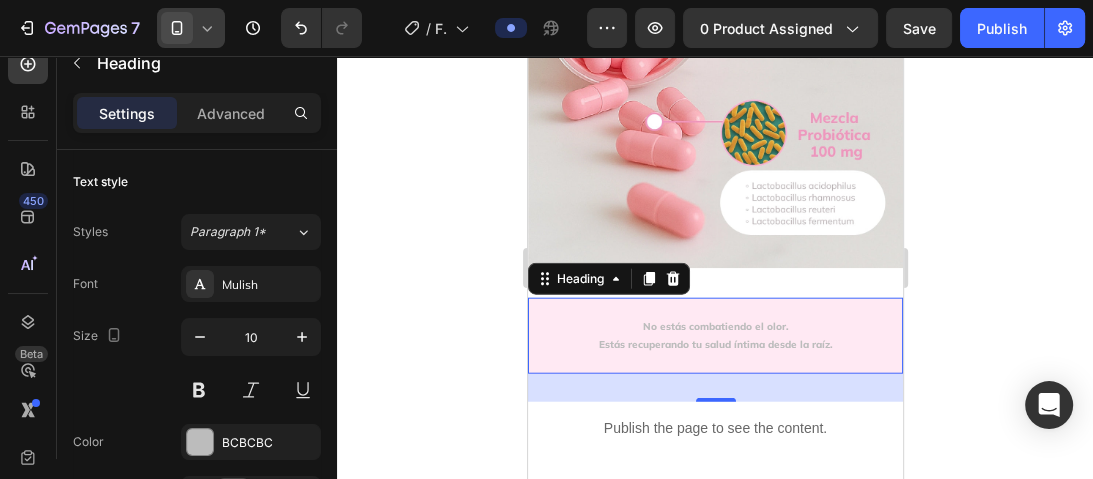 click on "No estás combatiendo el olor. Estás recuperando tu salud íntima desde la raíz." at bounding box center [714, 336] 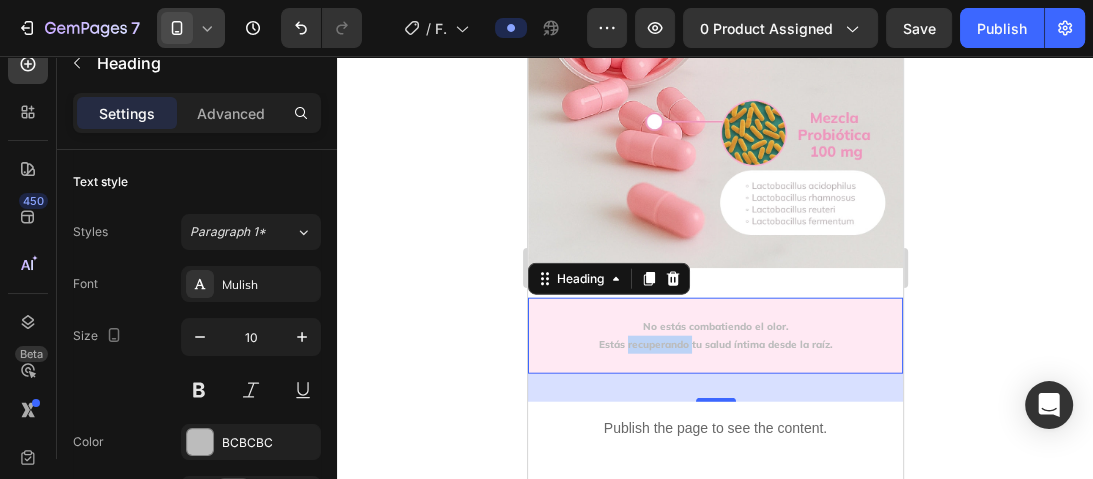 click on "No estás combatiendo el olor. Estás recuperando tu salud íntima desde la raíz." at bounding box center [714, 336] 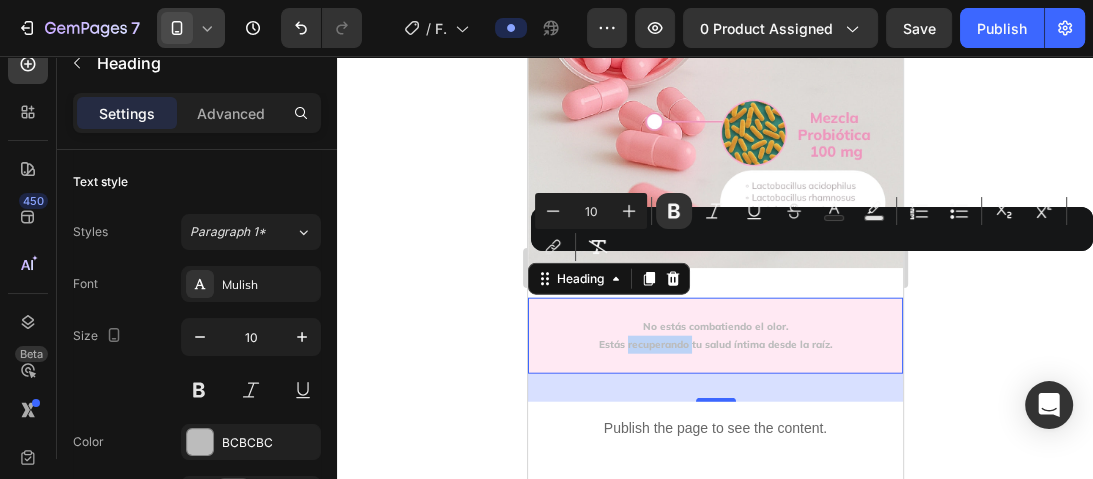click on "No estás combatiendo el olor. Estás recuperando tu salud íntima desde la raíz." at bounding box center [714, 336] 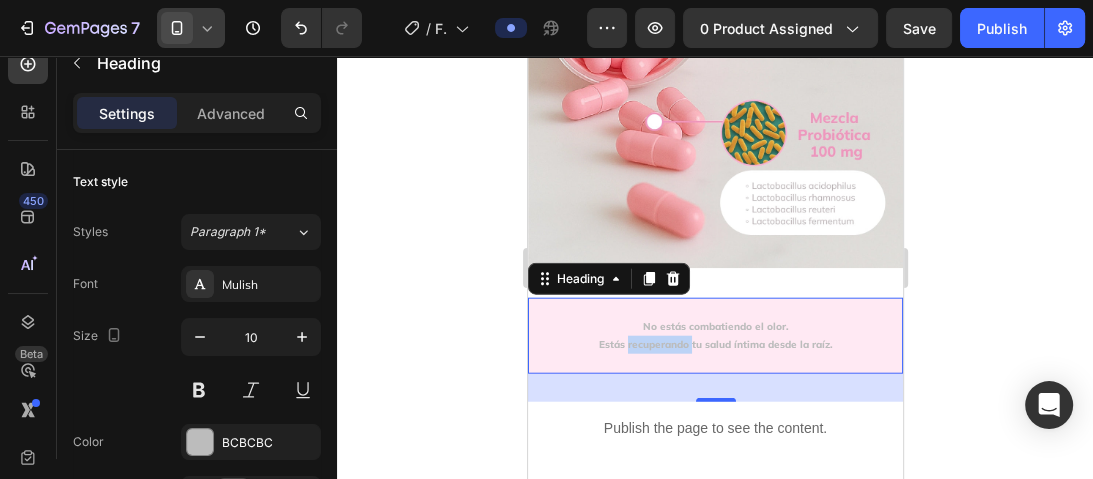 click on "No estás combatiendo el olor. Estás recuperando tu salud íntima desde la raíz." at bounding box center [714, 336] 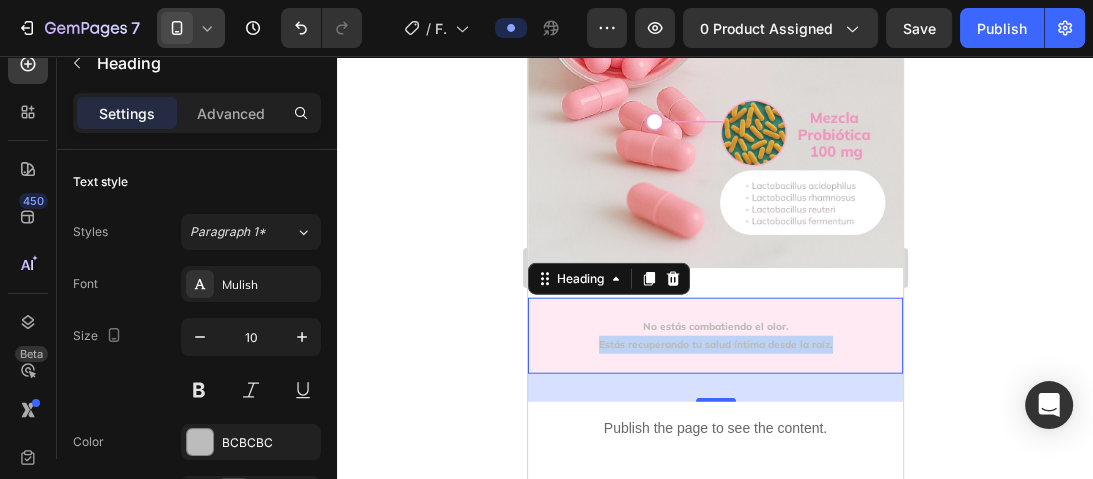 click on "No estás combatiendo el olor. Estás recuperando tu salud íntima desde la raíz." at bounding box center (714, 336) 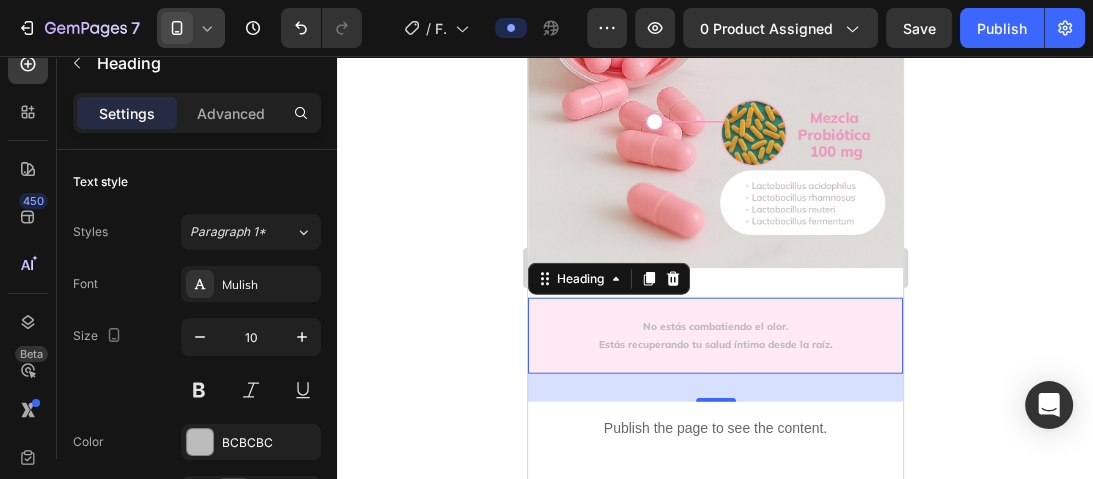click on "No estás combatiendo el olor. Estás recuperando tu salud íntima desde la raíz." at bounding box center (714, 336) 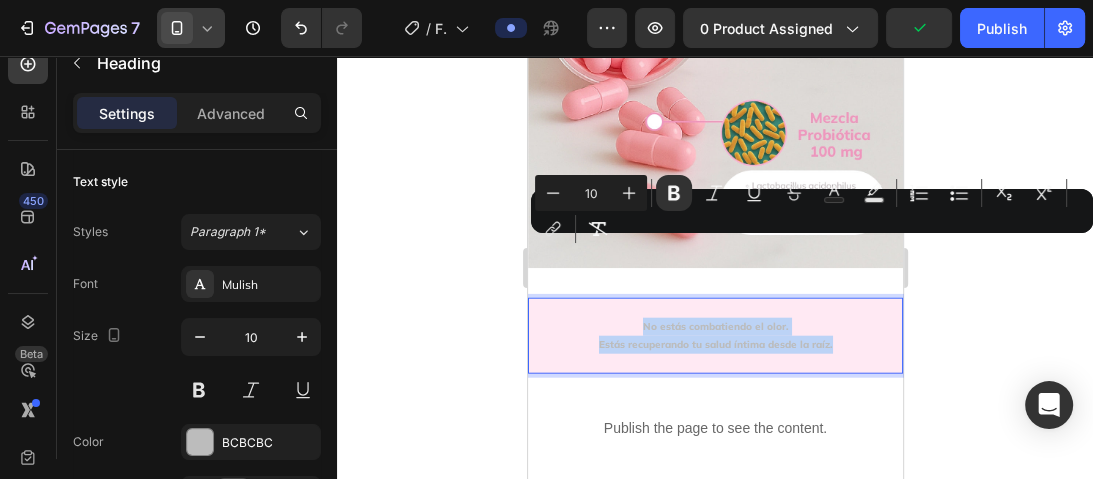 drag, startPoint x: 632, startPoint y: 243, endPoint x: 892, endPoint y: 284, distance: 263.21283 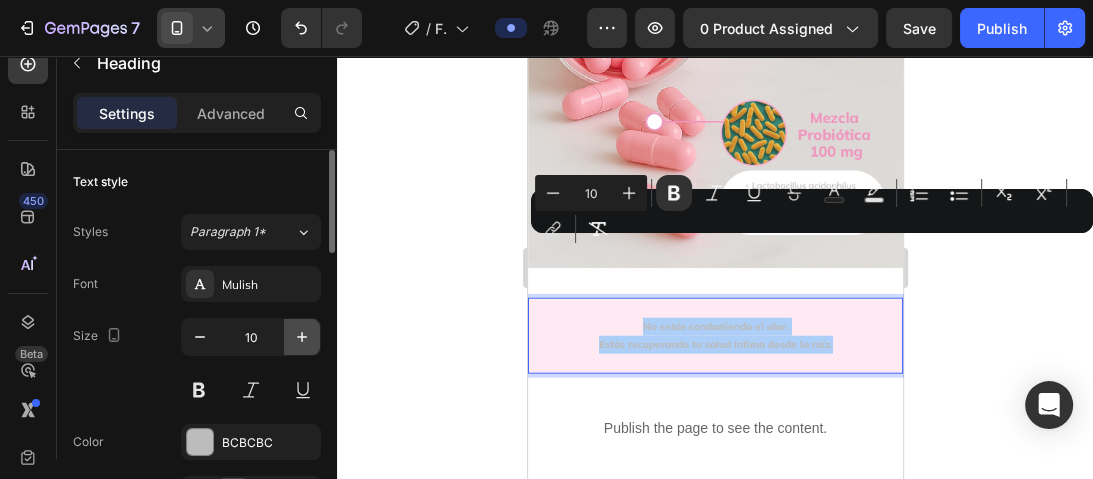 click 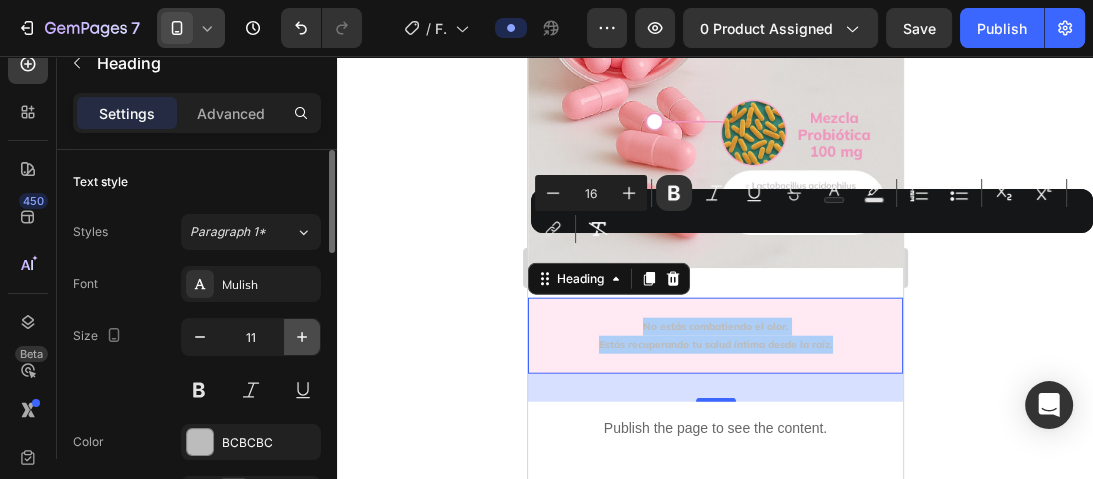 click 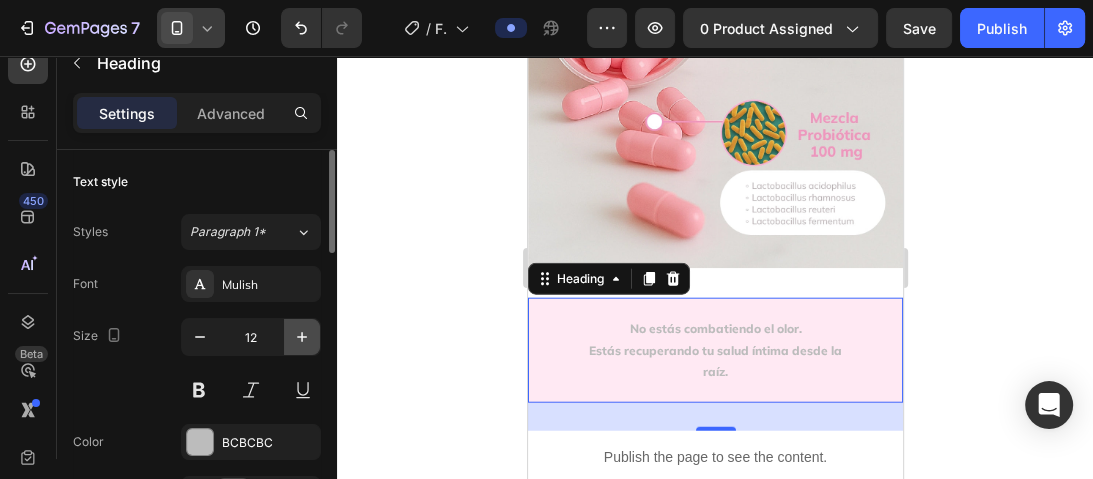 click 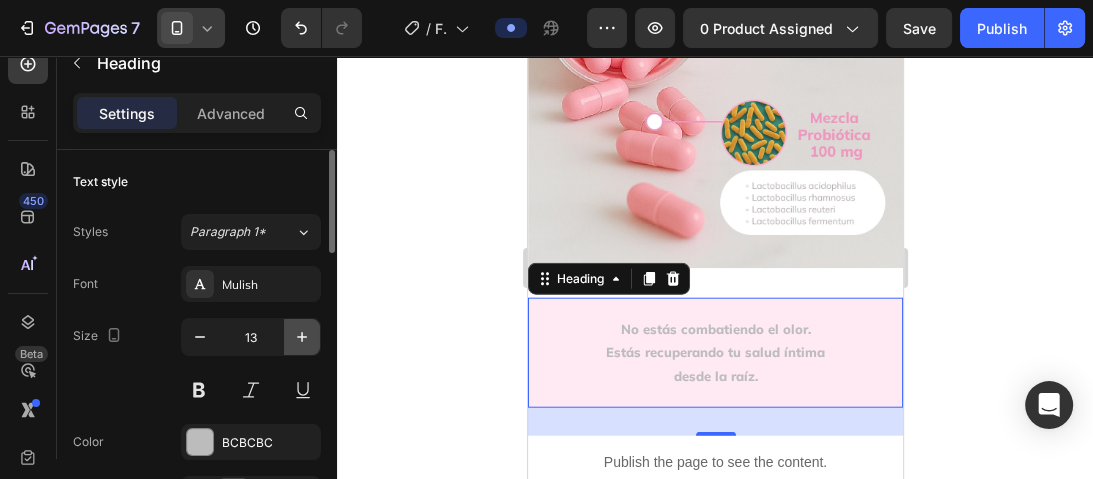 click 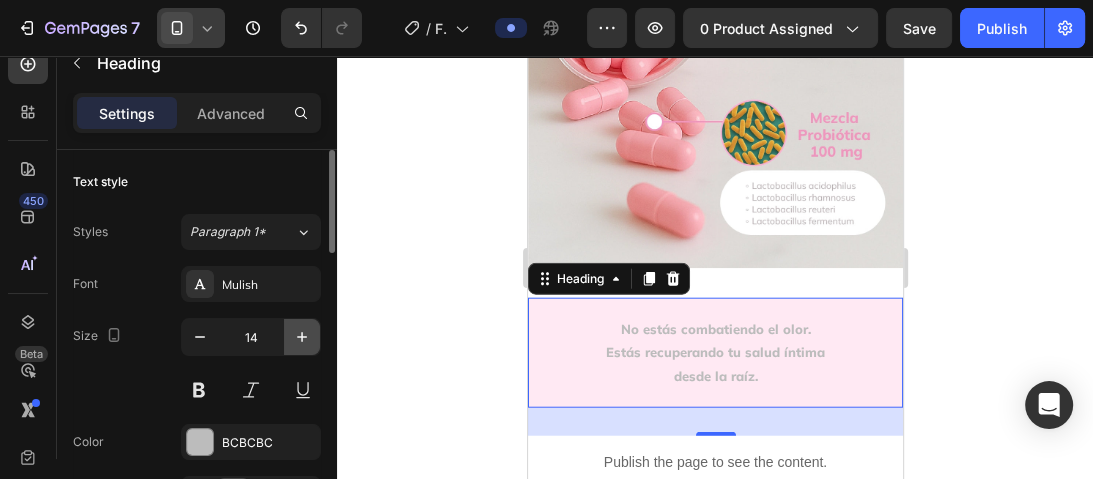 click 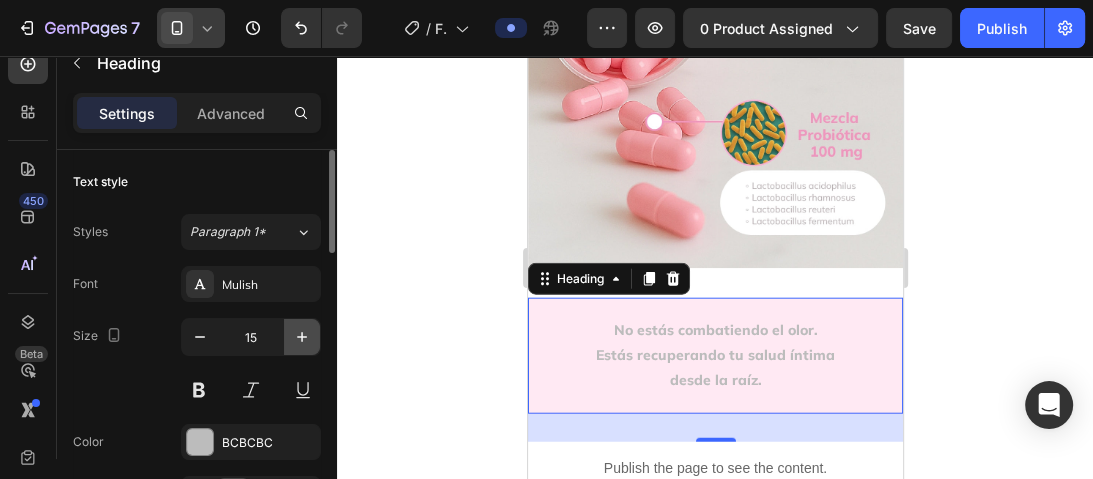 click 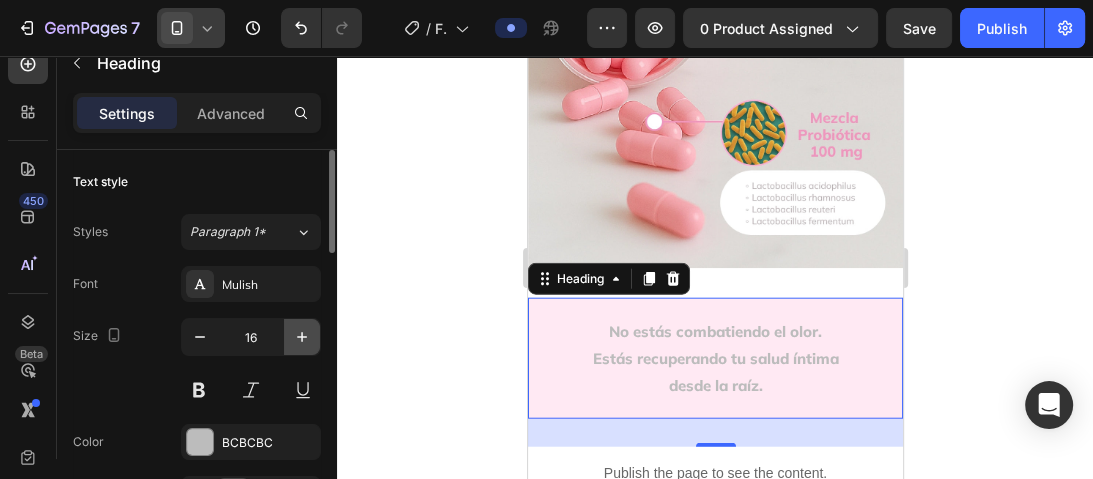 click 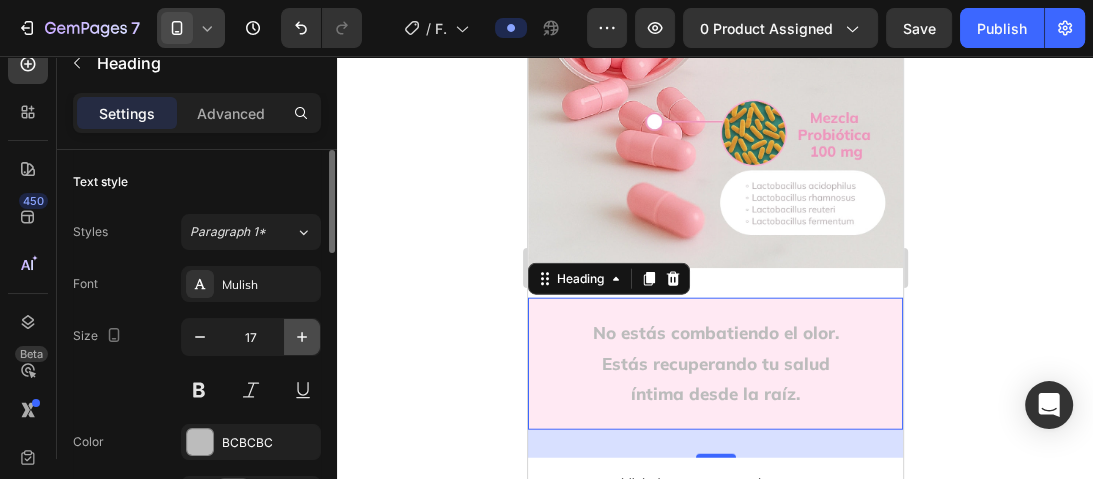 click 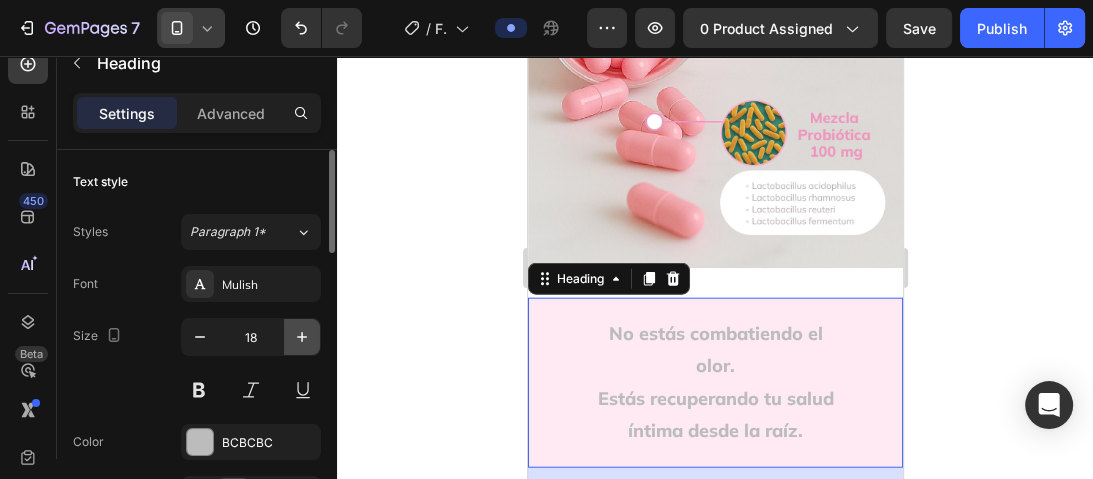 click 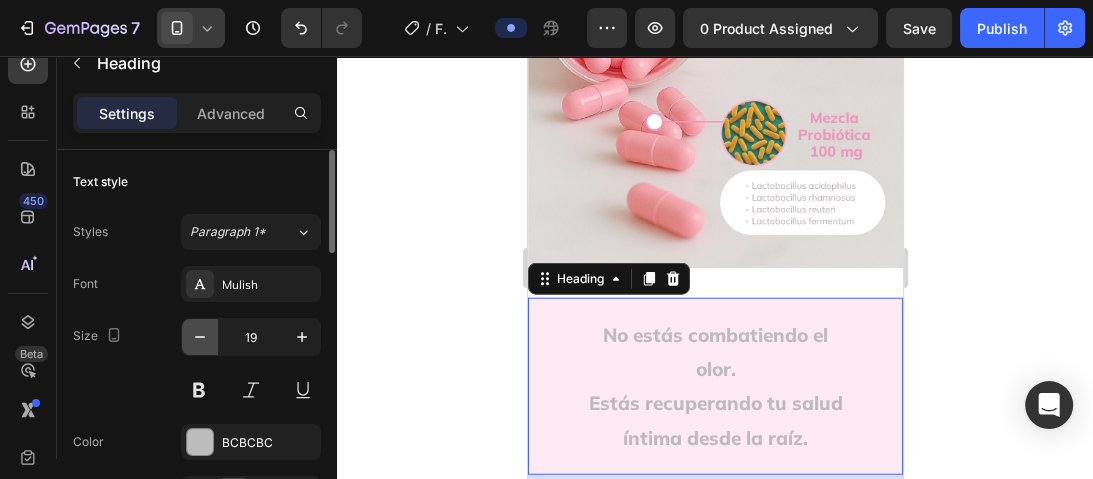 click at bounding box center (200, 337) 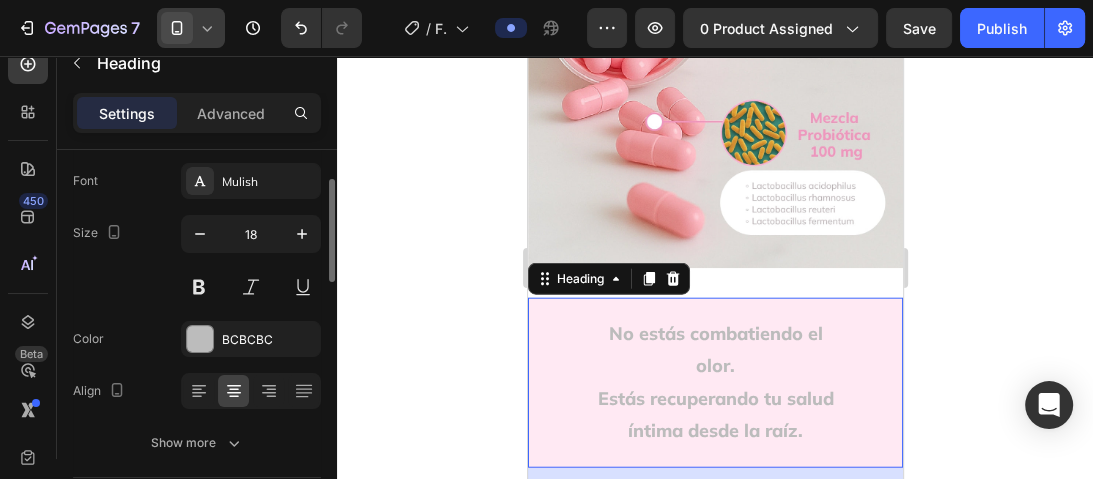 scroll, scrollTop: 104, scrollLeft: 0, axis: vertical 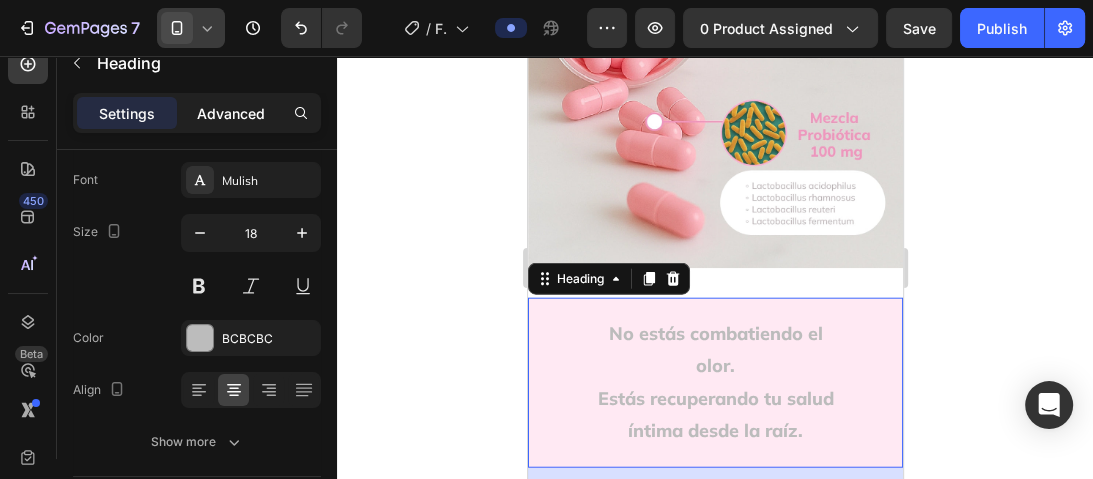 click on "Advanced" at bounding box center [231, 113] 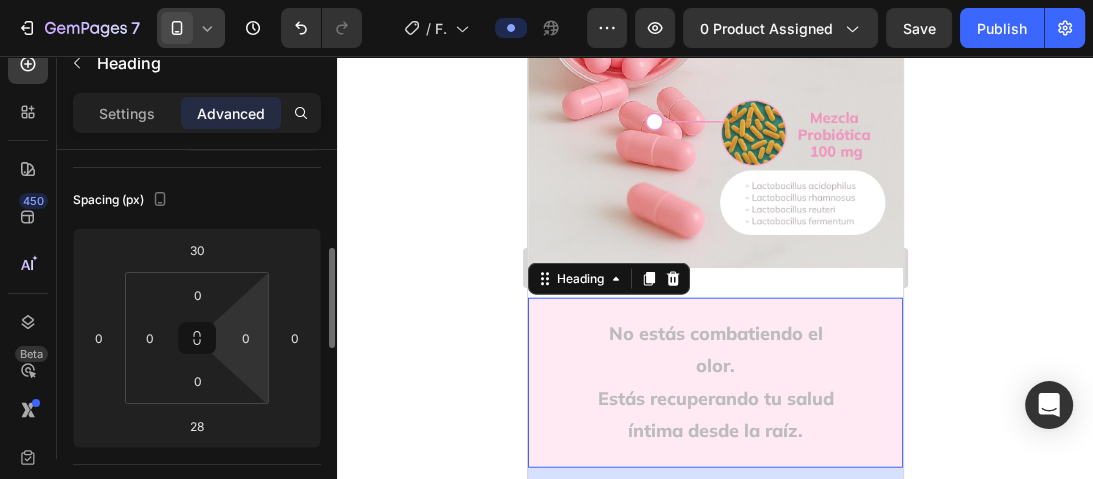 scroll, scrollTop: 238, scrollLeft: 0, axis: vertical 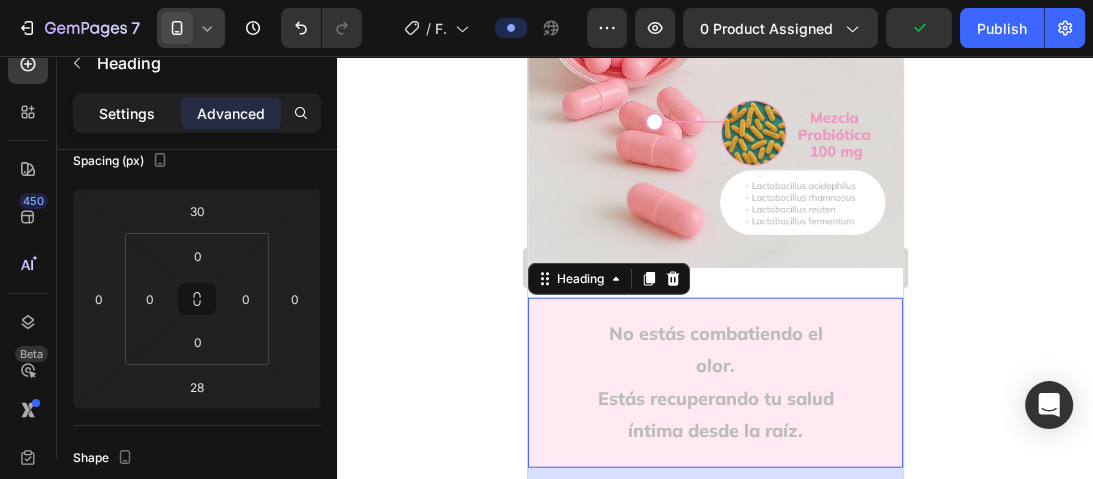 click on "Settings" at bounding box center (127, 113) 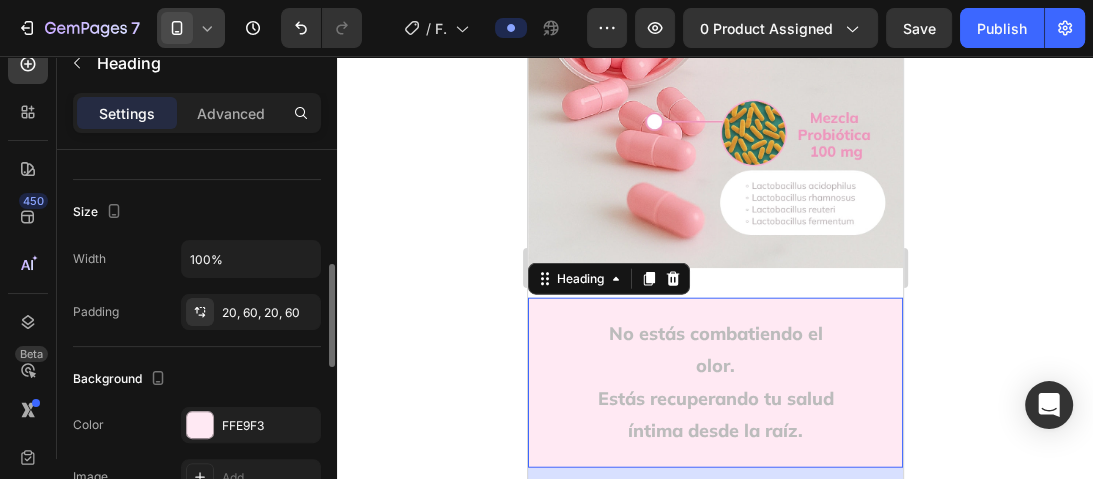 scroll, scrollTop: 402, scrollLeft: 0, axis: vertical 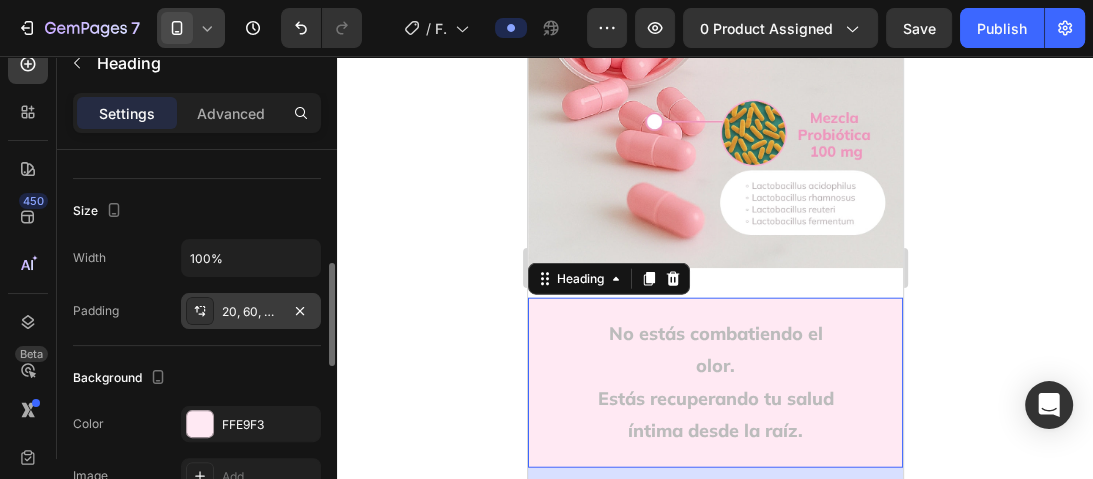click on "20, 60, 20, 60" at bounding box center [251, 312] 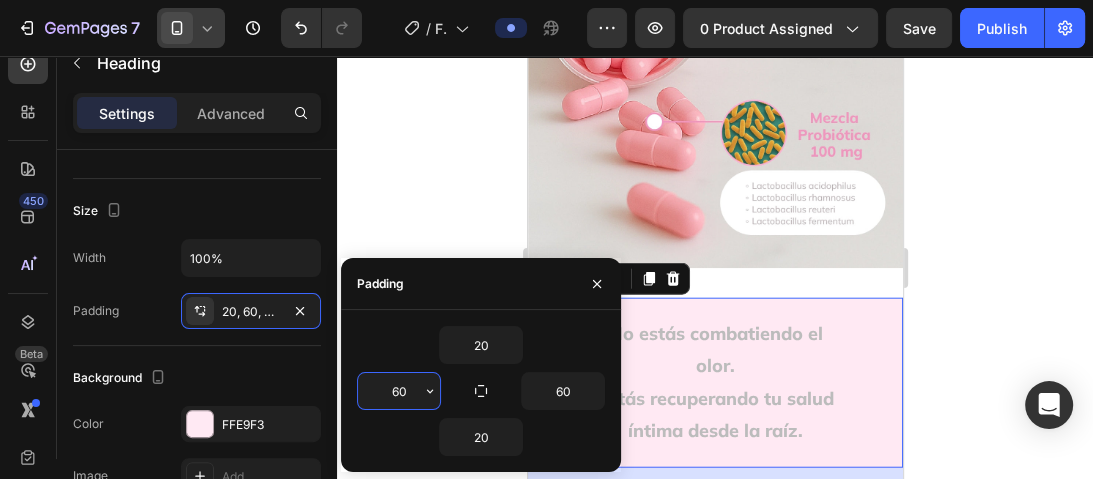 click on "60" at bounding box center (399, 391) 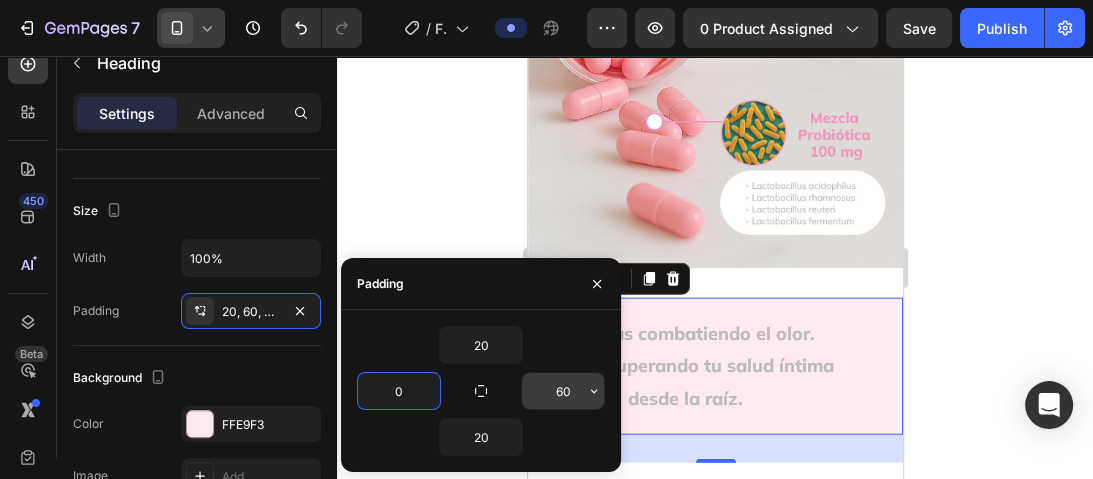 type on "0" 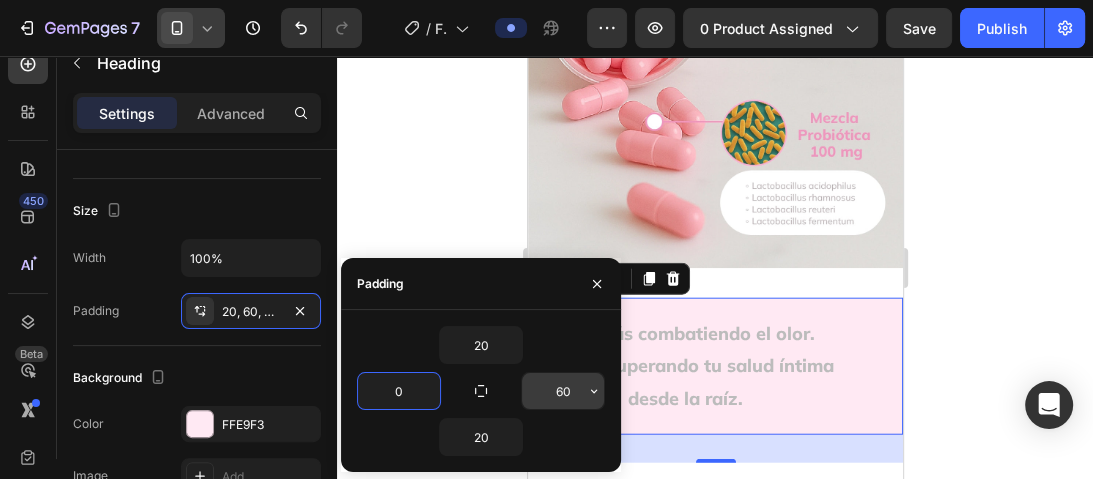 click on "60" at bounding box center (563, 391) 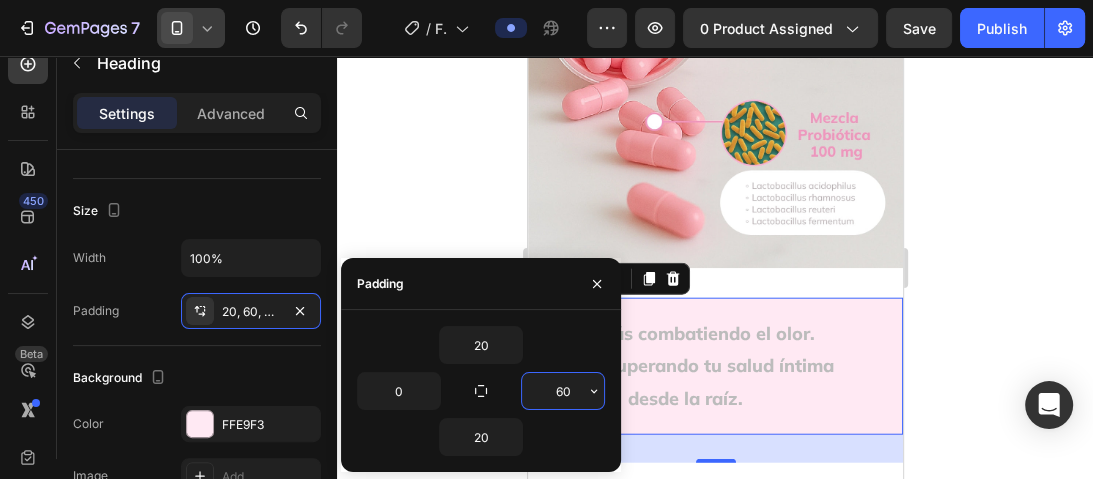 type on "0" 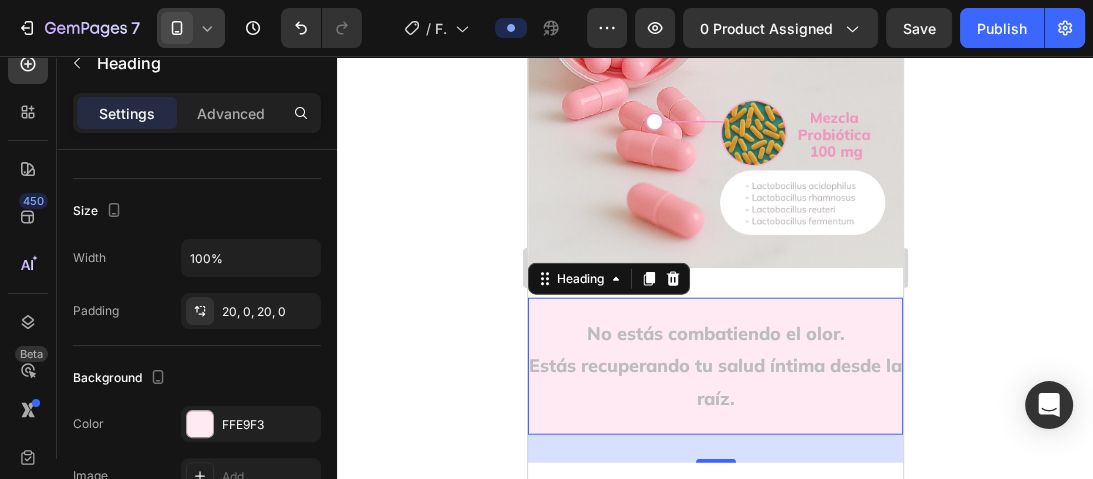 click 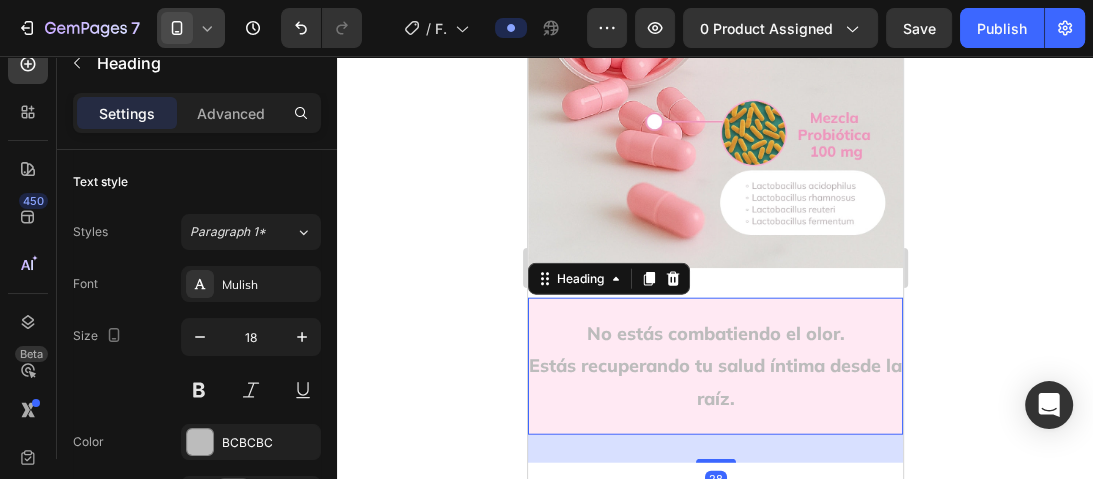 click on "Estás recuperando tu salud íntima desde la raíz." at bounding box center (714, 381) 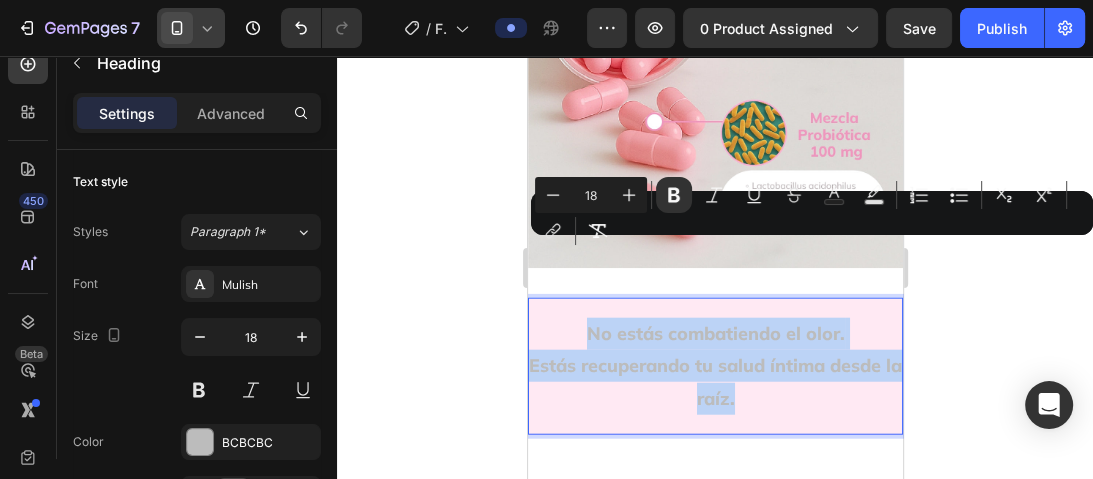 drag, startPoint x: 577, startPoint y: 251, endPoint x: 755, endPoint y: 332, distance: 195.5633 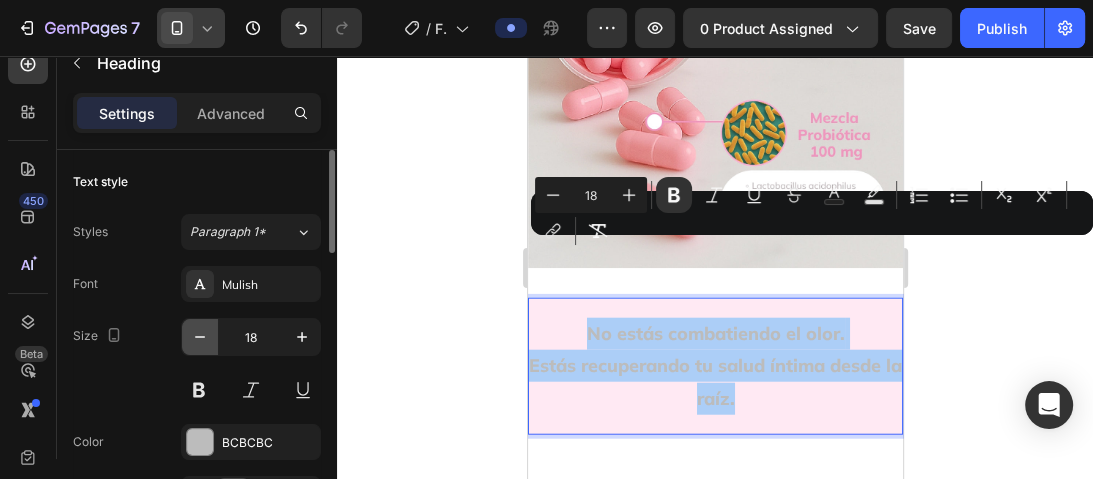click 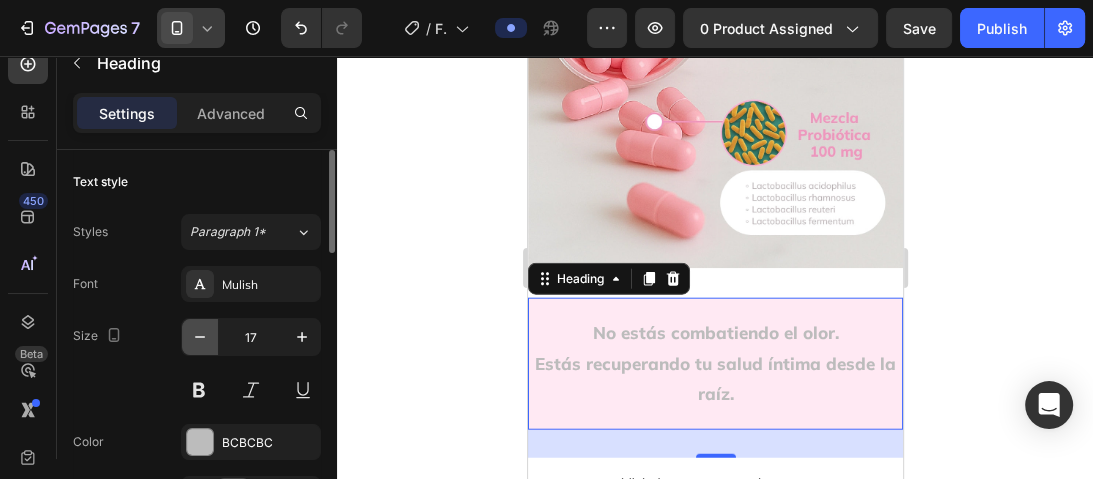 click 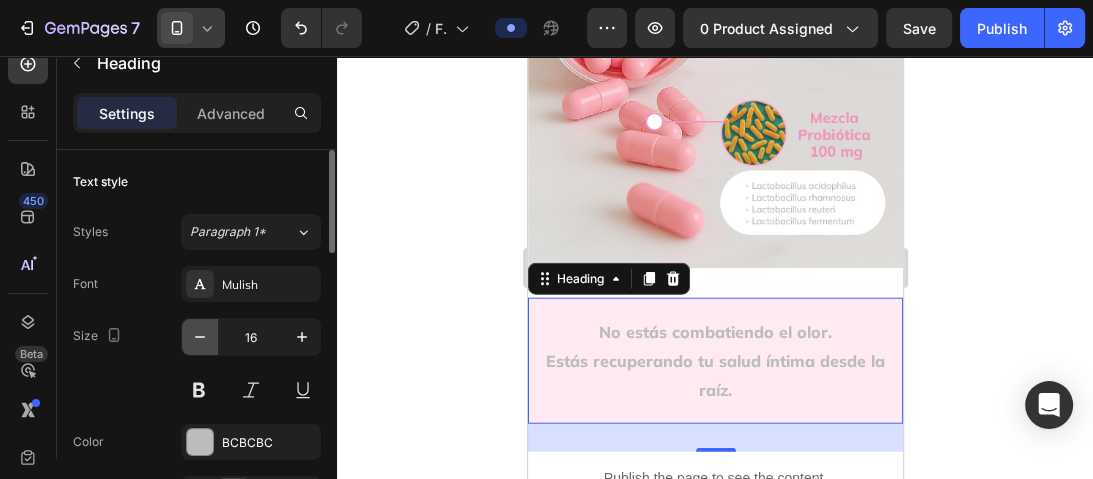 click 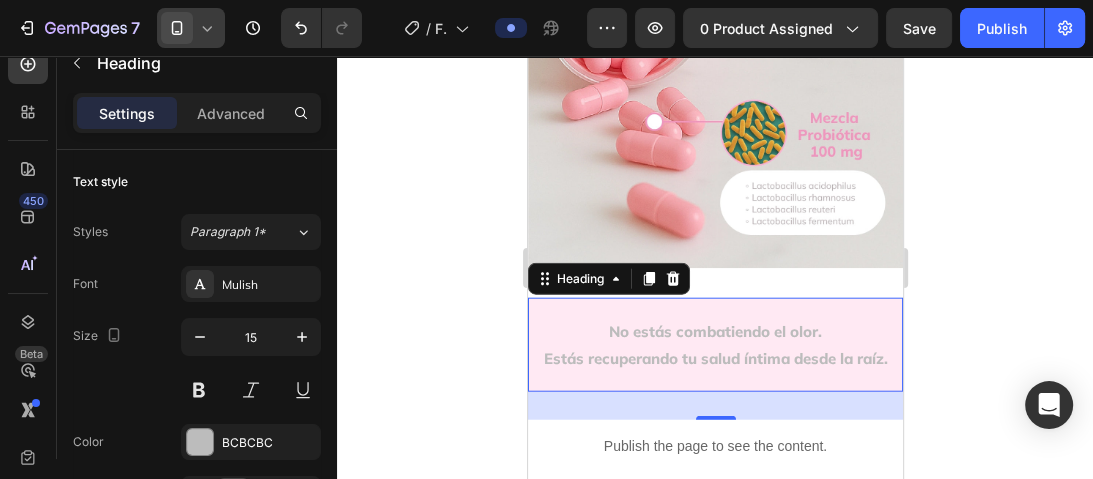 click 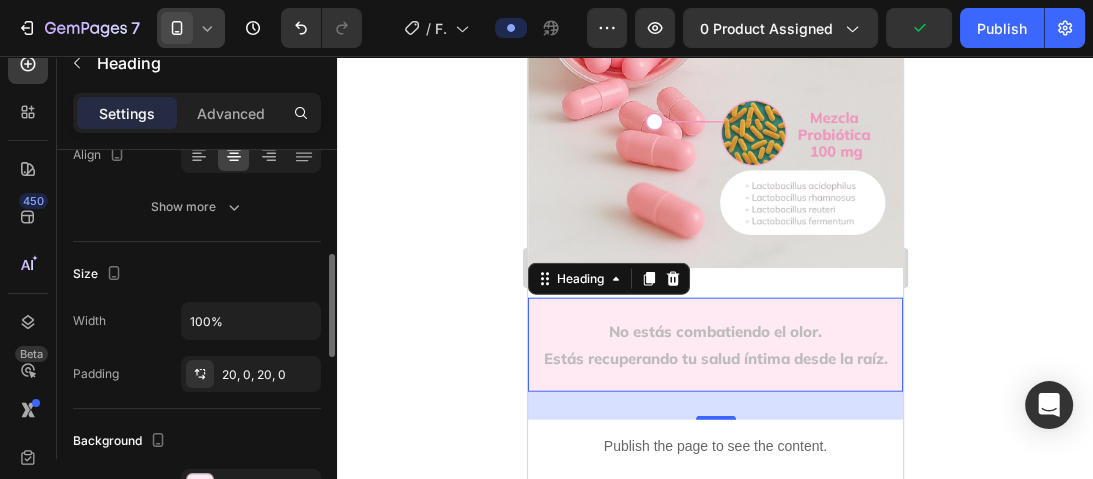 scroll, scrollTop: 348, scrollLeft: 0, axis: vertical 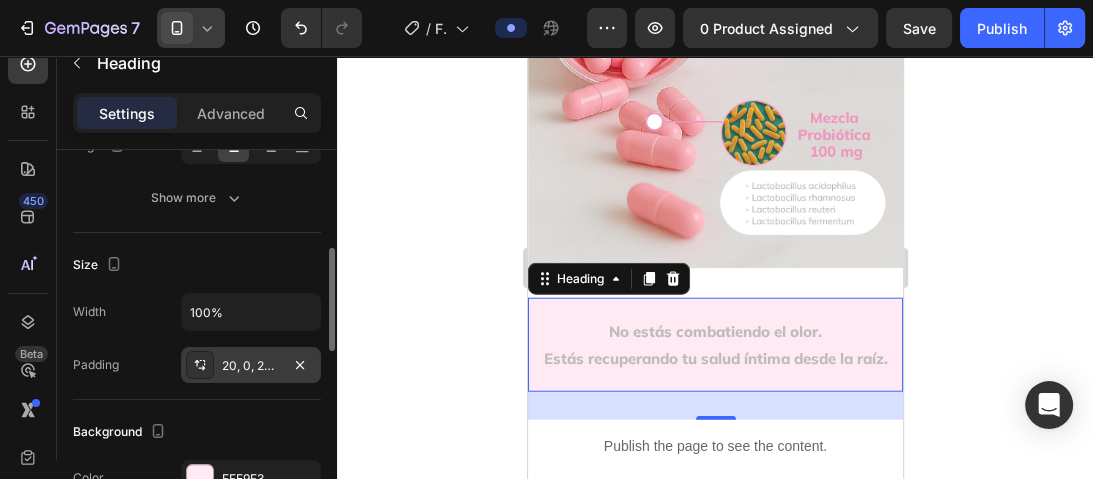 click on "20, 0, 20, 0" at bounding box center [251, 365] 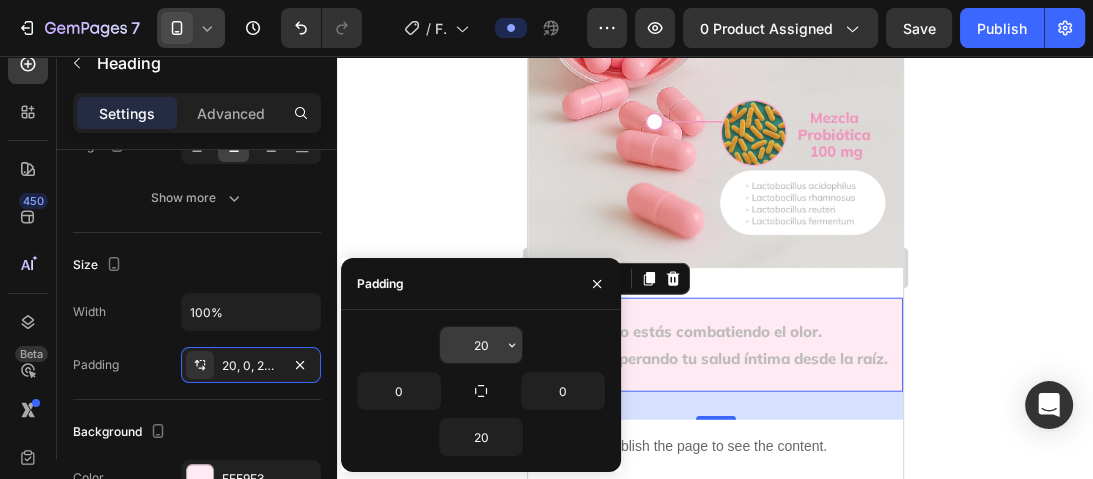 click on "20" at bounding box center [481, 345] 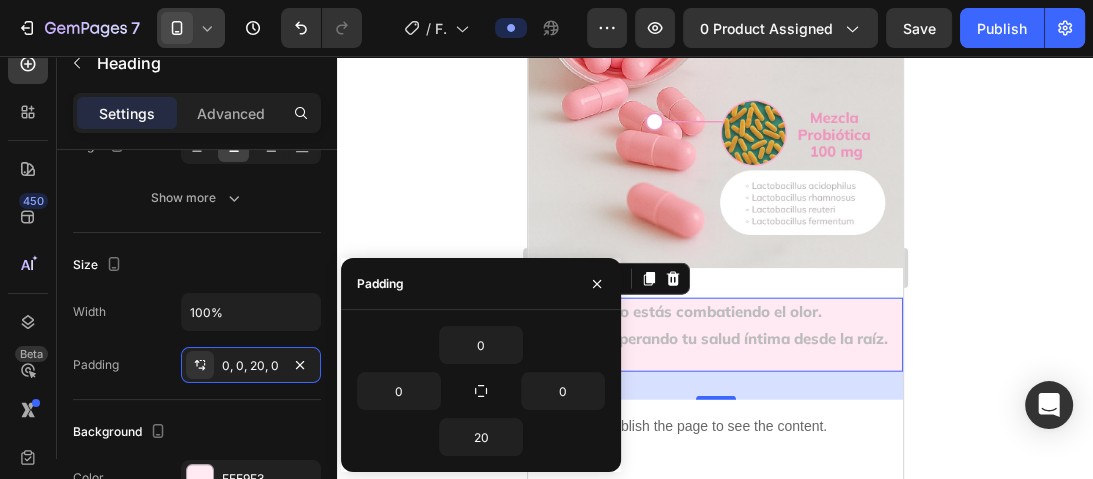 click on "0 0 0 20" at bounding box center [481, 391] 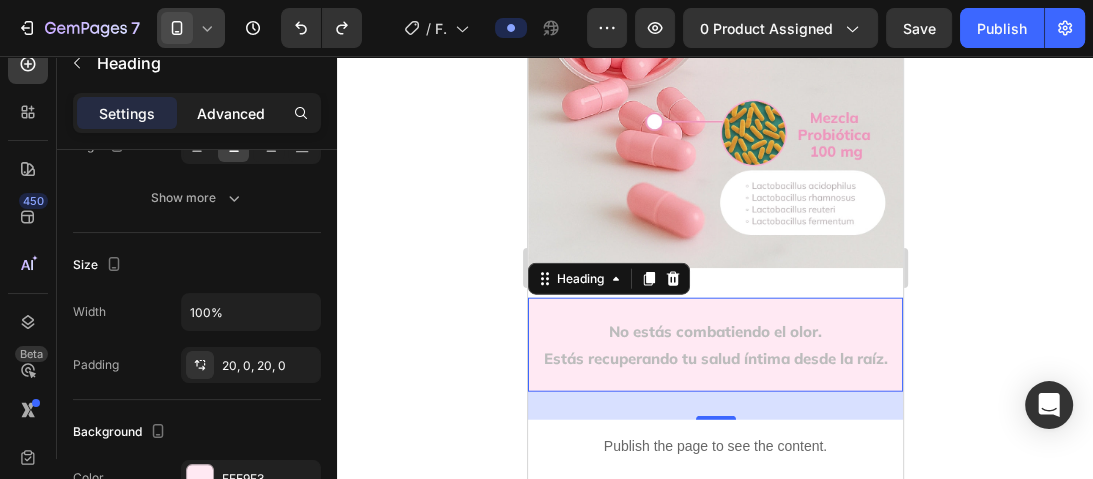 click on "Advanced" at bounding box center (231, 113) 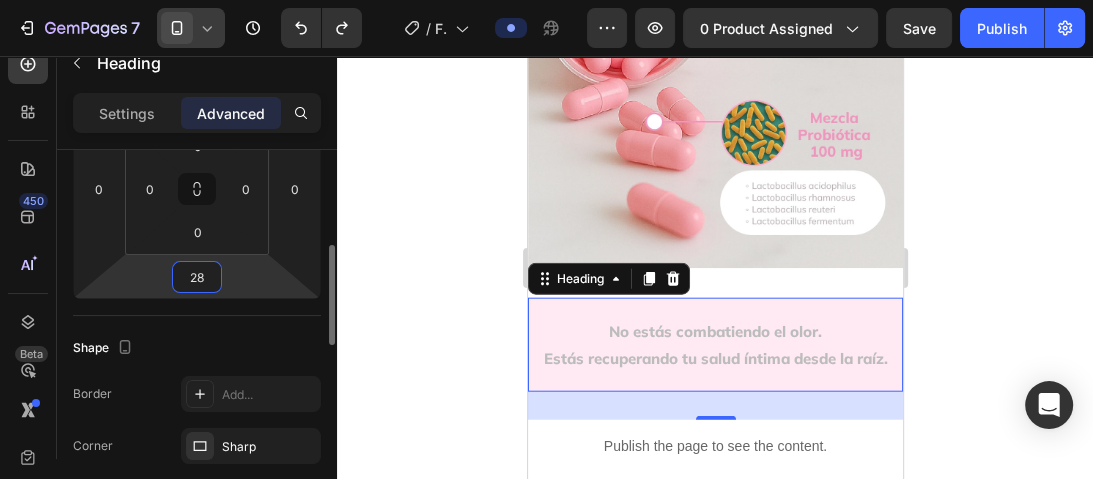 click on "28" at bounding box center [197, 277] 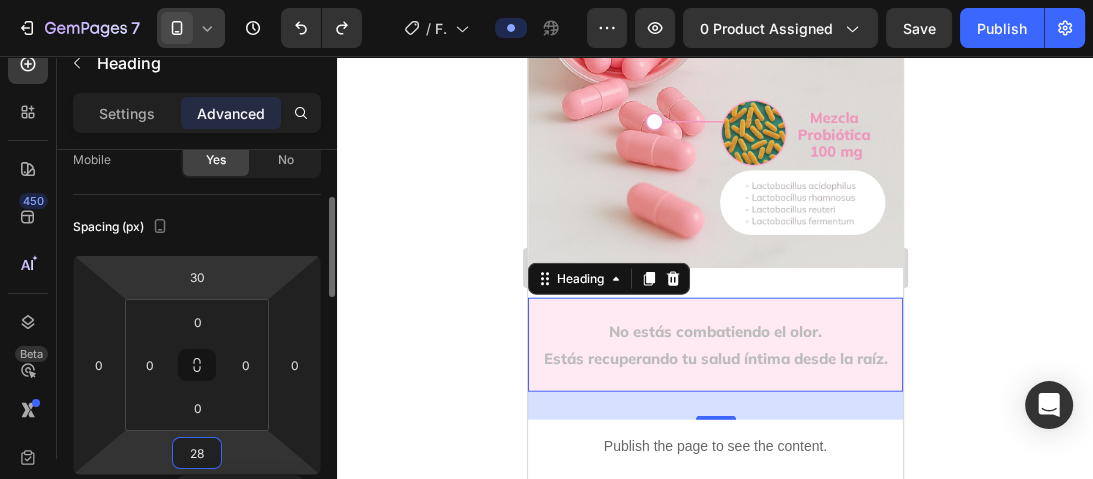 scroll, scrollTop: 172, scrollLeft: 0, axis: vertical 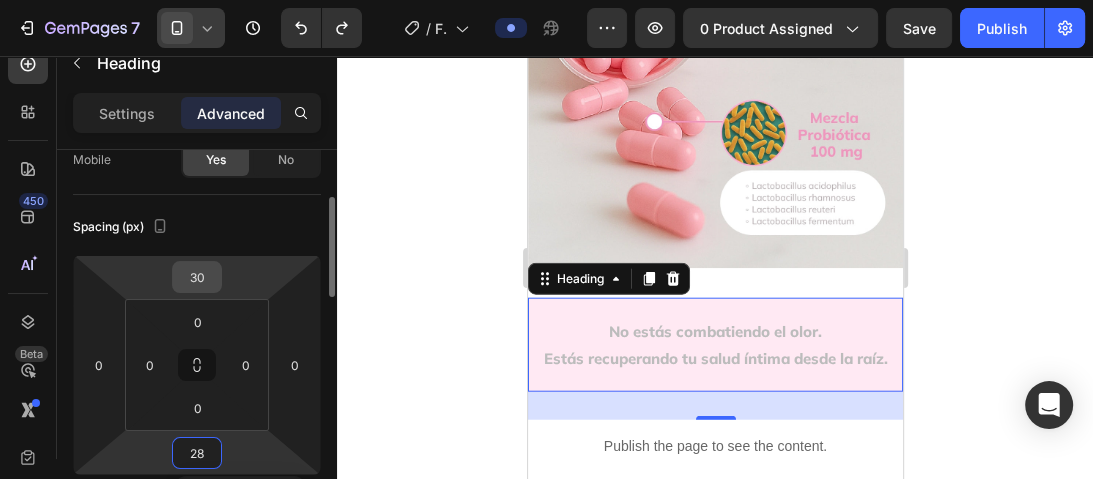 click on "30" at bounding box center (197, 277) 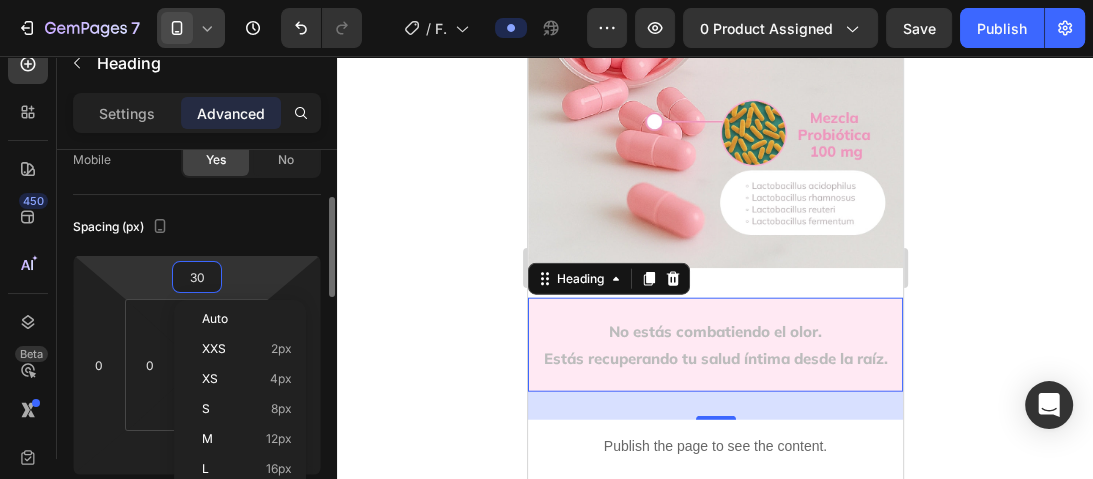 click on "30" at bounding box center [197, 277] 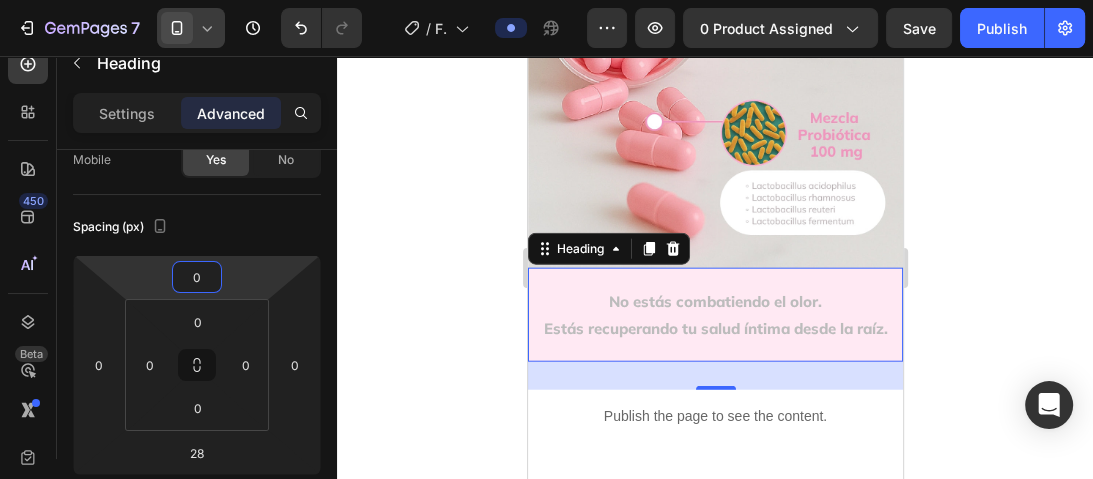 type on "0" 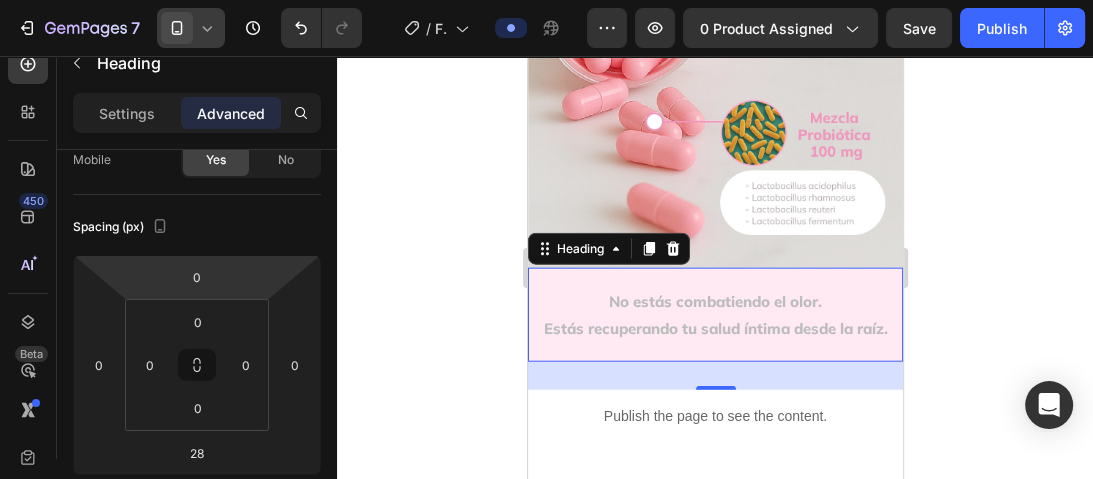 click 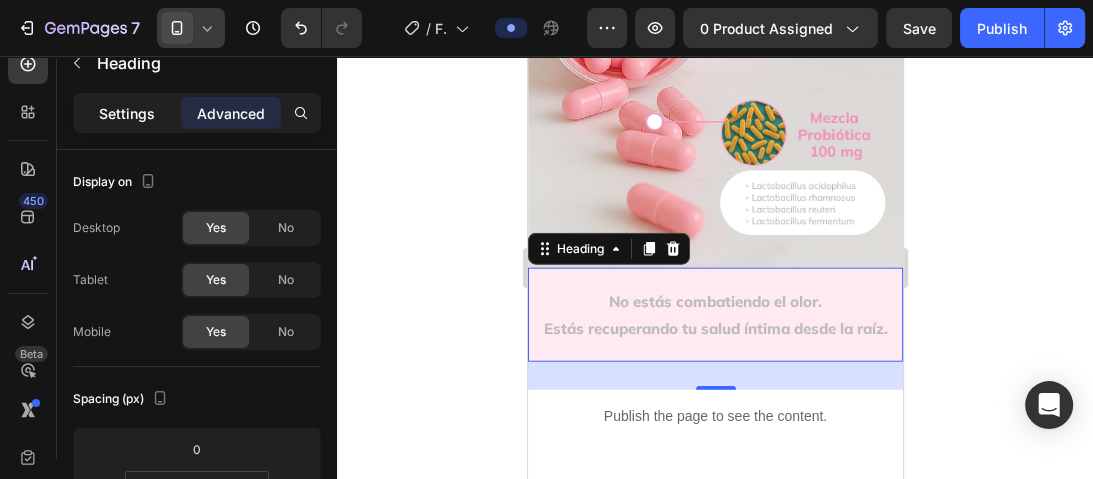 click on "Settings" at bounding box center [127, 113] 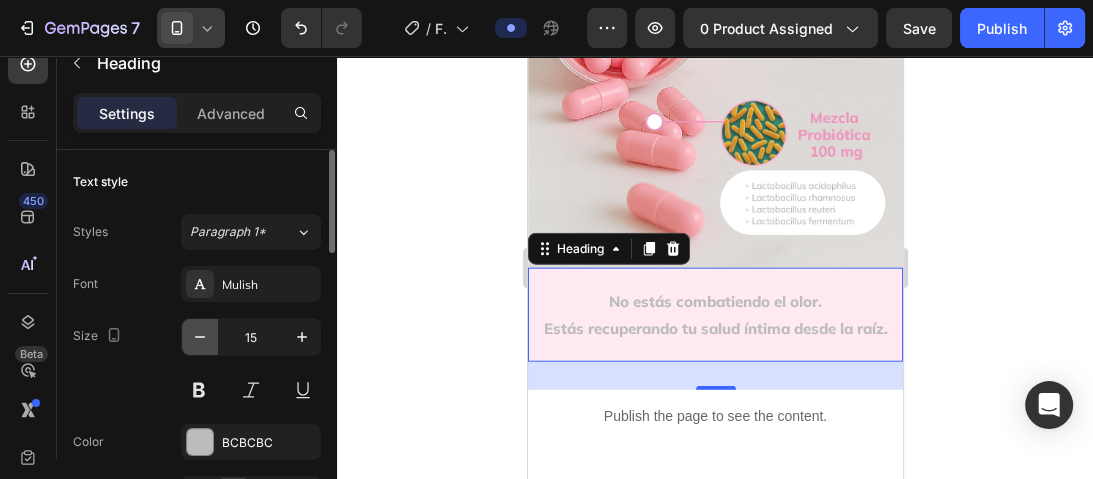 click 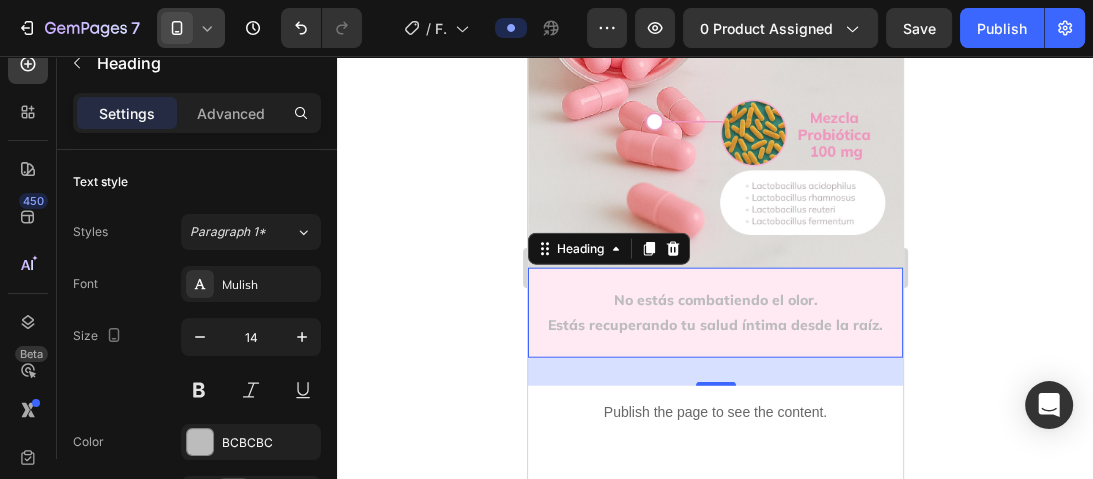click 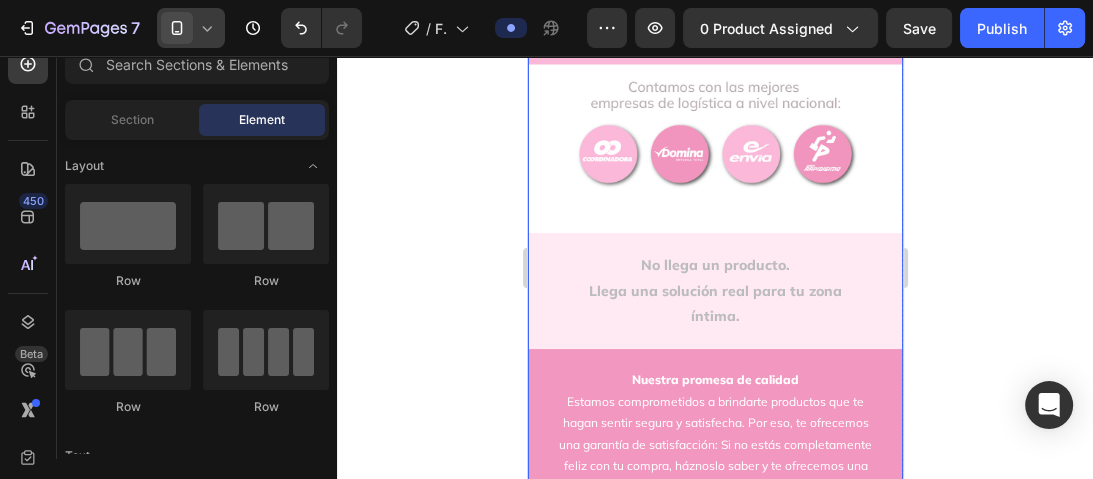 scroll, scrollTop: 4056, scrollLeft: 0, axis: vertical 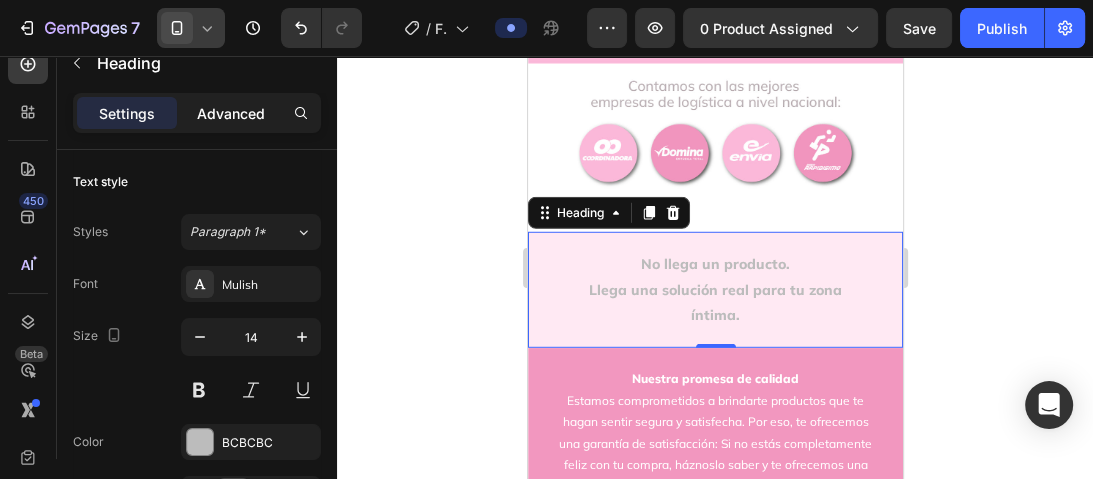 click on "Advanced" at bounding box center (231, 113) 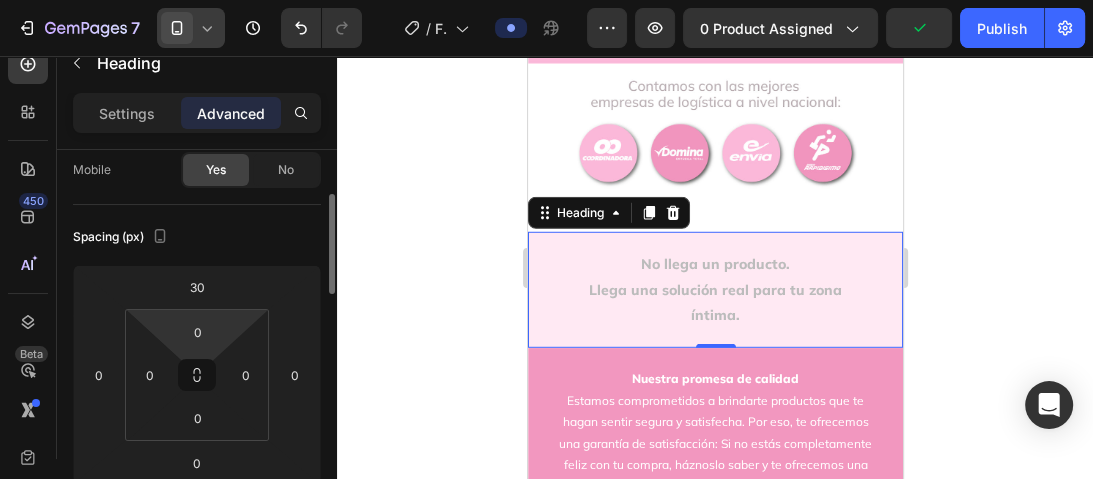 scroll, scrollTop: 163, scrollLeft: 0, axis: vertical 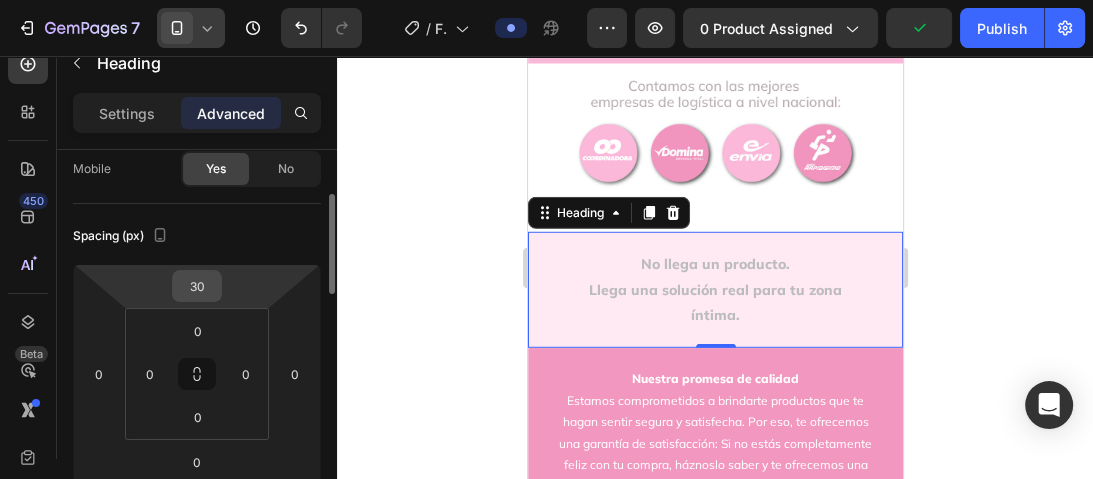 click on "30" at bounding box center (197, 286) 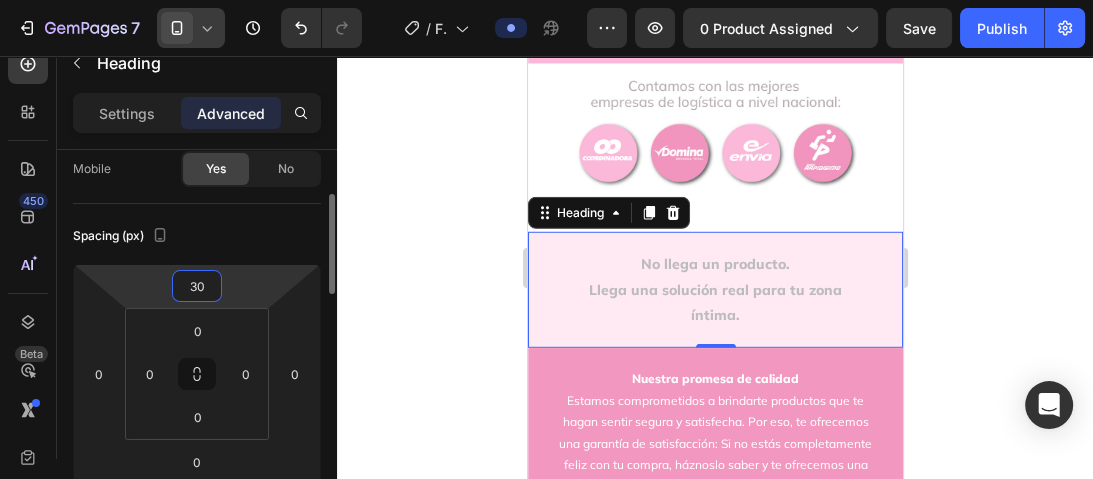 click on "30" at bounding box center [197, 286] 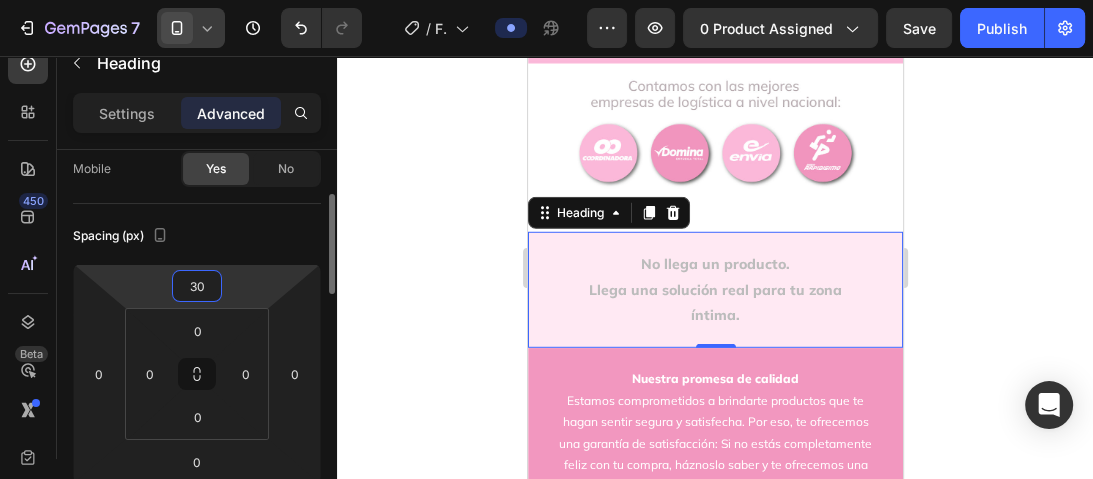 click on "30" at bounding box center [197, 286] 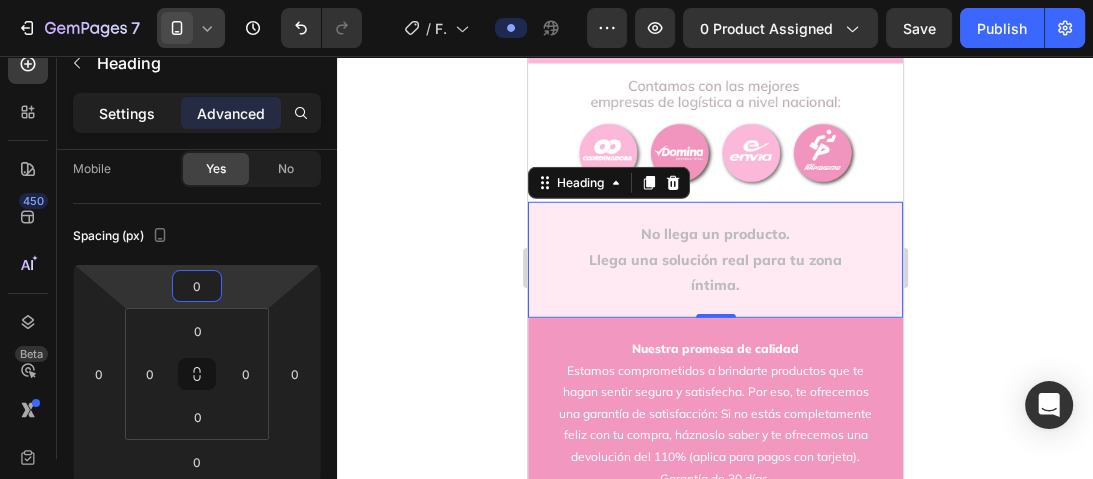 type on "0" 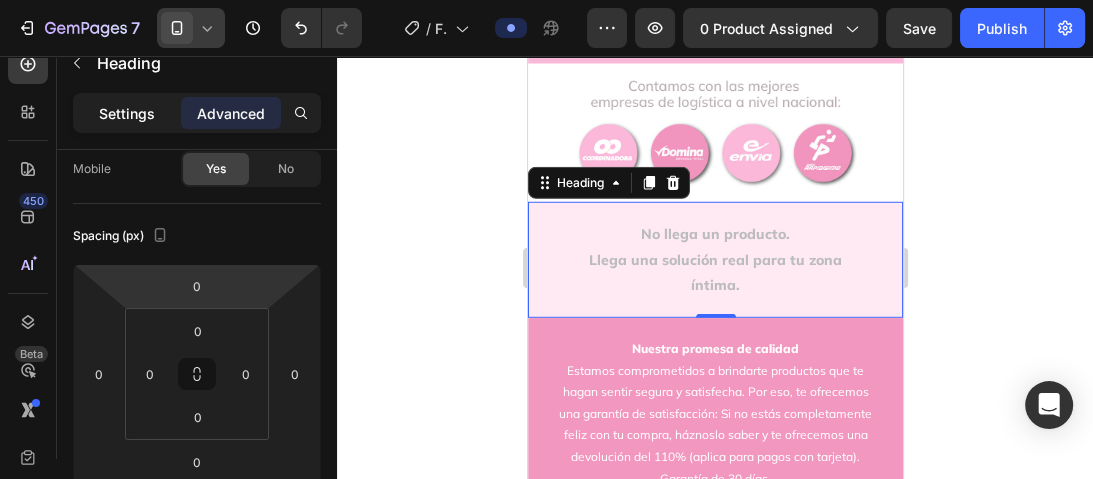 click on "Settings" at bounding box center [127, 113] 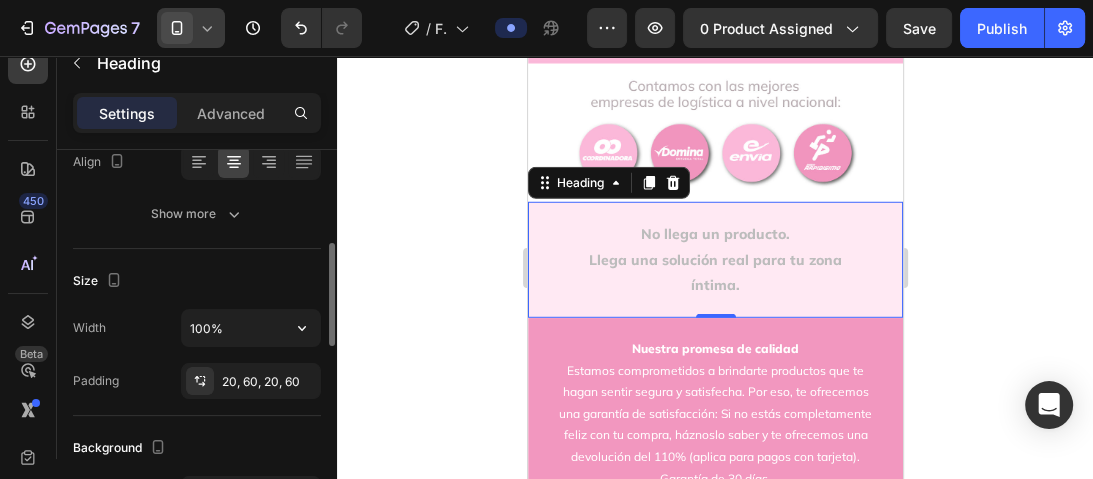 scroll, scrollTop: 333, scrollLeft: 0, axis: vertical 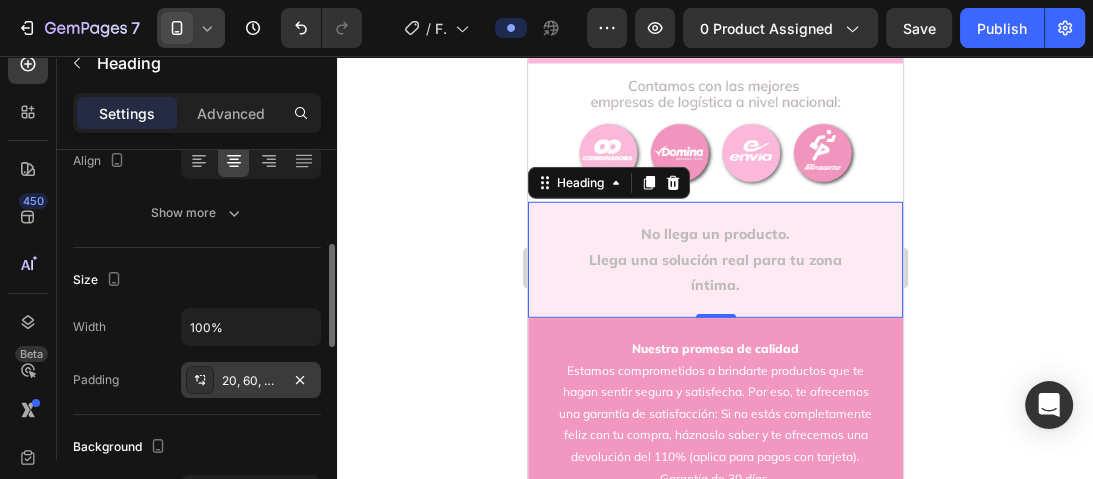 click on "20, 60, 20, 60" at bounding box center (251, 381) 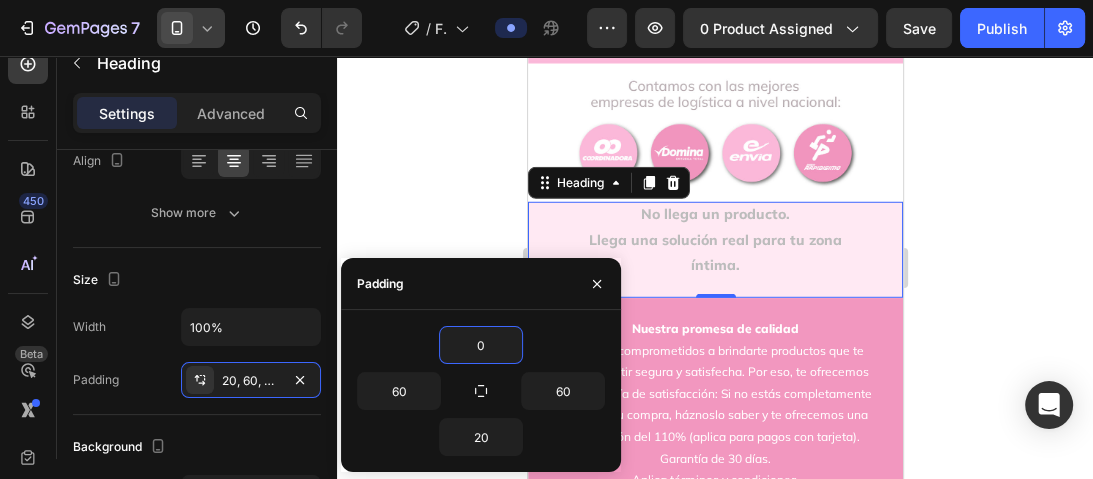 type on "20" 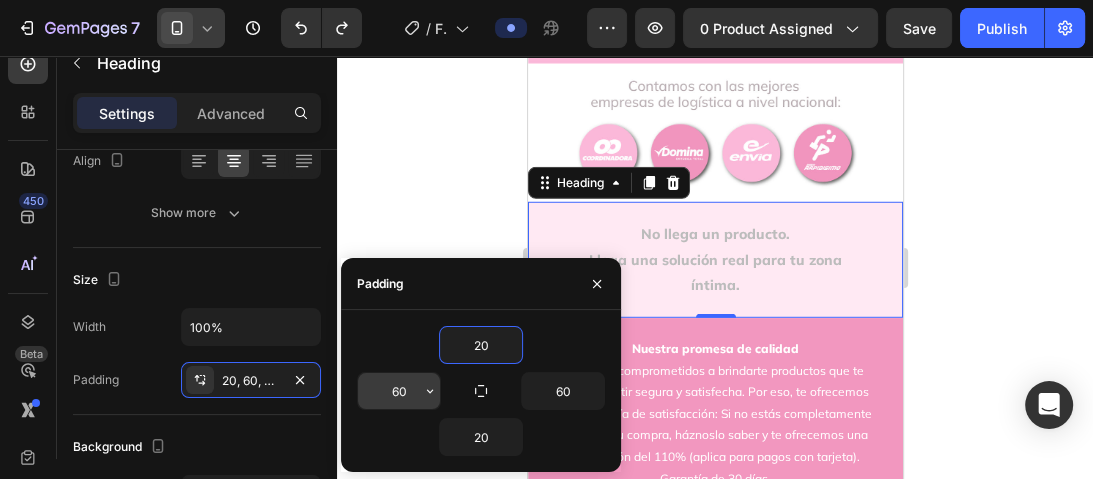 click on "60" at bounding box center [399, 391] 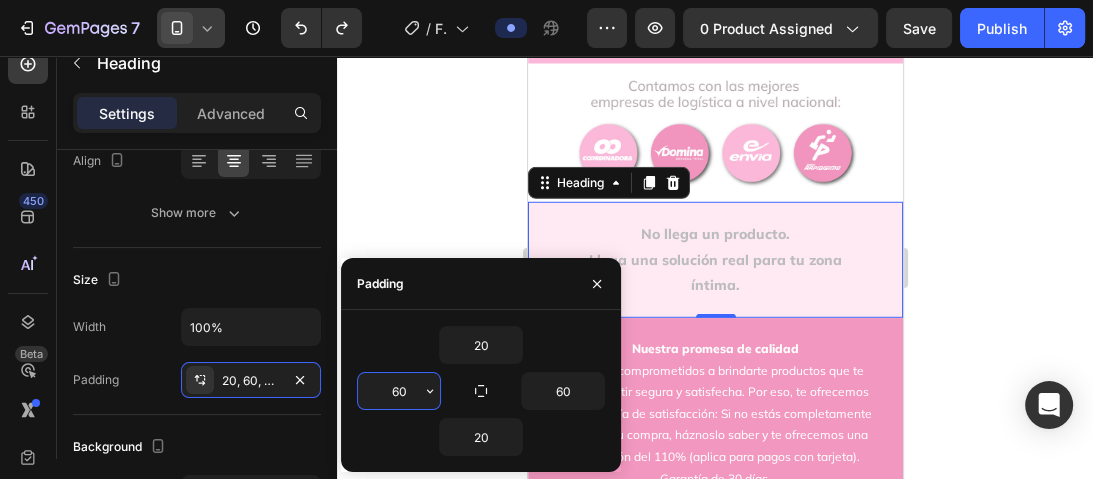 click on "60" at bounding box center (399, 391) 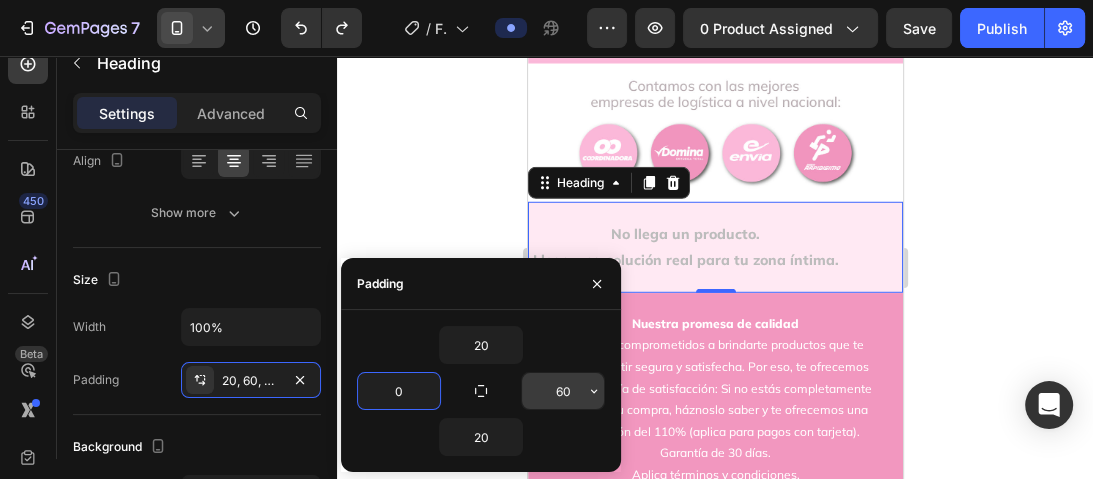 type on "0" 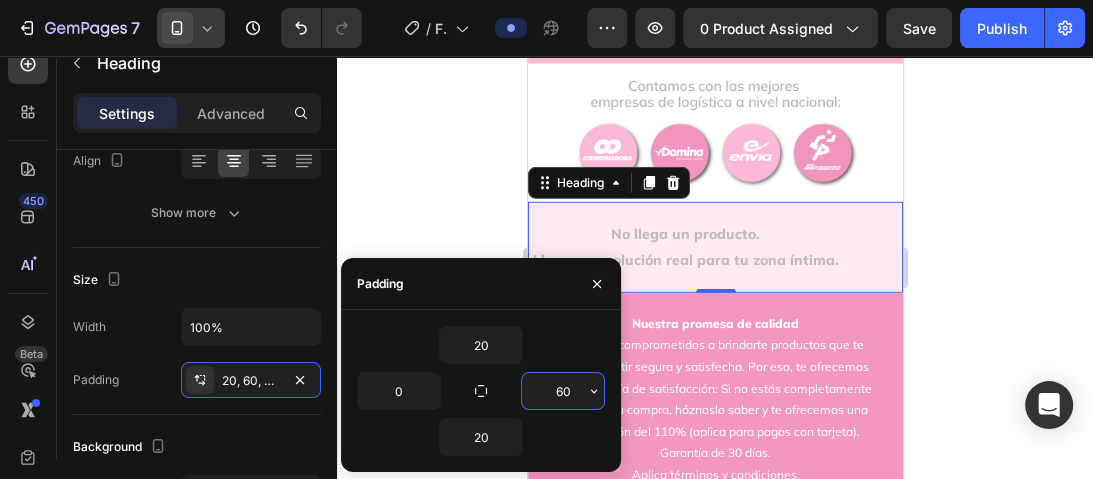 click on "60" at bounding box center [563, 391] 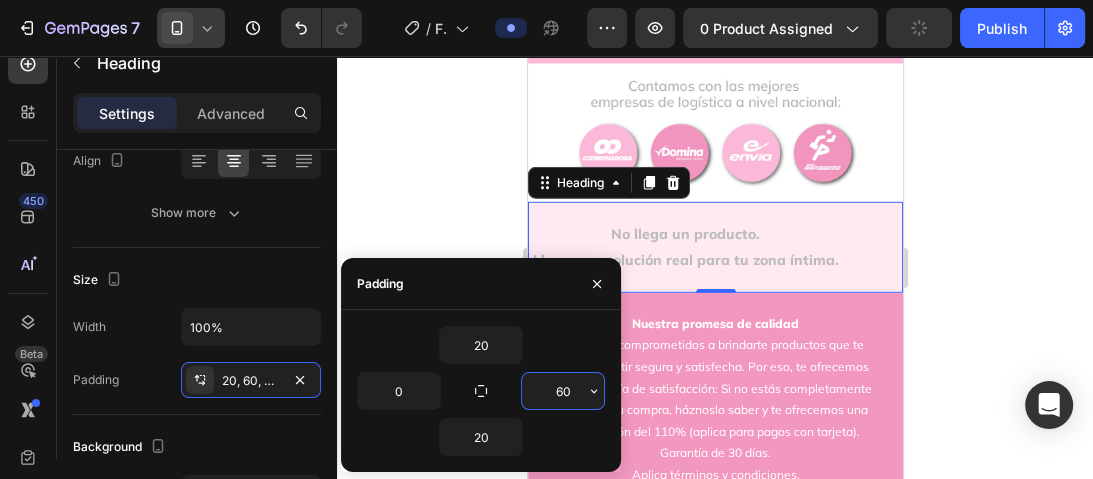 click on "60" at bounding box center [563, 391] 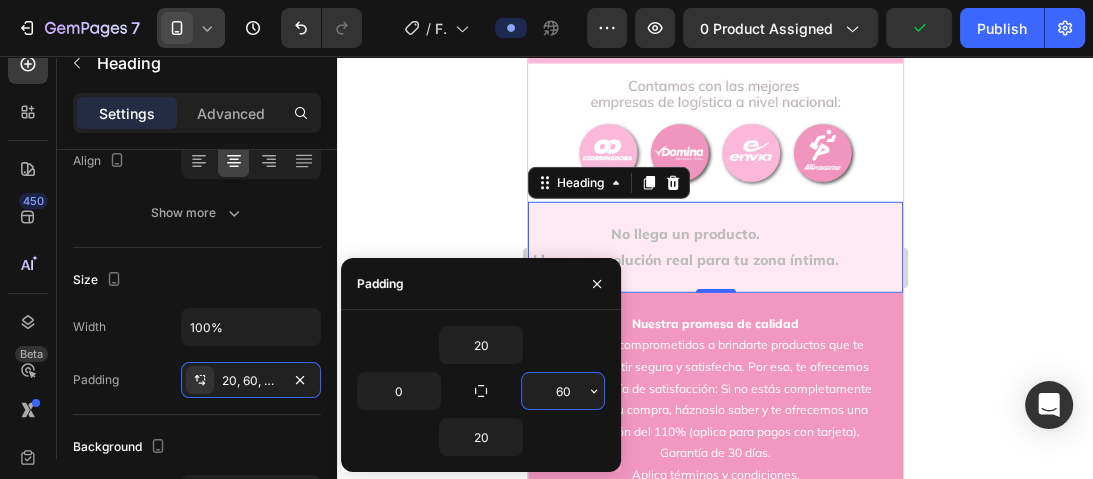 type on "0" 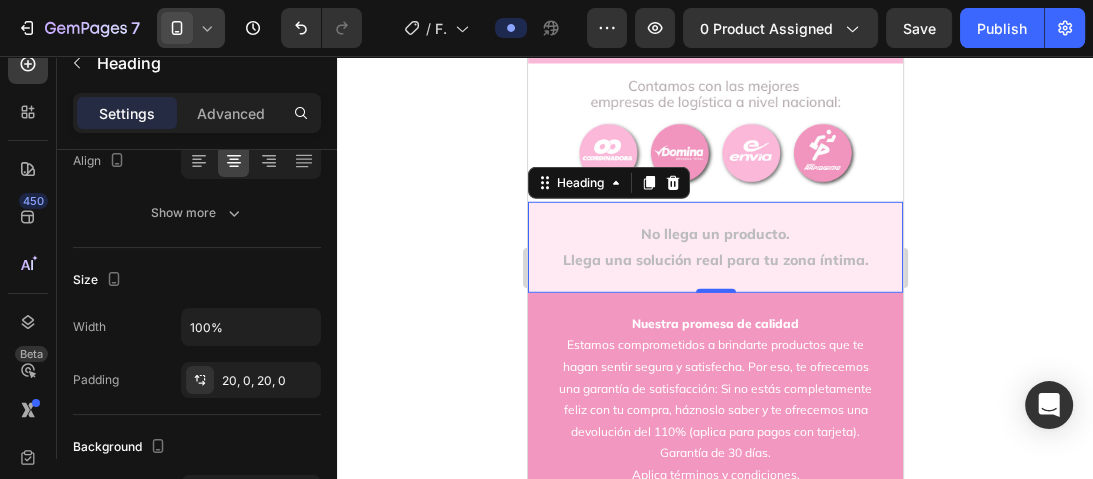 click 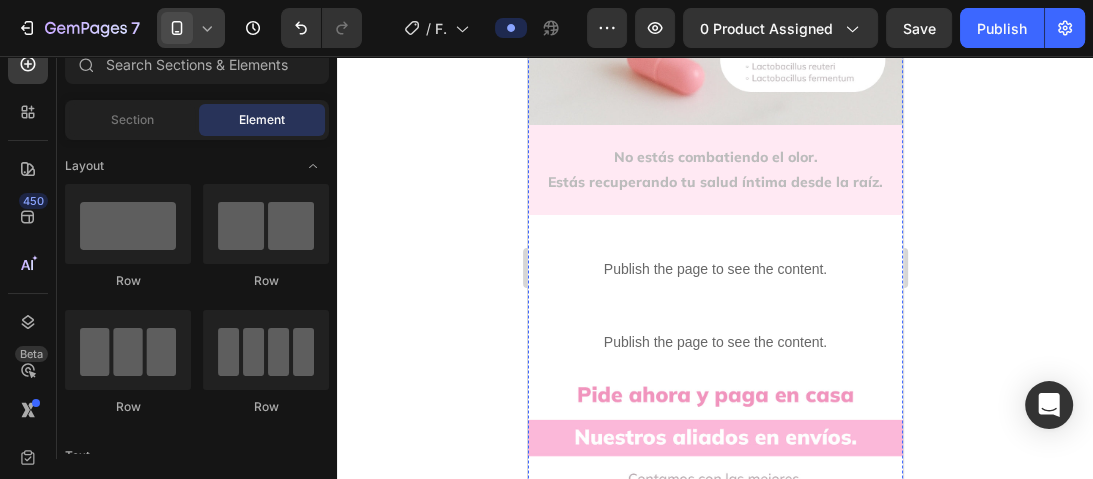 scroll, scrollTop: 3666, scrollLeft: 0, axis: vertical 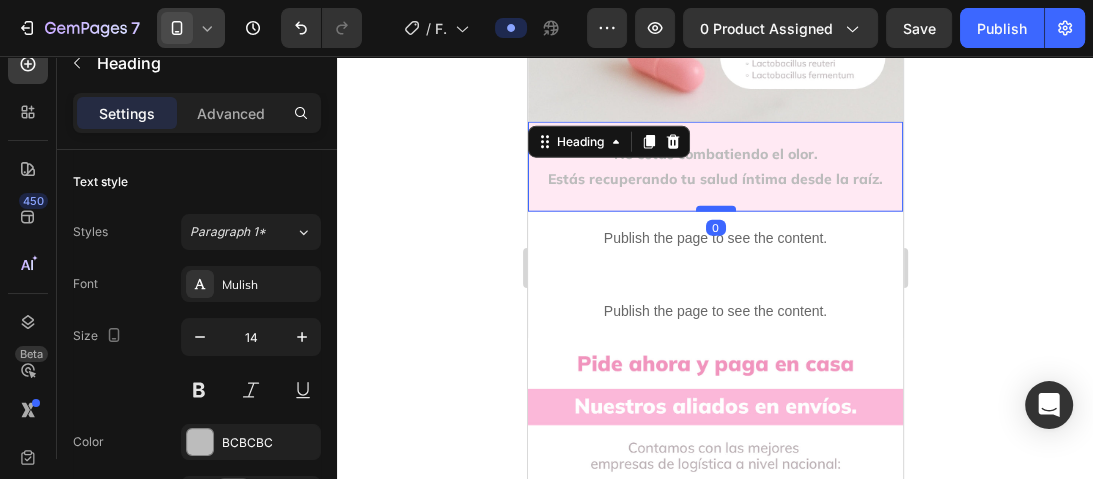 drag, startPoint x: 718, startPoint y: 160, endPoint x: 724, endPoint y: 131, distance: 29.614185 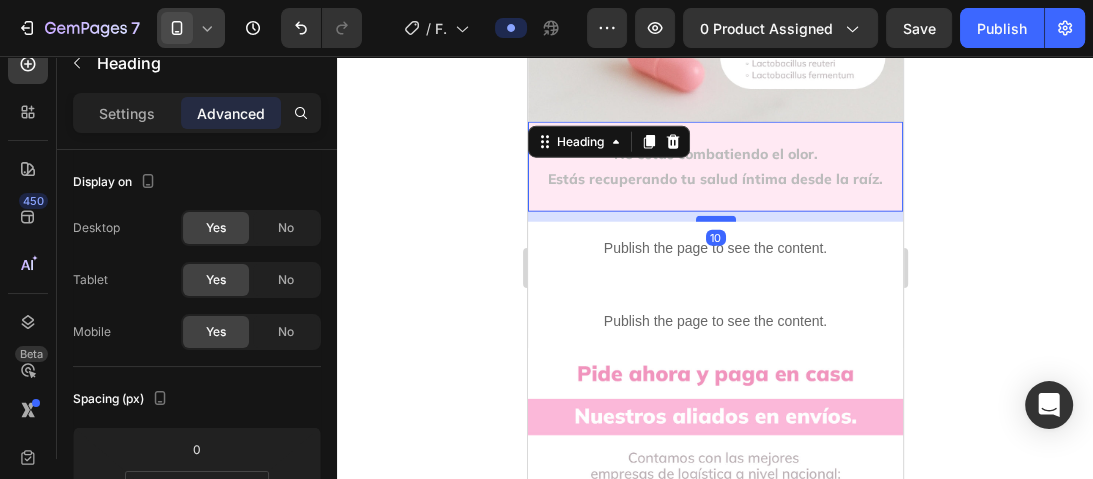 drag, startPoint x: 711, startPoint y: 130, endPoint x: 716, endPoint y: 140, distance: 11.18034 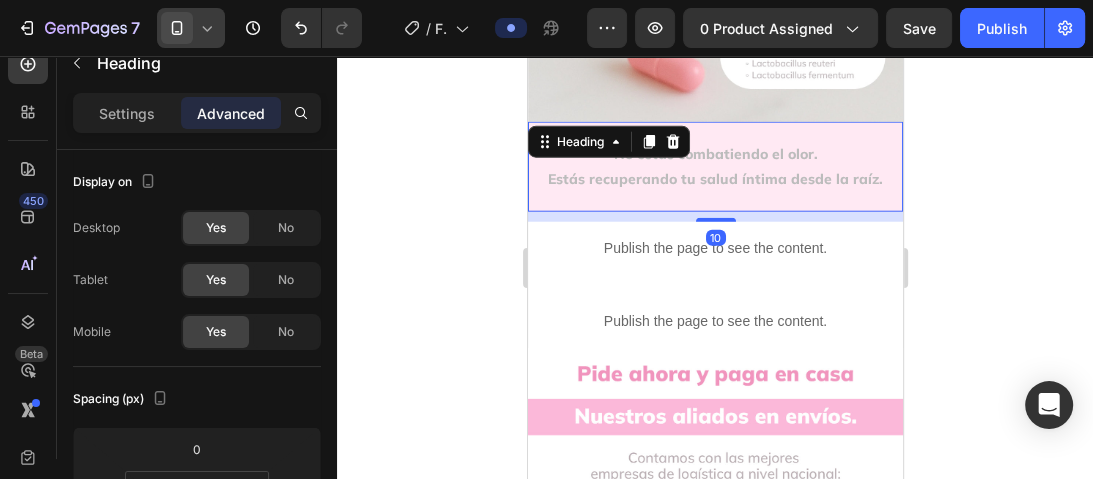 click 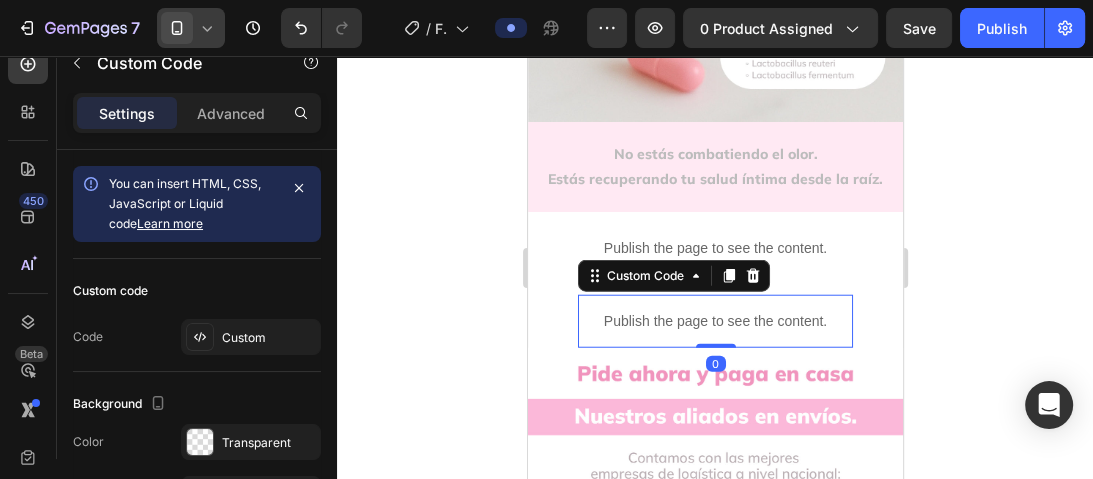 click 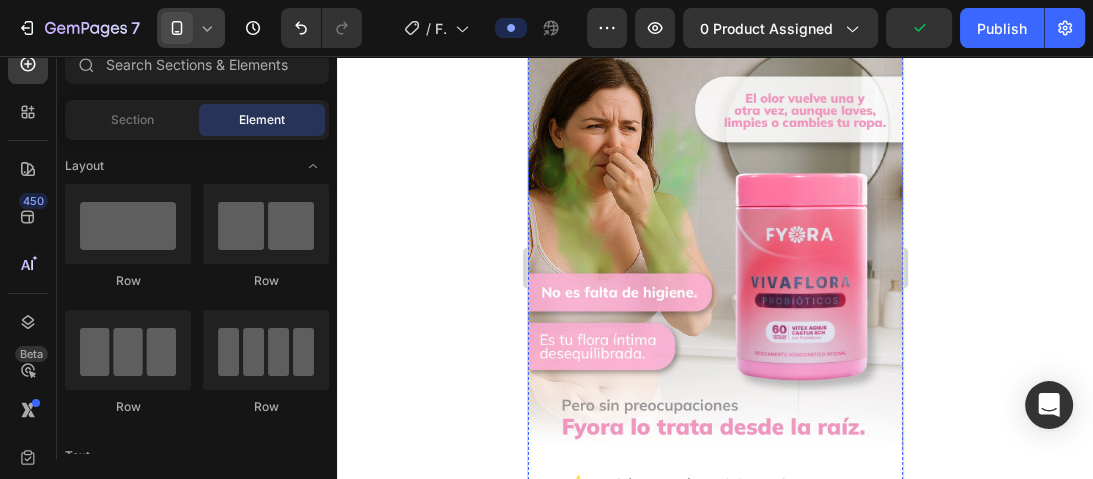 scroll, scrollTop: 0, scrollLeft: 0, axis: both 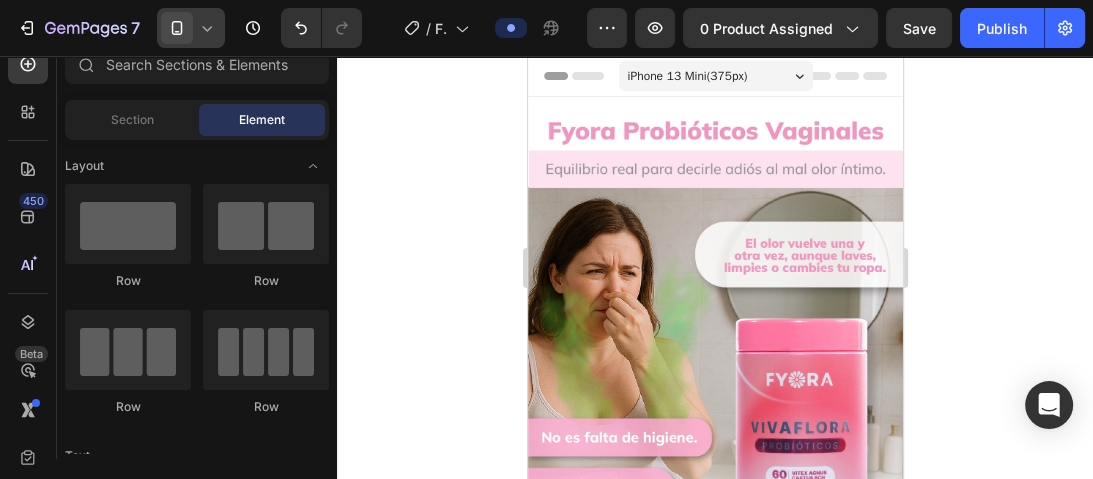 click 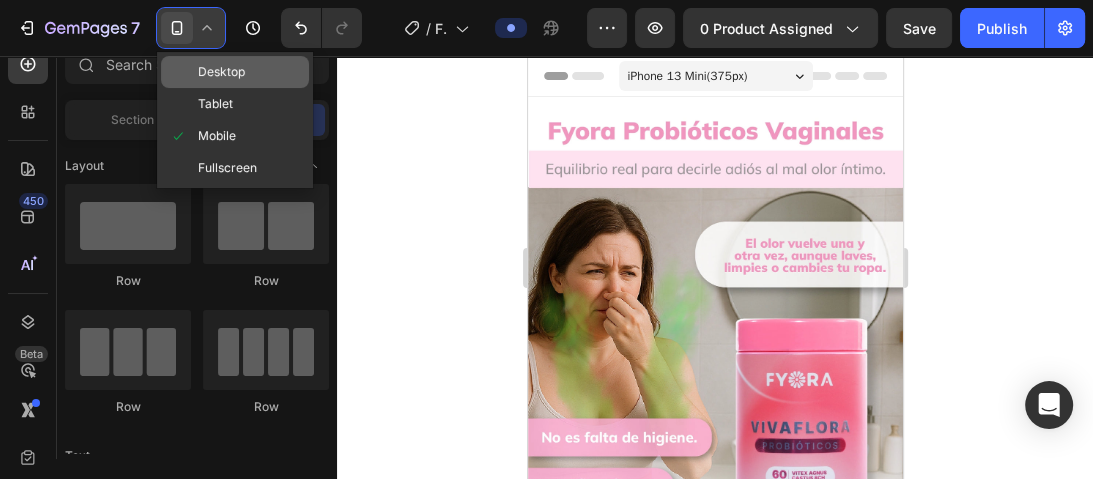 click on "Desktop" at bounding box center [221, 72] 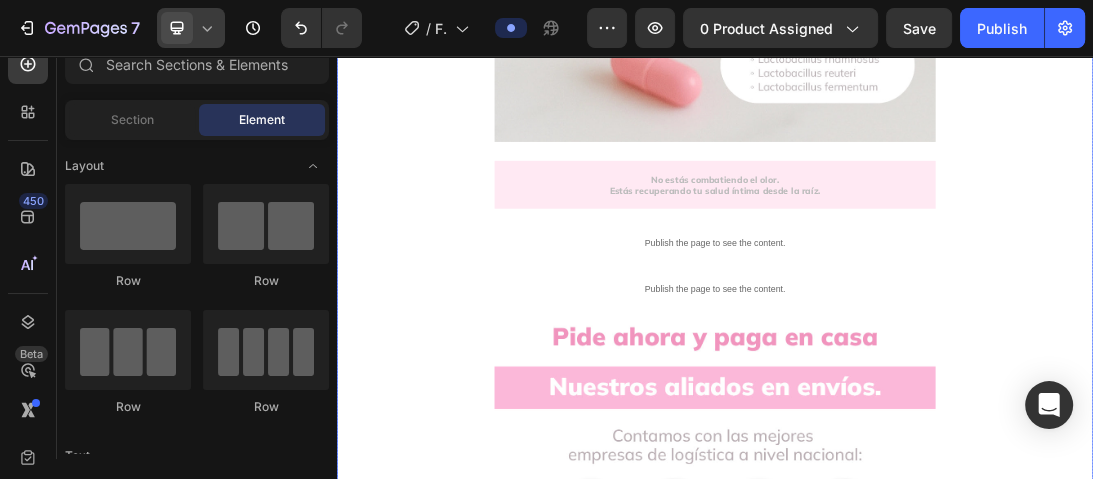 scroll, scrollTop: 5810, scrollLeft: 0, axis: vertical 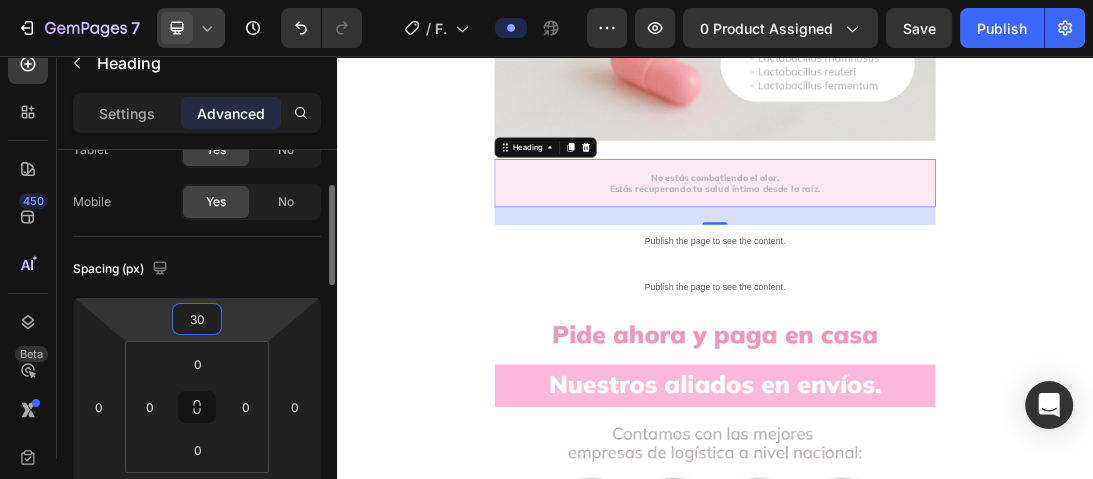 click on "30" at bounding box center [197, 319] 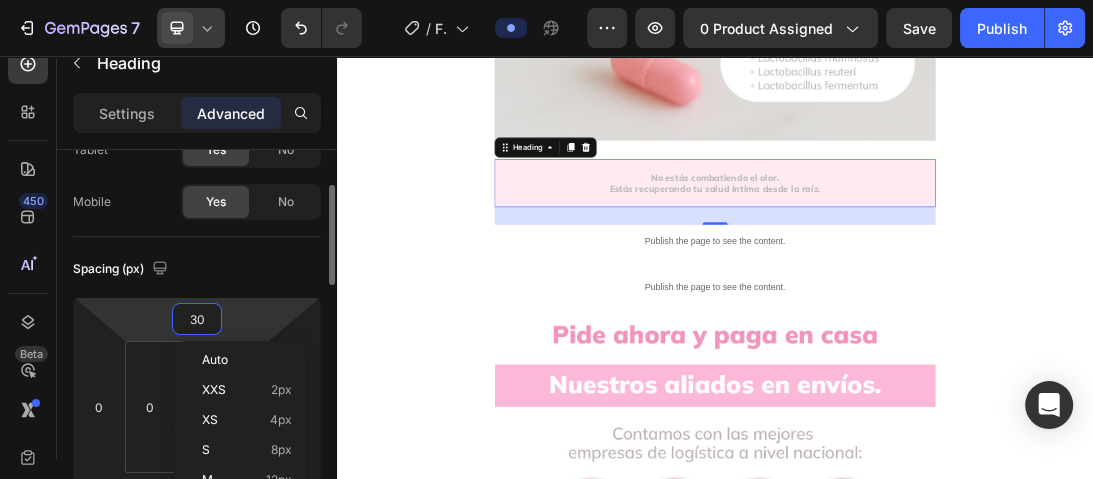 type on "0" 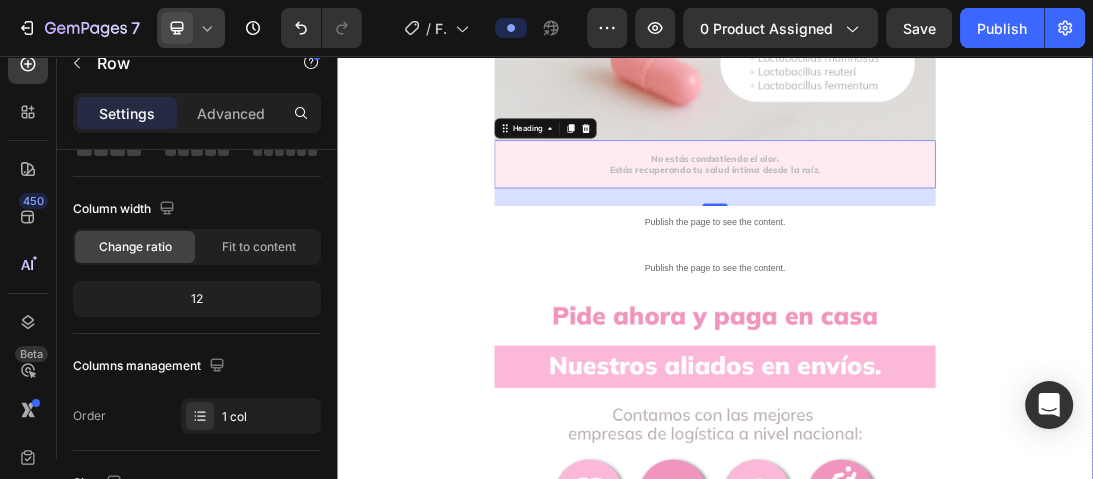 click on "Image ⭐ 4.8/5 según +90 mujeres que aprendieron a escuchar su cuerpo y cuidarlo de forma natural. Heading ¡Oferta Especial de Hoy! Heading Solo por tiempo limitado Heading Antes $149.000 Heading Ahora $104.000 Heading ¡Ahorra hasta un 30%! Heading Publish the page to see the content. Custom Code Publish the page to see the content. Custom Code Image Comprometidos con tu bienestar Con nuestra Garantía de Satisfacción, tienes la seguridad de que si algo no te convence, te ayudaremos a encontrar una solución. Queremos que te sientas completamente respaldada por Fyora. Heading Image Tu panty habla antes que tú. Heading No tapes lo que el cuerpo te está advirtiendo. Heading Image Fyora no tapa el olor. Lo elimina desde la raíz. Heading Publish the page to see the content. Custom Code Image Heading Pide" at bounding box center [937, -2229] 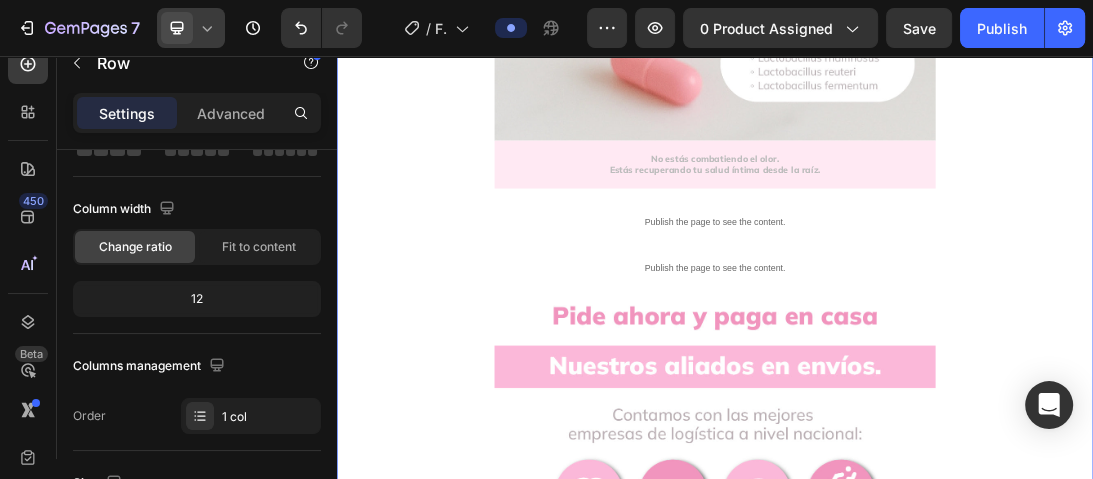scroll, scrollTop: 0, scrollLeft: 0, axis: both 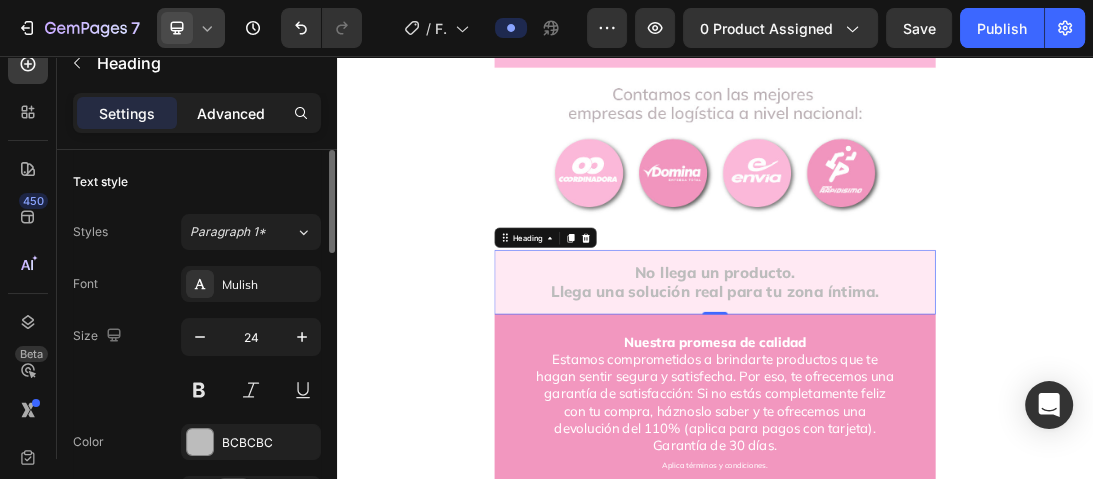 click on "Advanced" at bounding box center (231, 113) 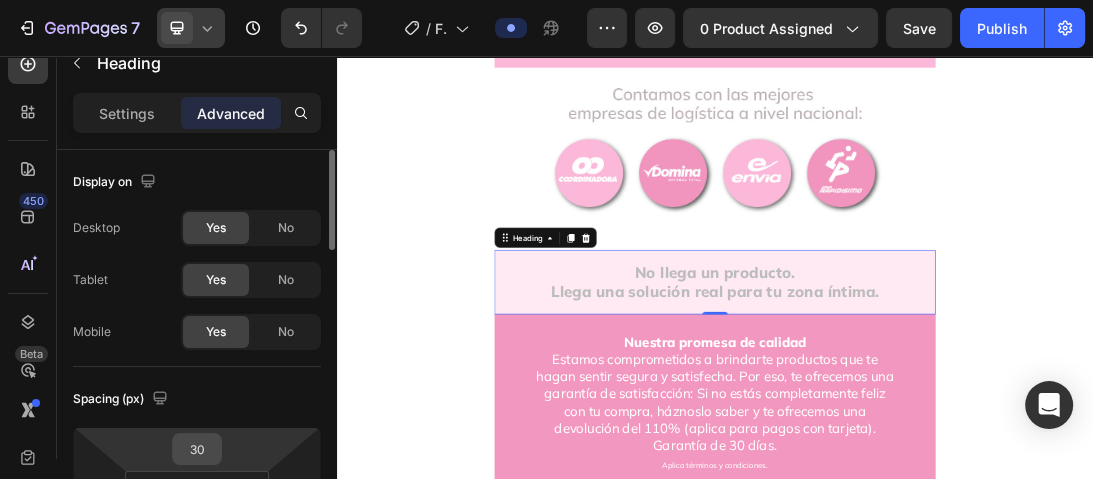 click on "30" at bounding box center [197, 449] 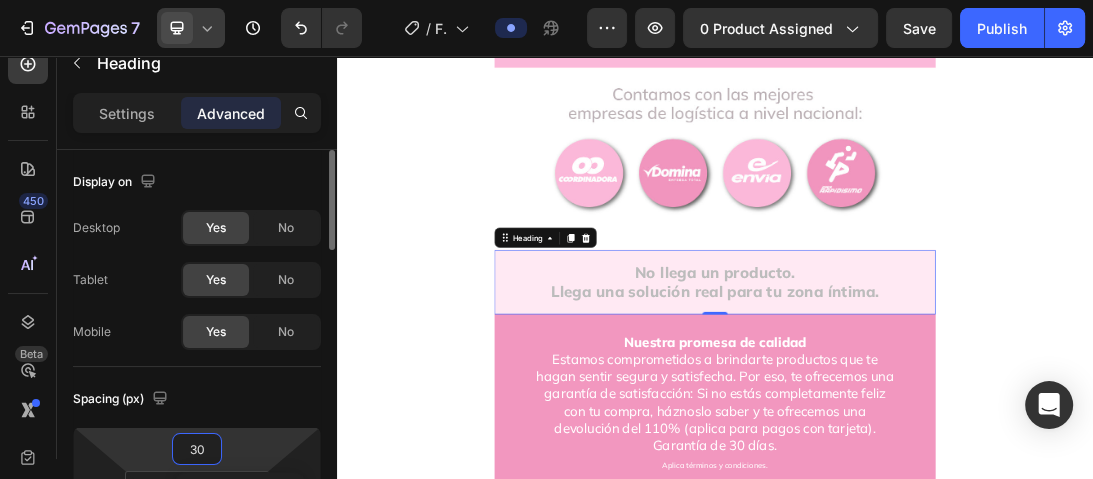 type on "0" 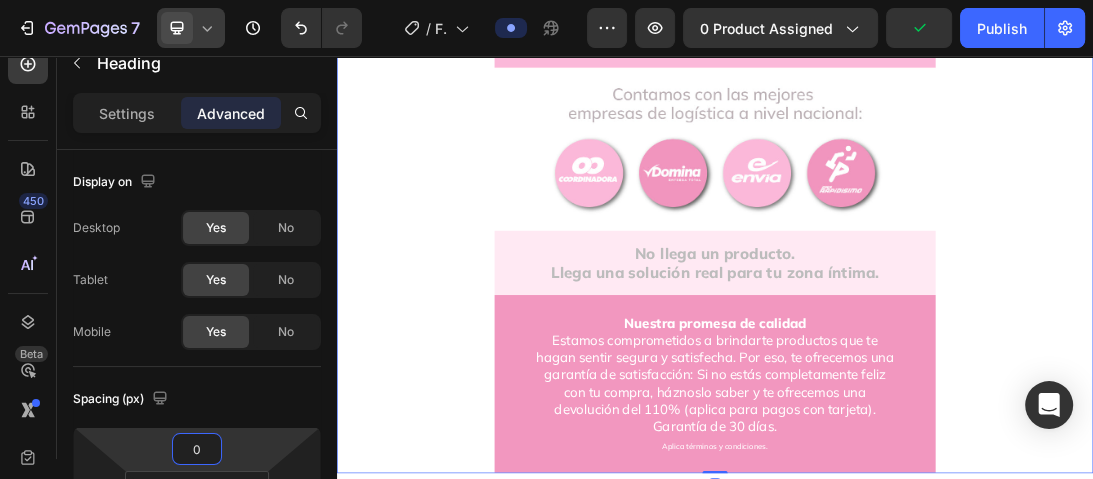 click on "Image ⭐ 4.8/5 según +90 mujeres que aprendieron a escuchar su cuerpo y cuidarlo de forma natural. Heading ¡Oferta Especial de Hoy! Heading Solo por tiempo limitado Heading Antes $149.000 Heading Ahora $104.000 Heading ¡Ahorra hasta un 30%! Heading Publish the page to see the content. Custom Code Publish the page to see the content. Custom Code Image Comprometidos con tu bienestar Con nuestra Garantía de Satisfacción, tienes la seguridad de que si algo no te convence, te ayudaremos a encontrar una solución. Queremos que te sientas completamente respaldada por Fyora. Heading Image Tu panty habla antes que tú. Heading No tapes lo que el cuerpo te está advirtiendo. Heading Image Fyora no tapa el olor. Lo elimina desde la raíz. Heading Publish the page to see the content. Custom Code Image Heading Pide" at bounding box center (937, -2753) 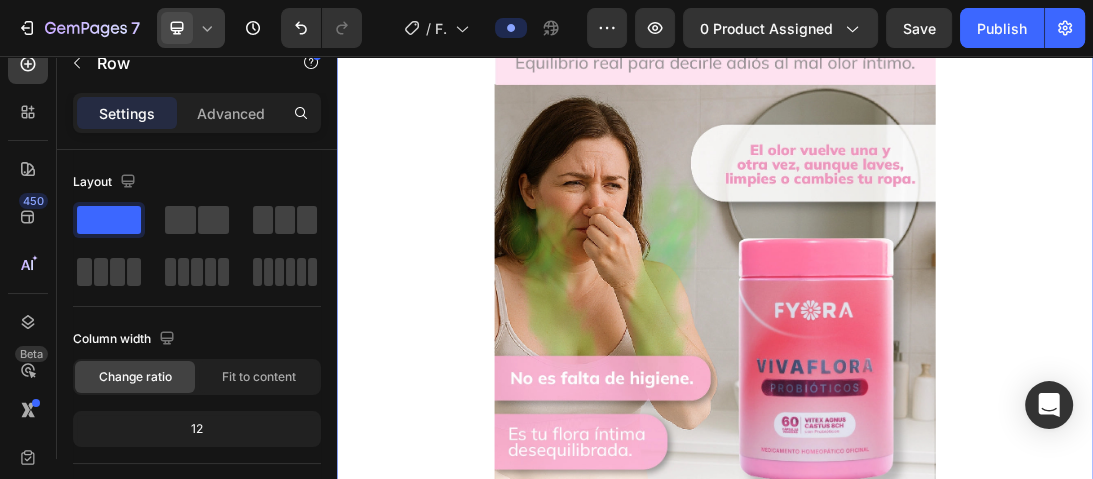 scroll, scrollTop: 0, scrollLeft: 0, axis: both 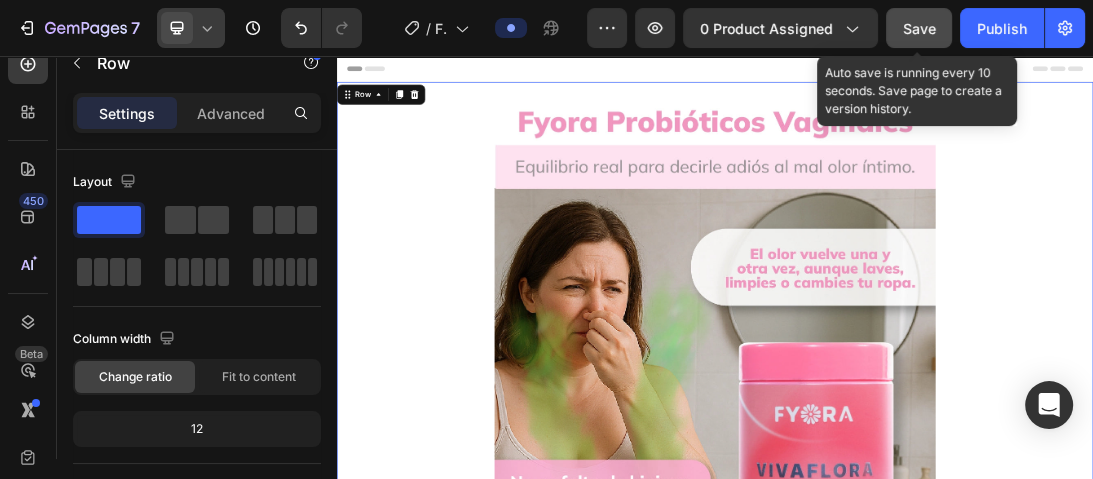 click on "Save" 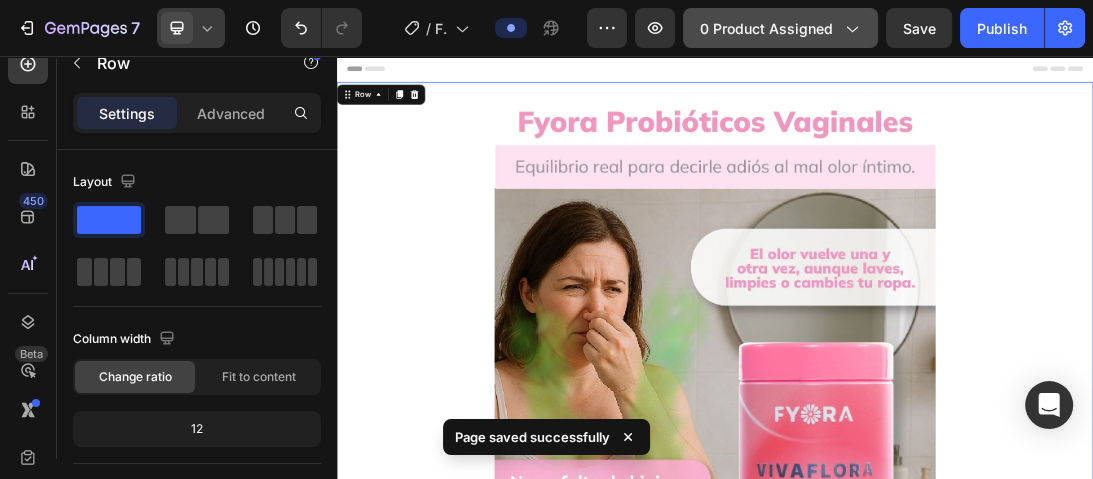 click on "0 product assigned" at bounding box center (780, 28) 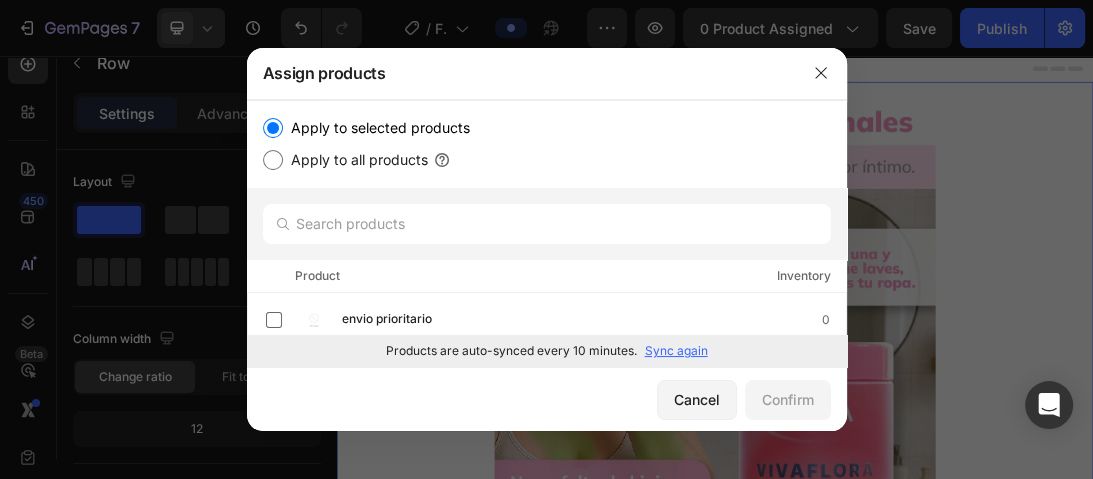 click on "Apply to all products" at bounding box center (273, 160) 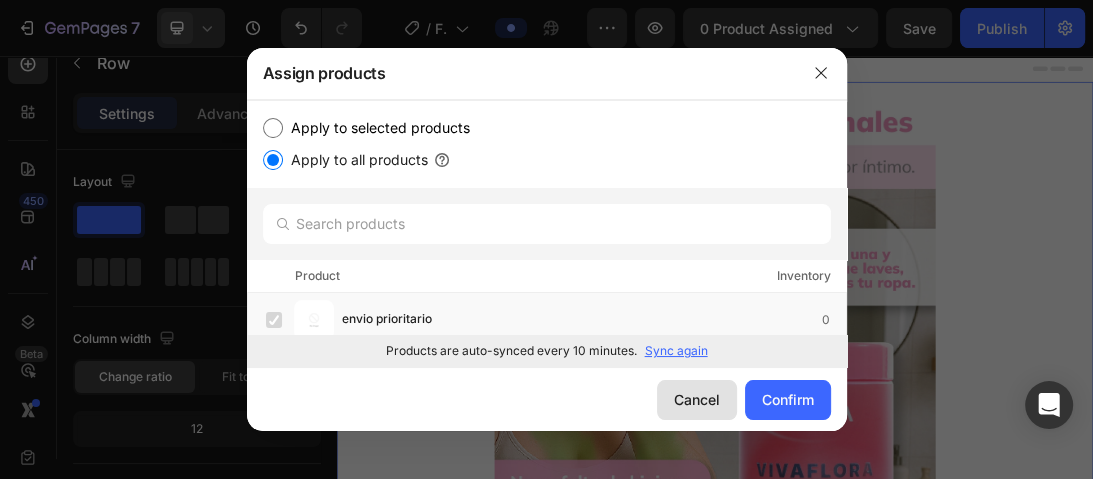 click on "Cancel" at bounding box center [697, 399] 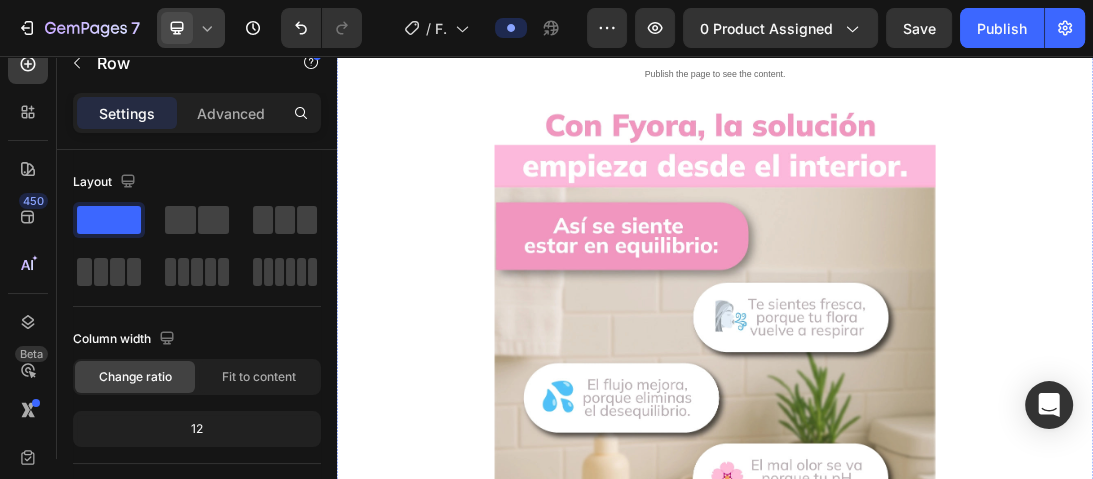scroll, scrollTop: 3243, scrollLeft: 0, axis: vertical 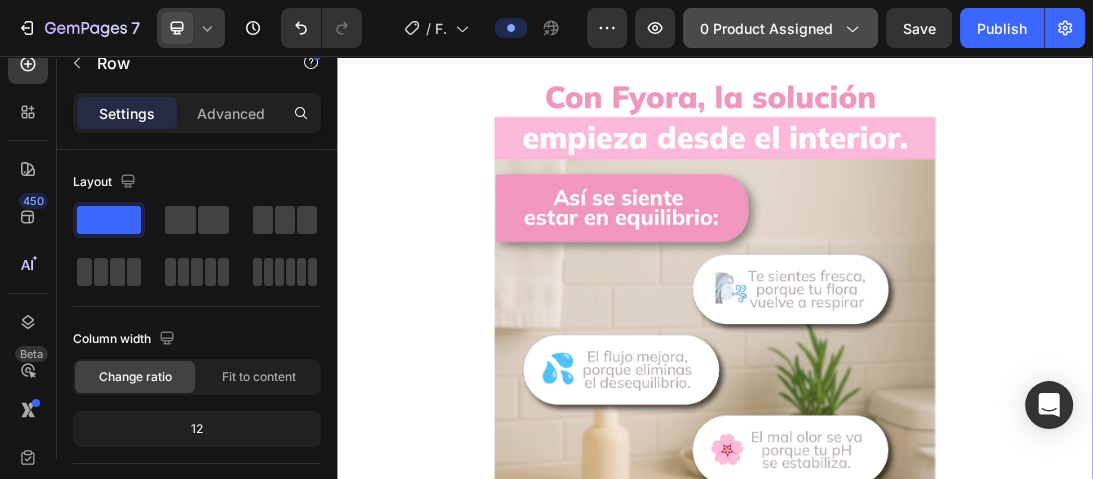 click 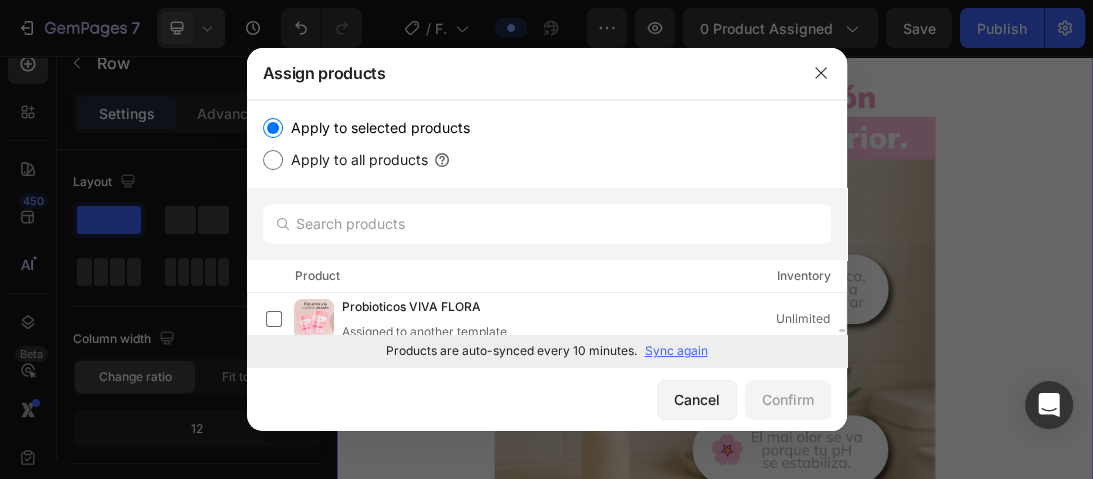 scroll, scrollTop: 0, scrollLeft: 0, axis: both 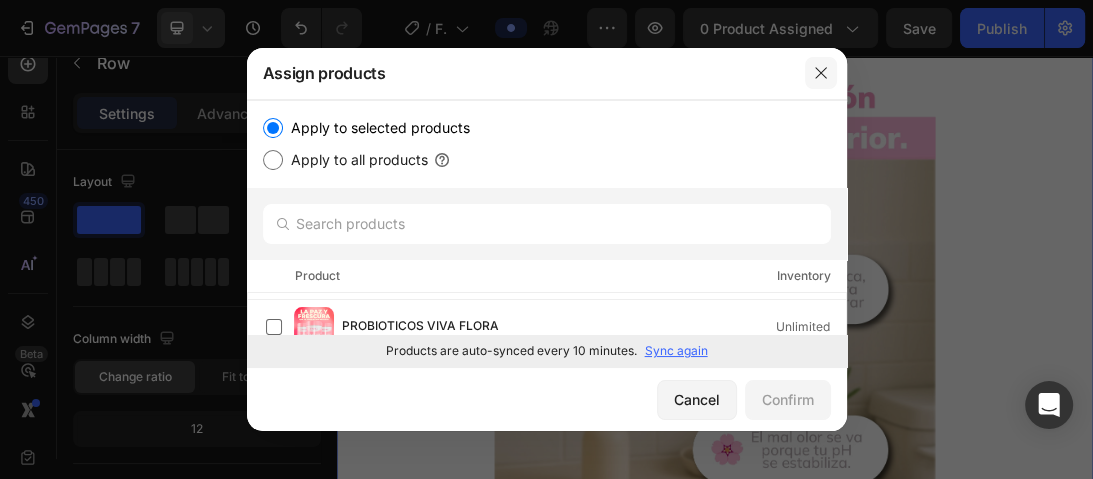 click at bounding box center (821, 73) 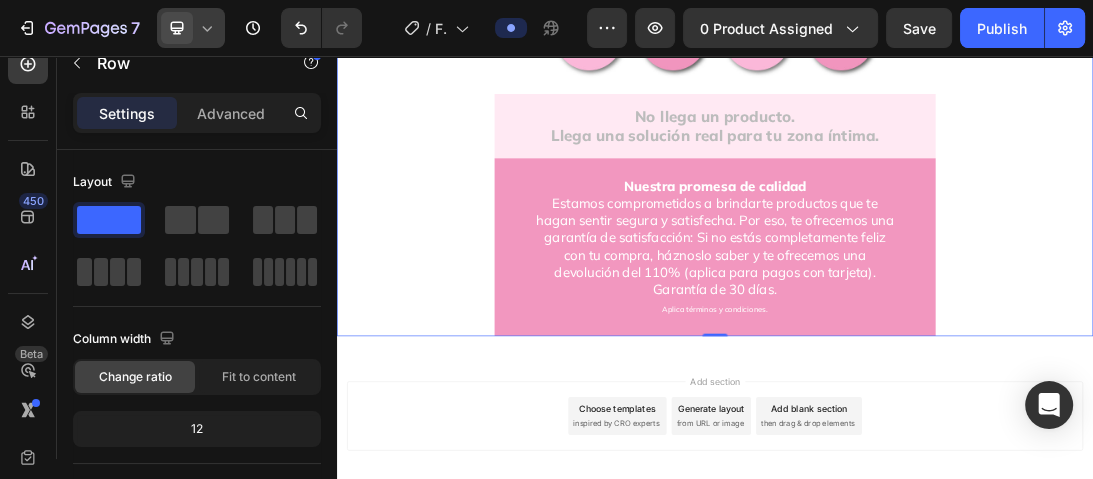 scroll, scrollTop: 6541, scrollLeft: 0, axis: vertical 